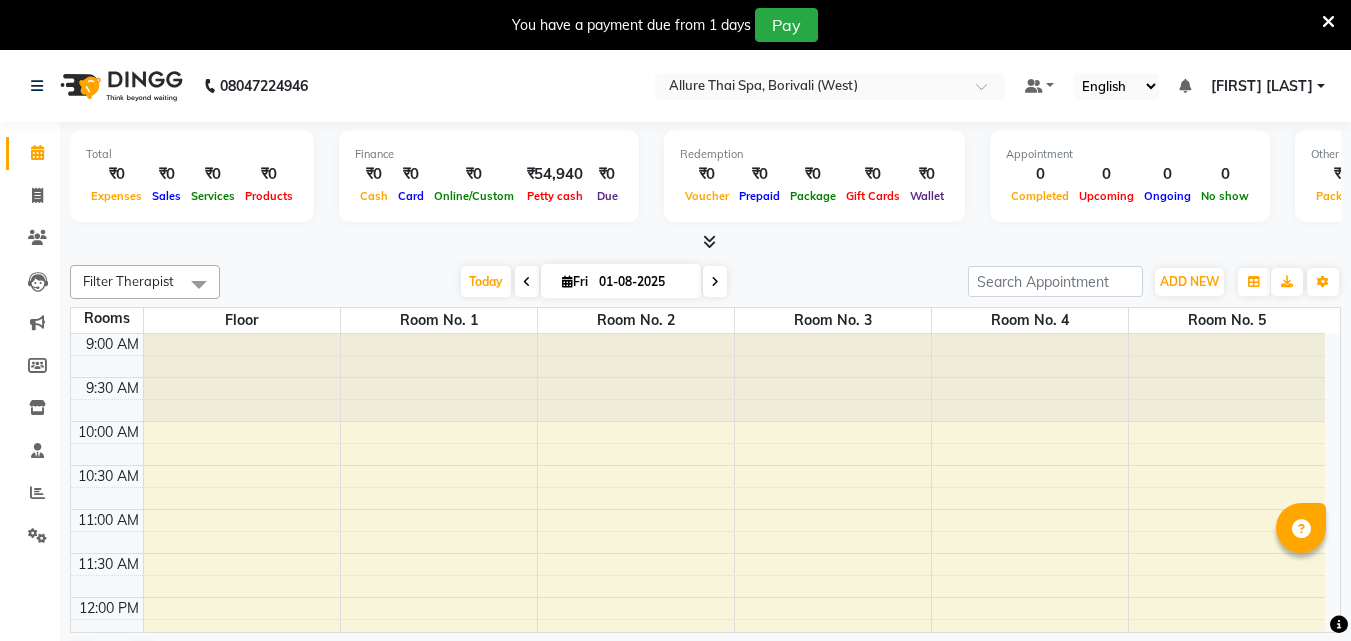 scroll, scrollTop: 0, scrollLeft: 0, axis: both 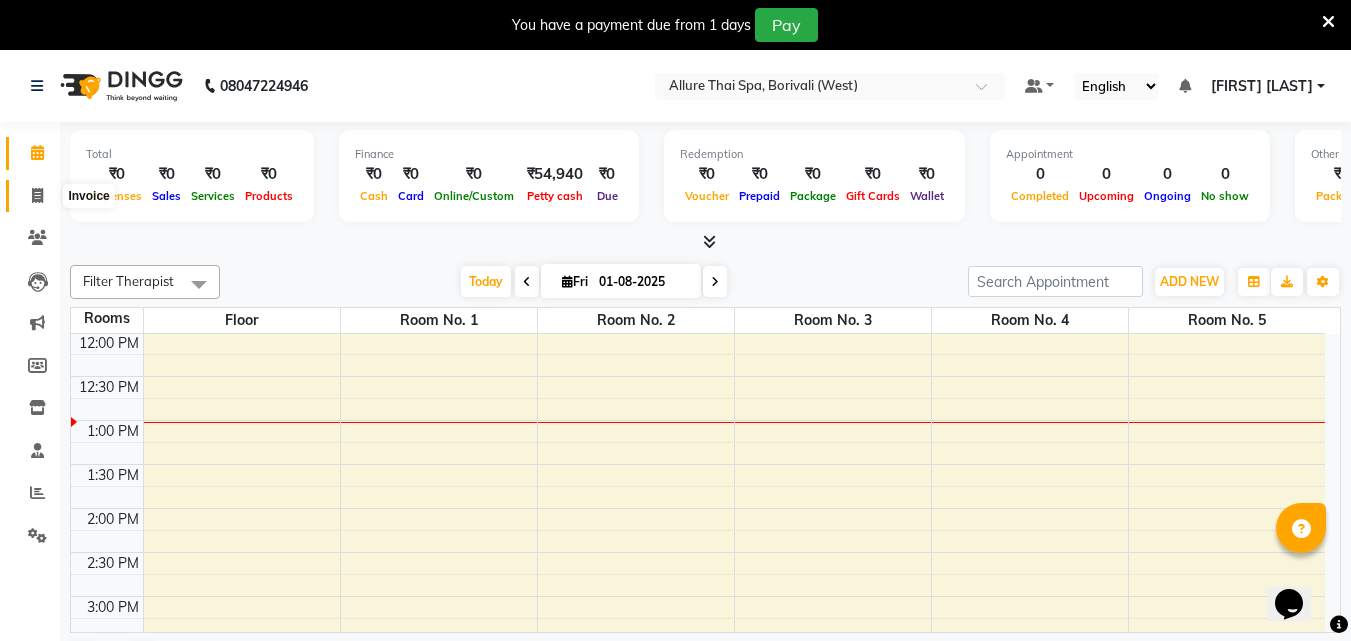 click 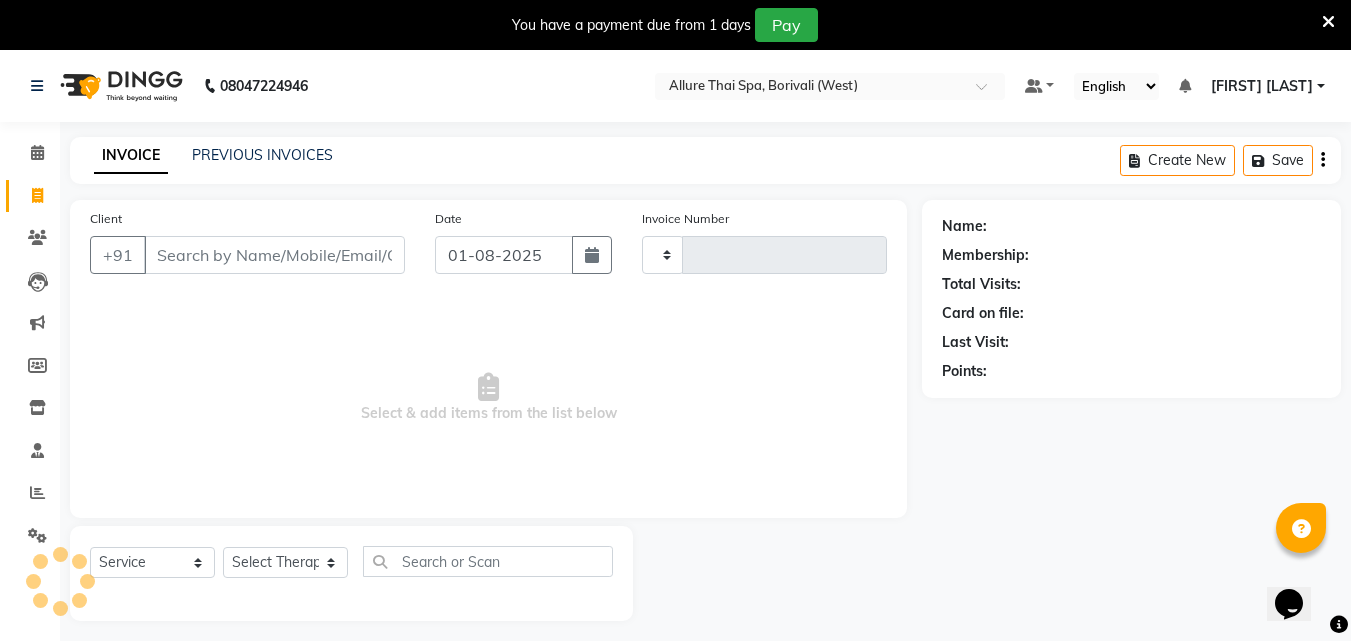 type on "0781" 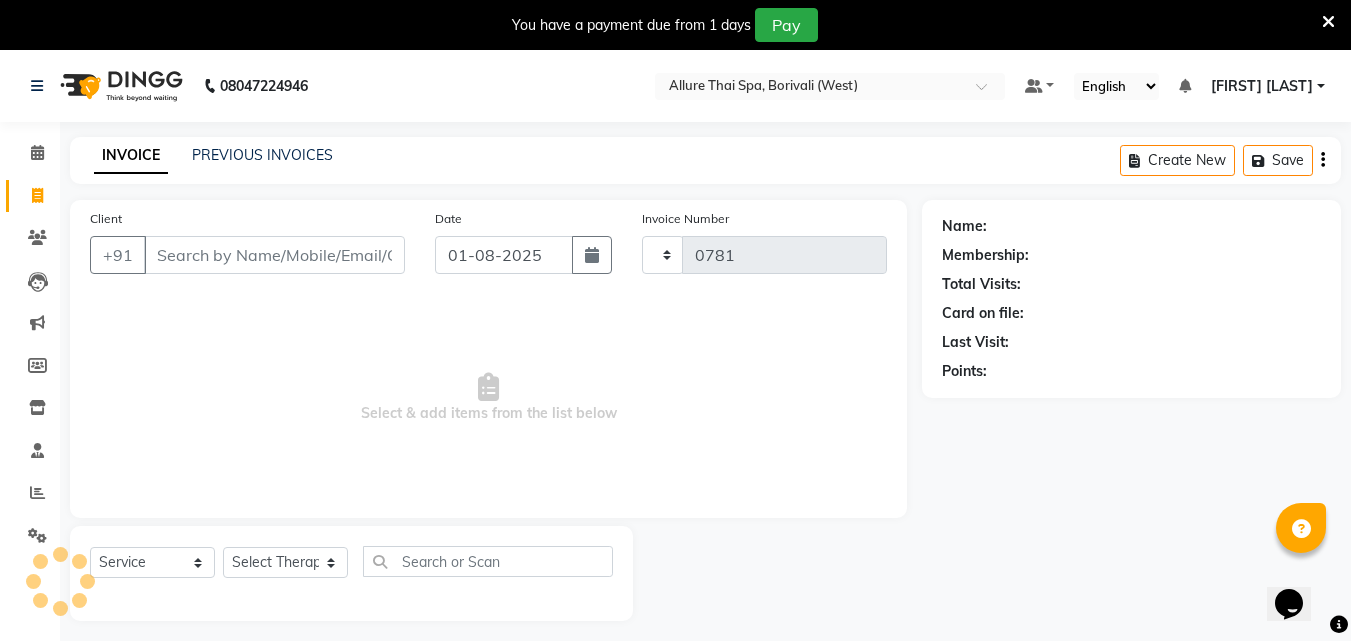 select on "6772" 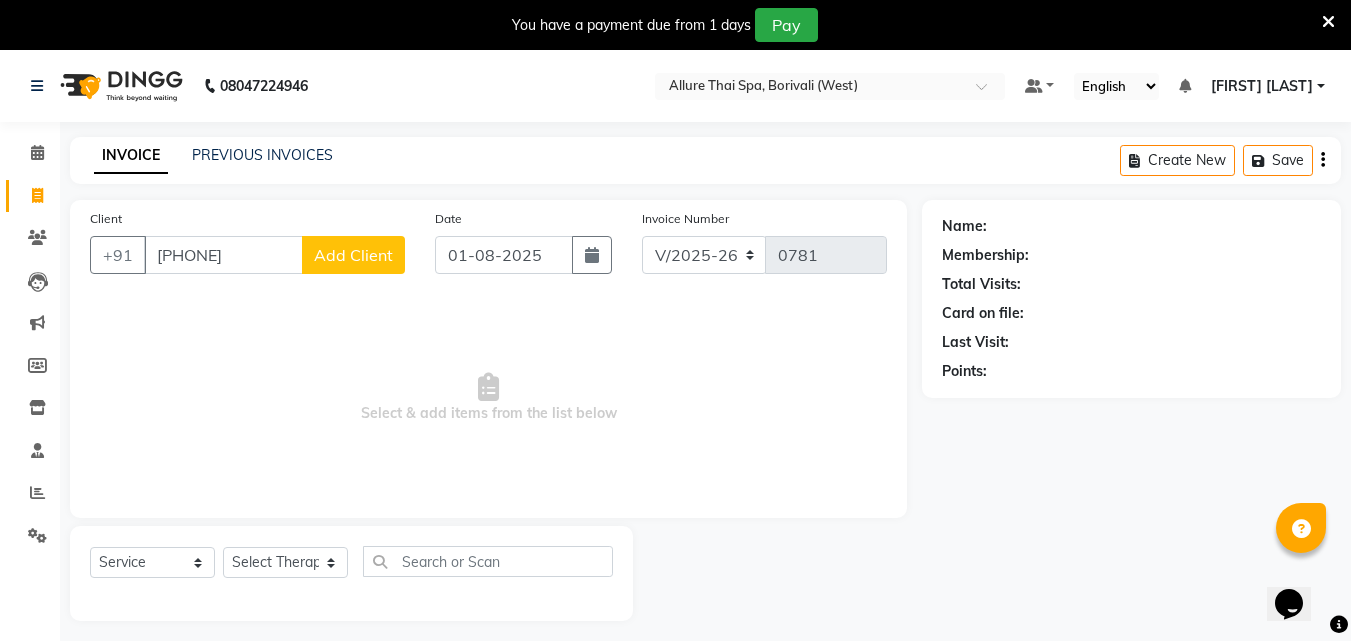 type on "[PHONE]" 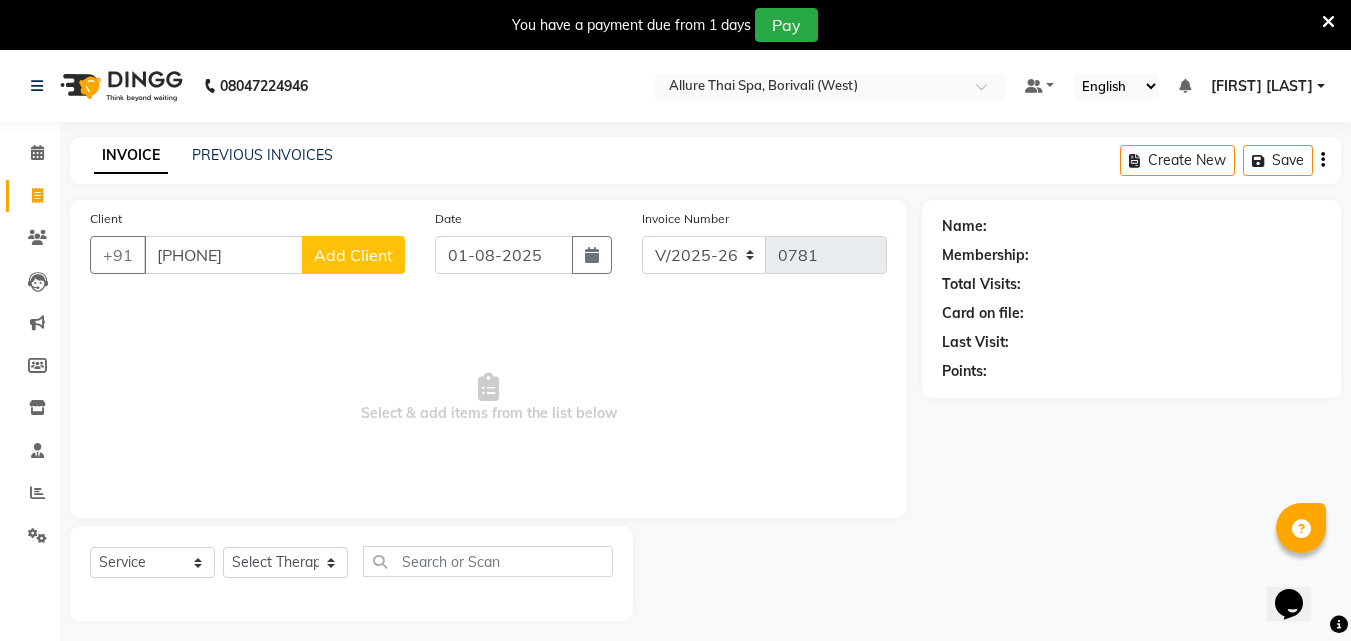 click on "Add Client" 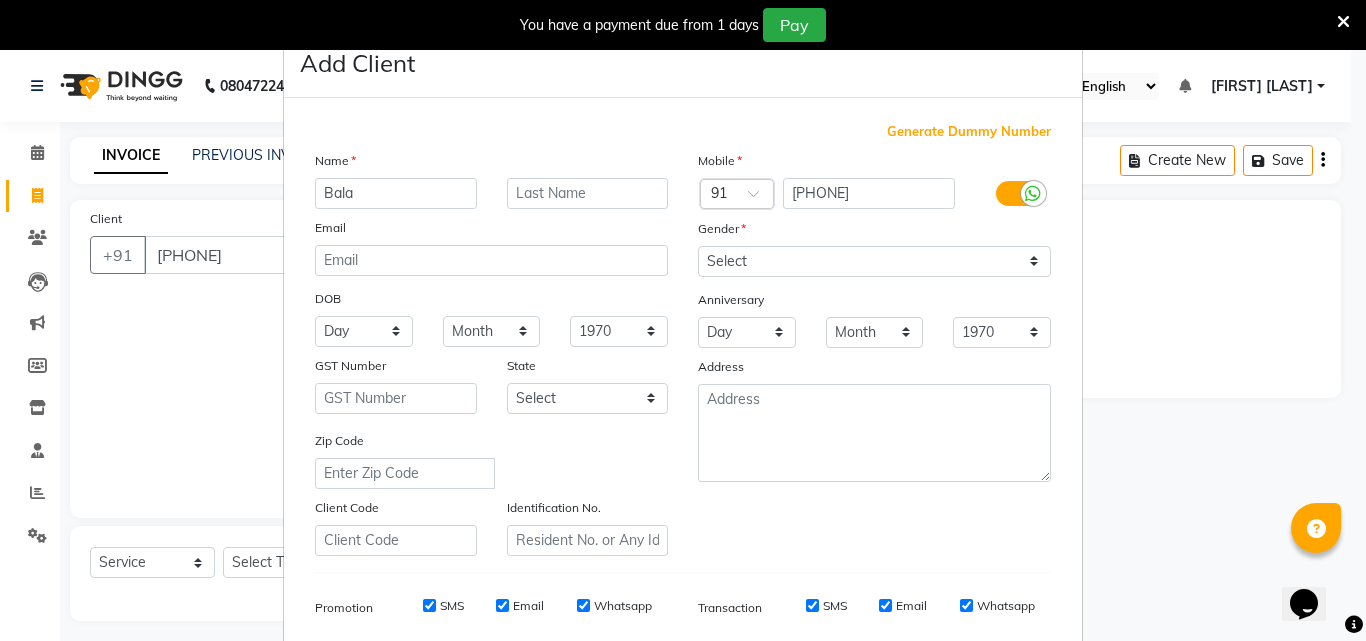 type on "Bala" 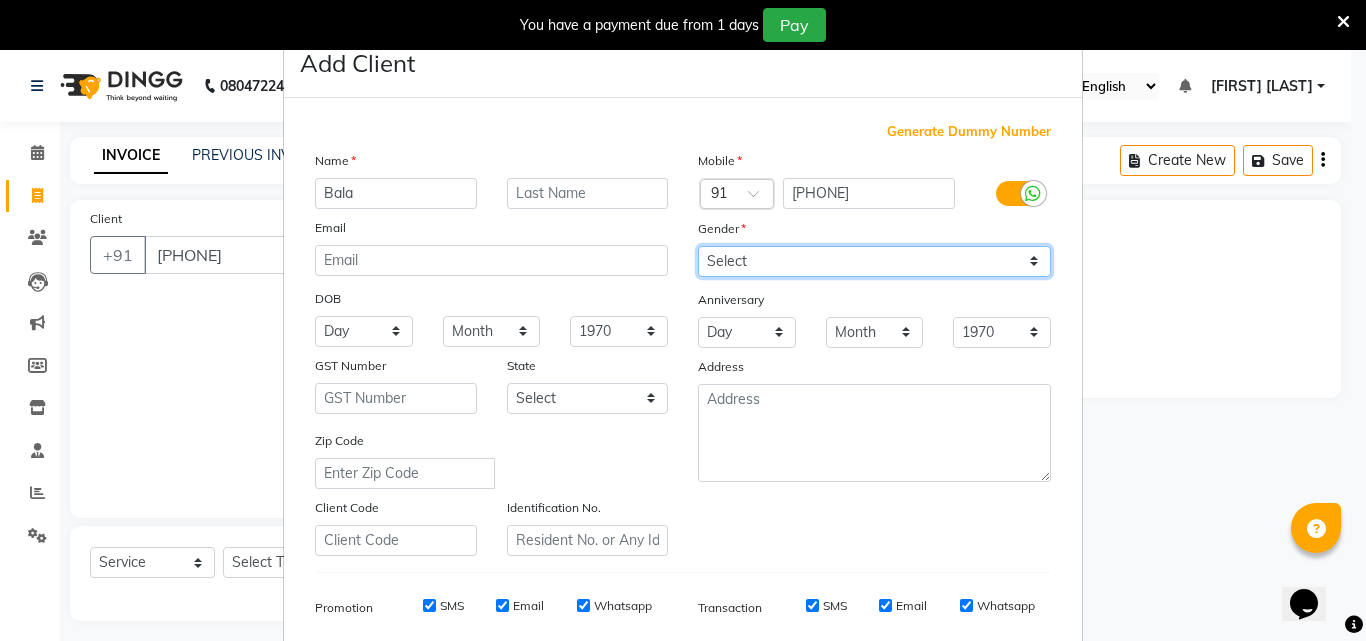 click on "Select Male Female Other Prefer Not To Say" at bounding box center (874, 261) 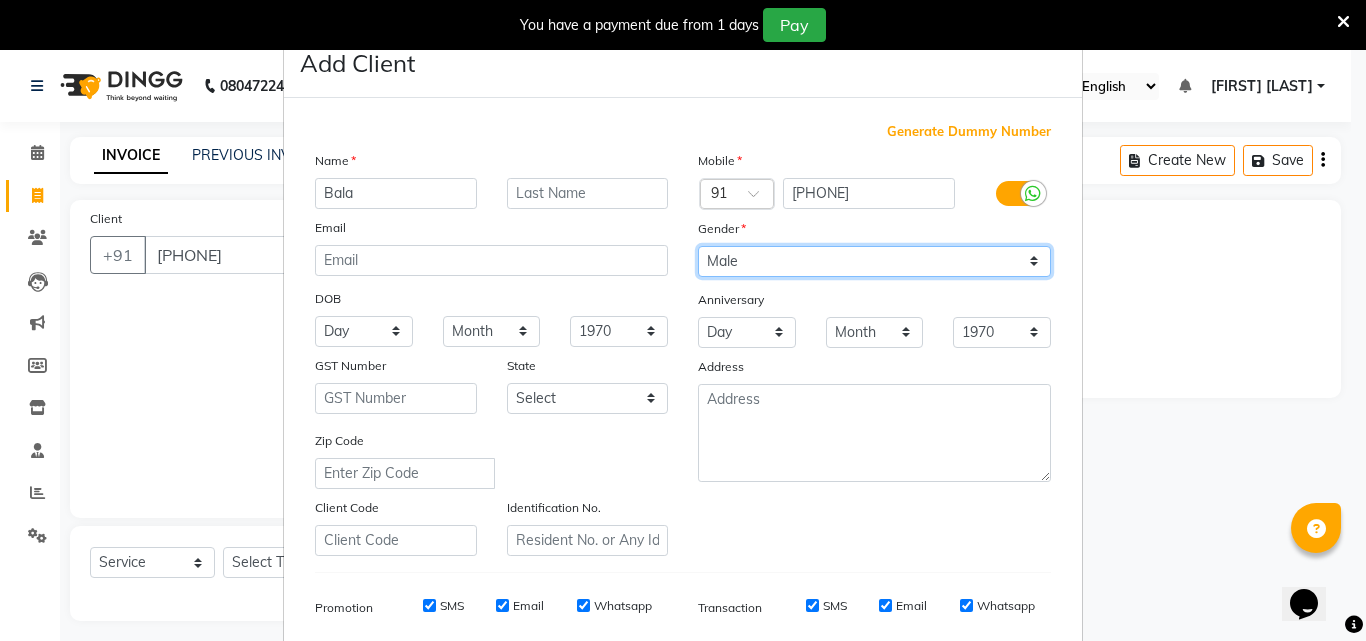 click on "Select Male Female Other Prefer Not To Say" at bounding box center [874, 261] 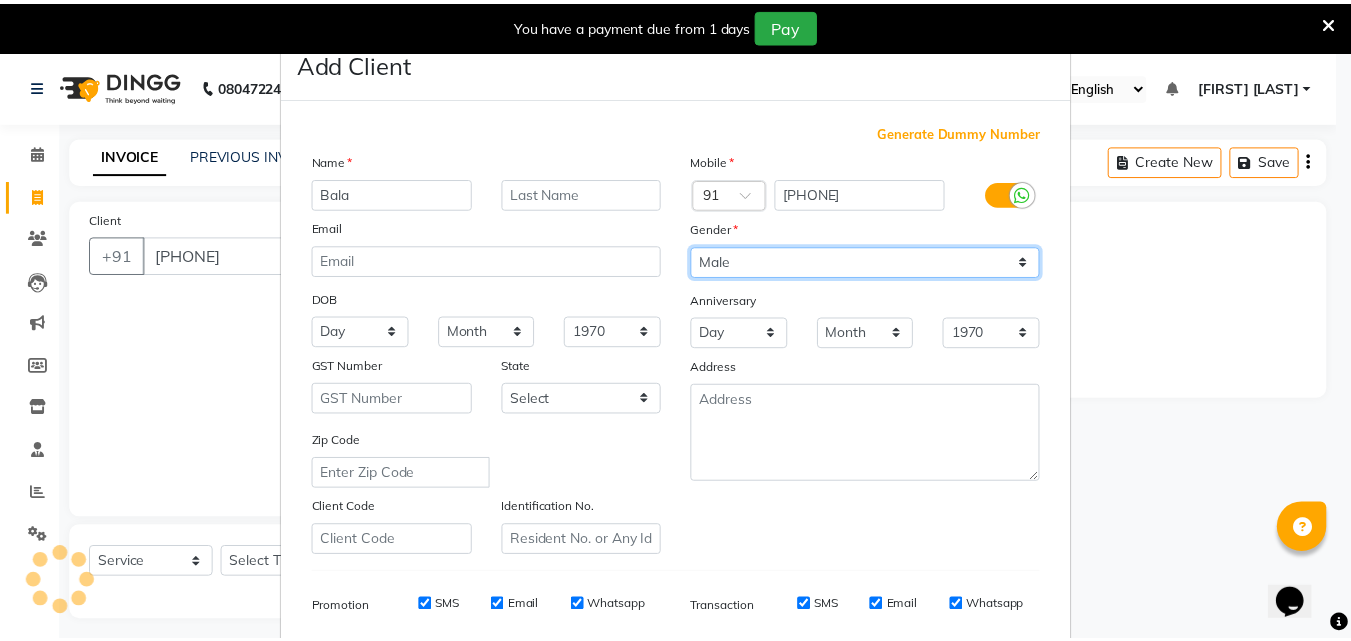 scroll, scrollTop: 282, scrollLeft: 0, axis: vertical 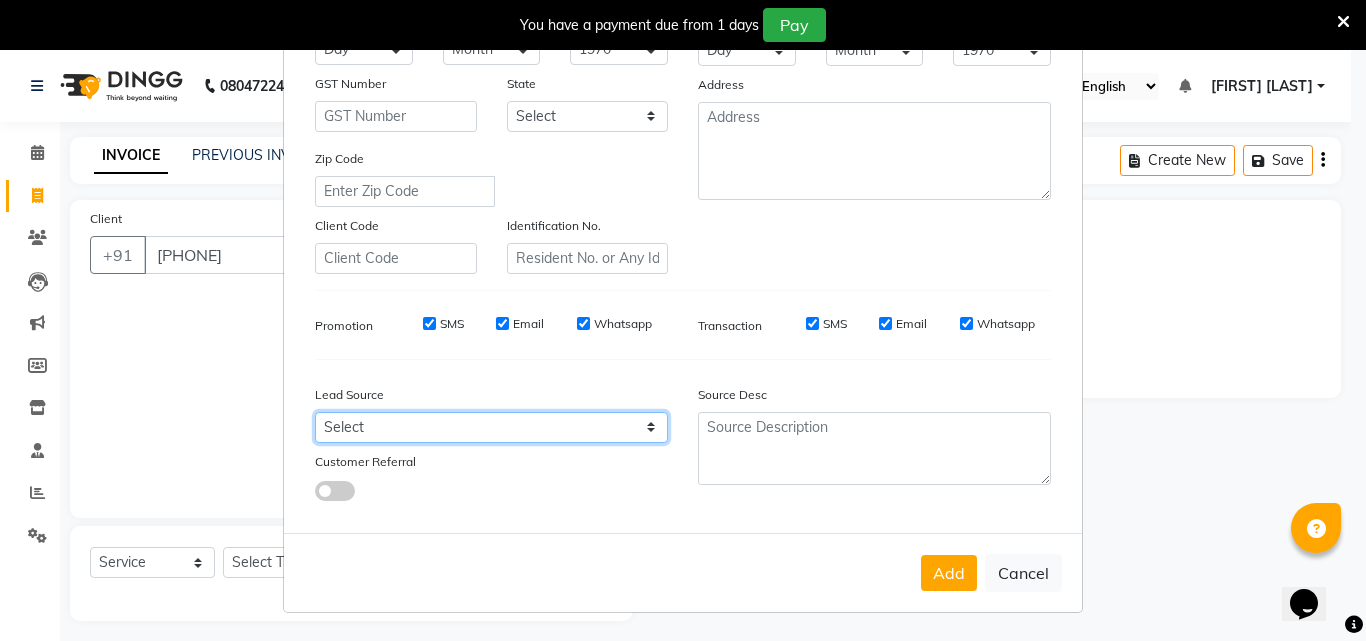 click on "Select Walk-in Referral Friend Advertisement Facebook JustDial Google Other Website Repeat Luzo Nearbuy Google Ads Galabox Followup SMS Campaign Cabin Crew Tieups" at bounding box center (491, 427) 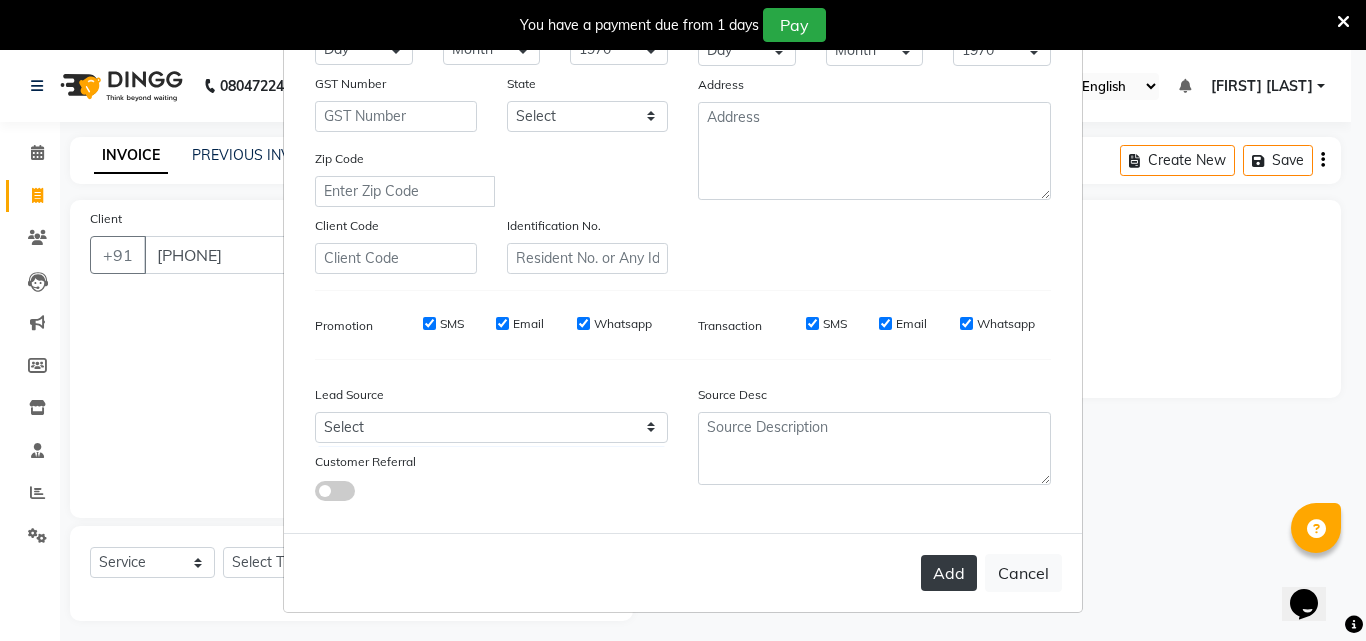 click on "Add" at bounding box center [949, 573] 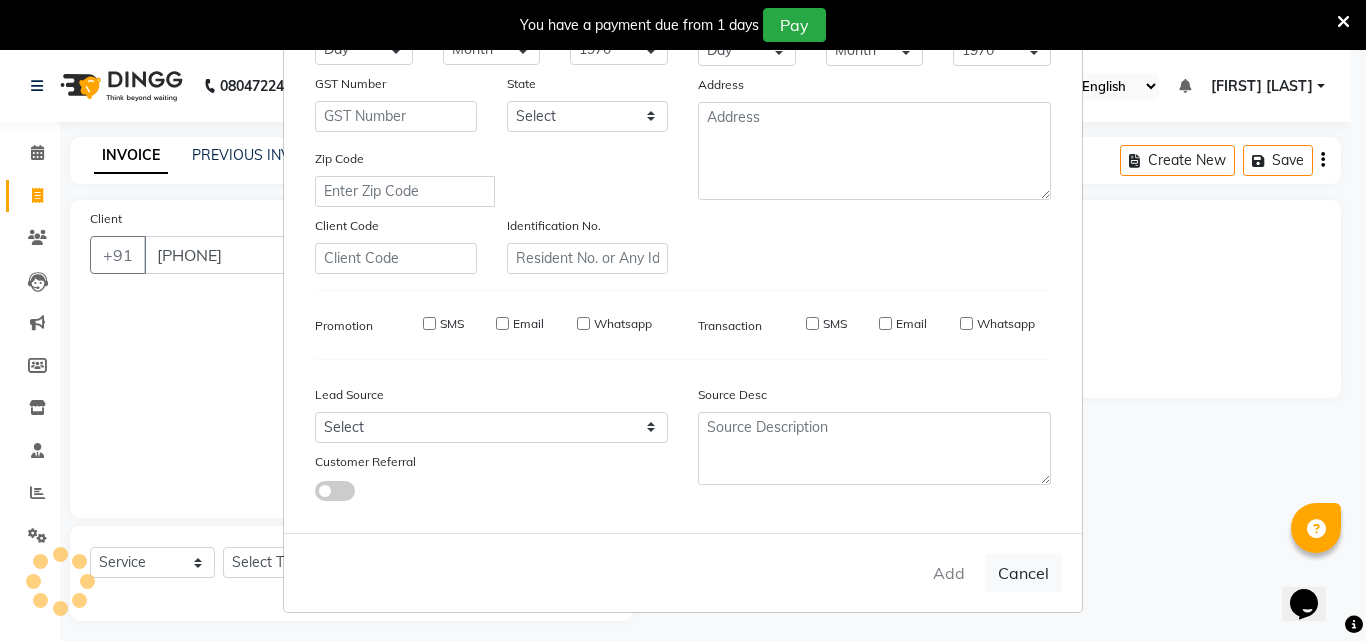 type 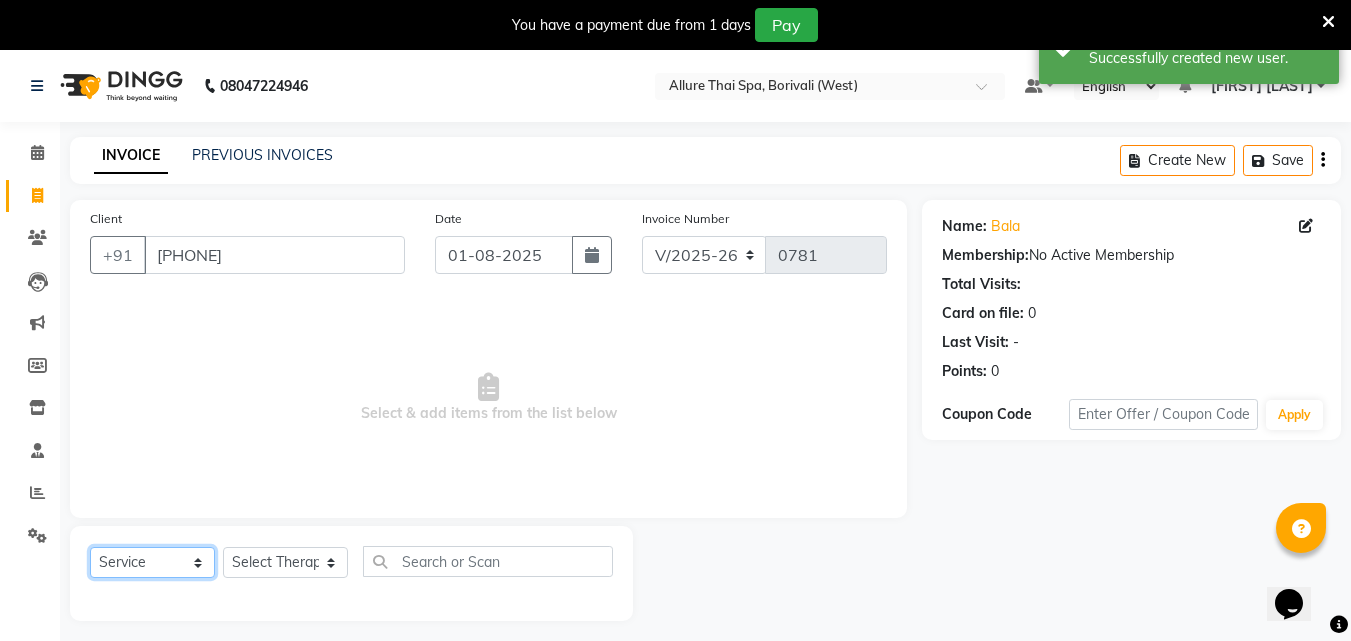 click on "Select  Service  Product  Membership  Package Voucher Prepaid Gift Card" 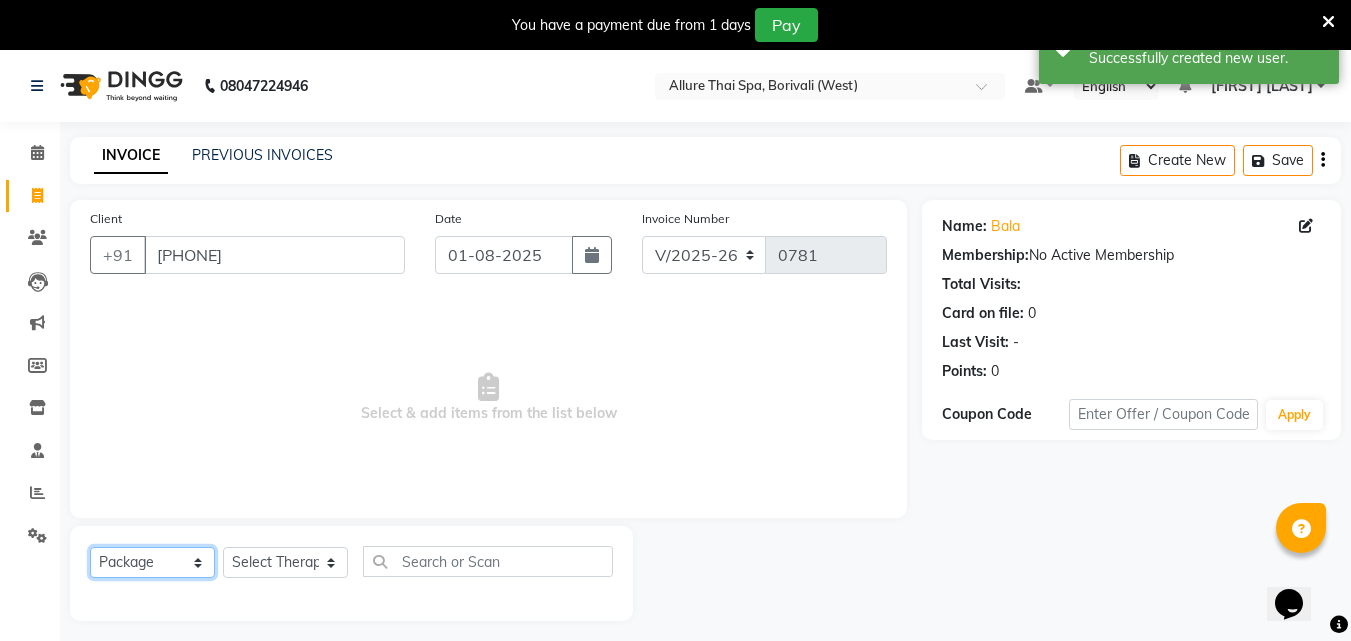 click on "Select  Service  Product  Membership  Package Voucher Prepaid Gift Card" 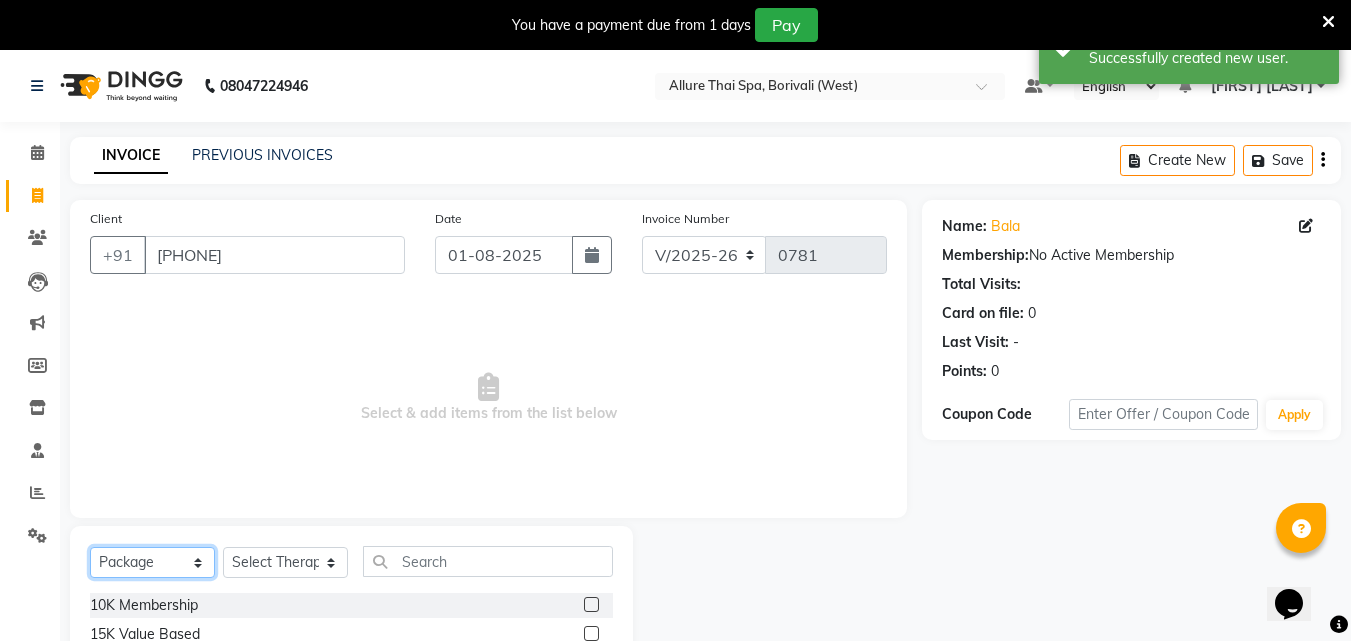 scroll, scrollTop: 210, scrollLeft: 0, axis: vertical 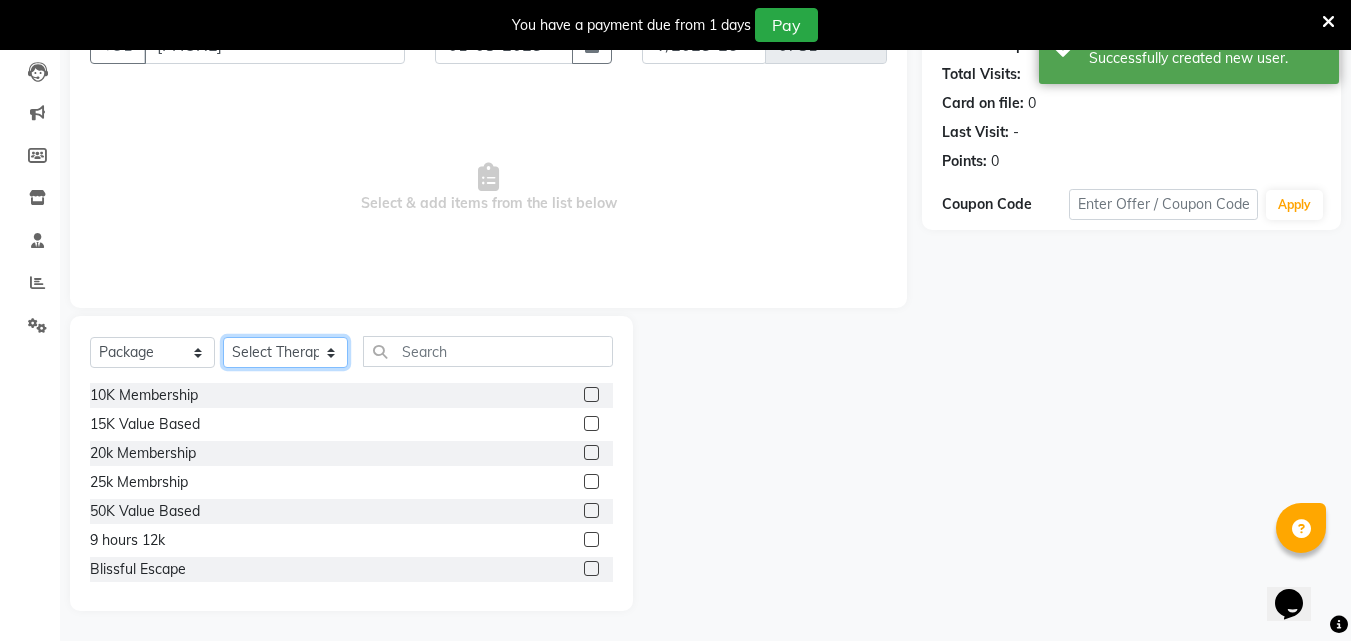 click on "Select Therapist Amy Dintei Israil Manager (Borivali W) Nani Prashant Bende Puii Rebecca Tharyee" 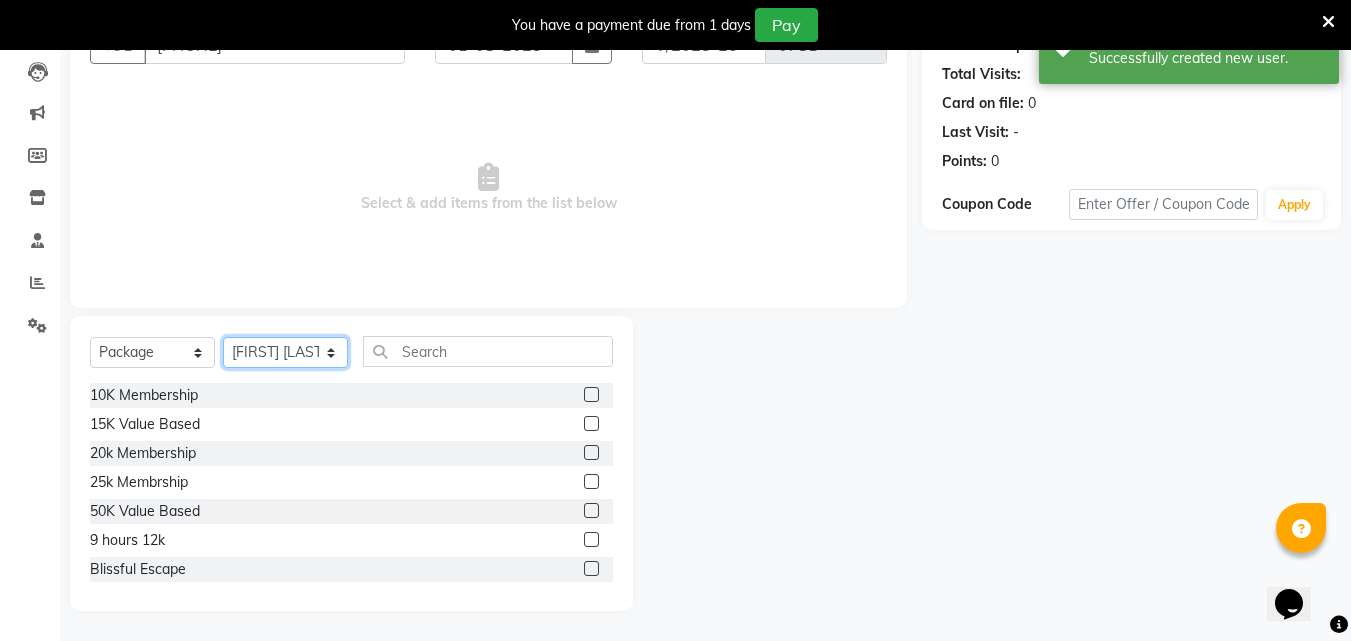 click on "Select Therapist Amy Dintei Israil Manager (Borivali W) Nani Prashant Bende Puii Rebecca Tharyee" 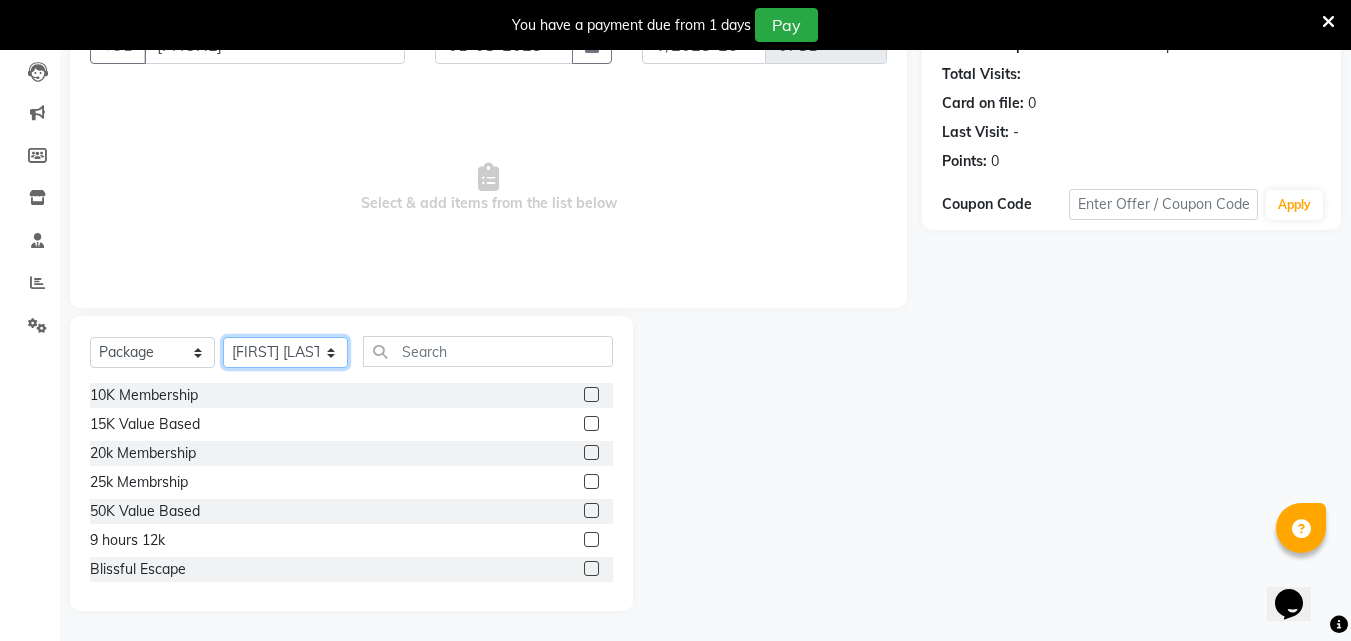 select on "57553" 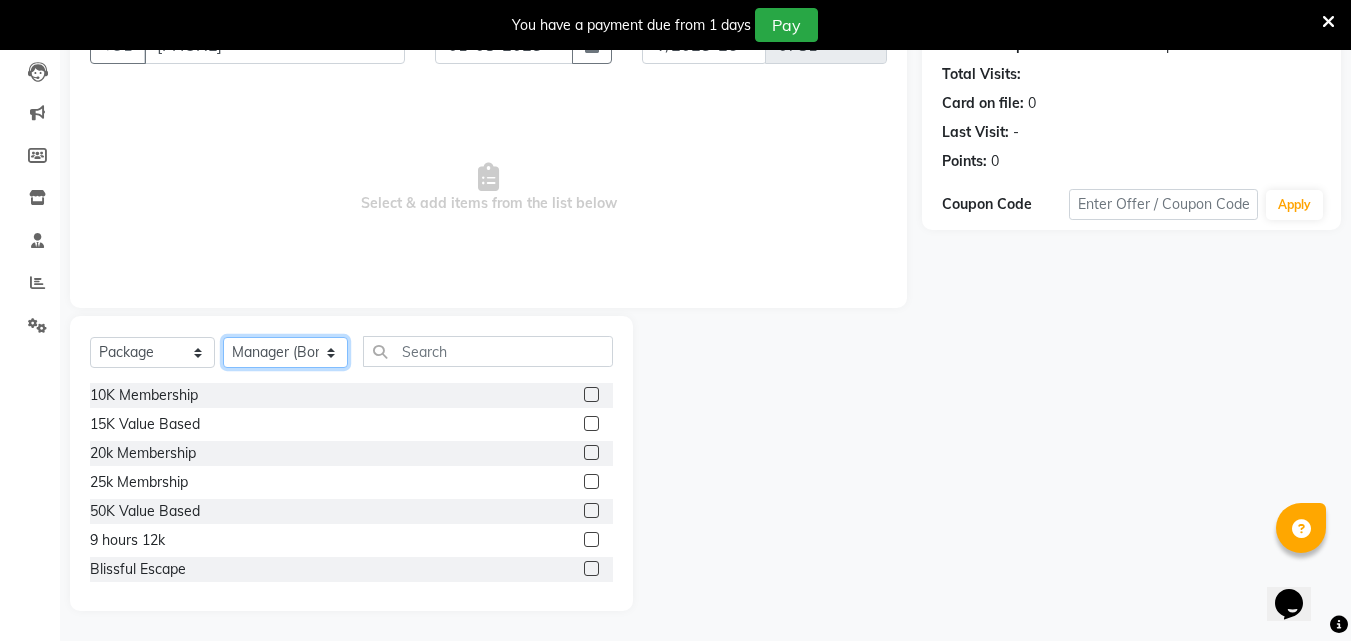 click on "Select Therapist Amy Dintei Israil Manager (Borivali W) Nani Prashant Bende Puii Rebecca Tharyee" 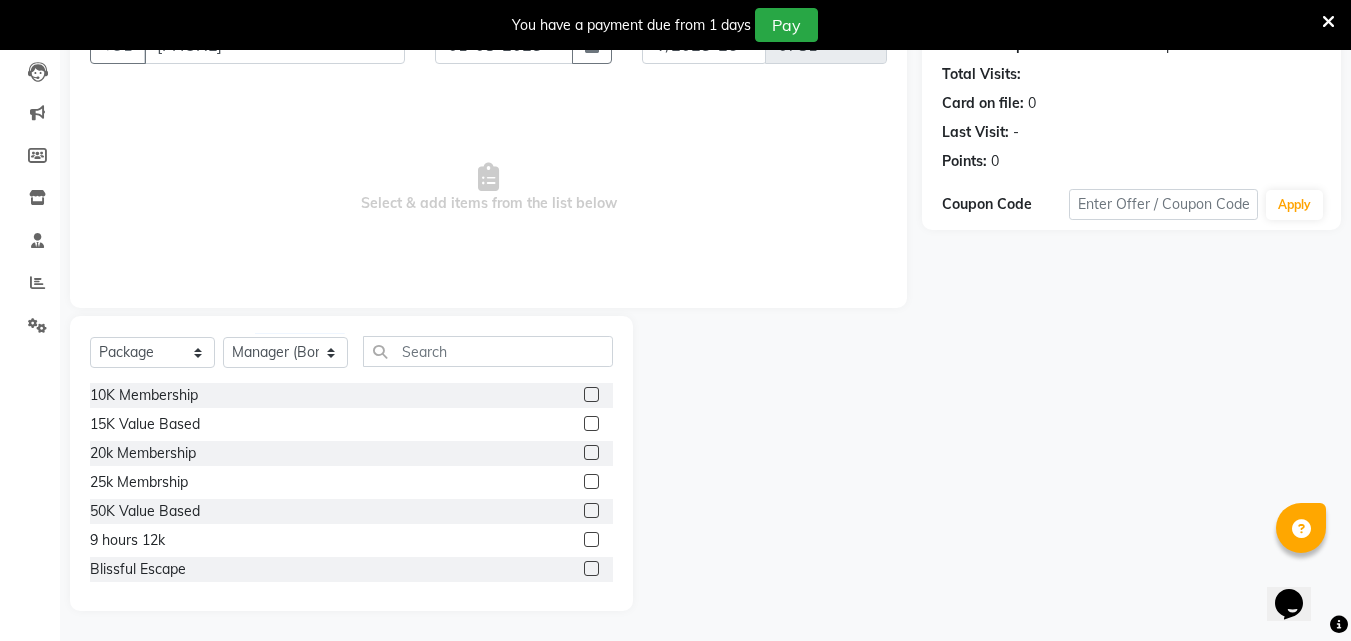 click 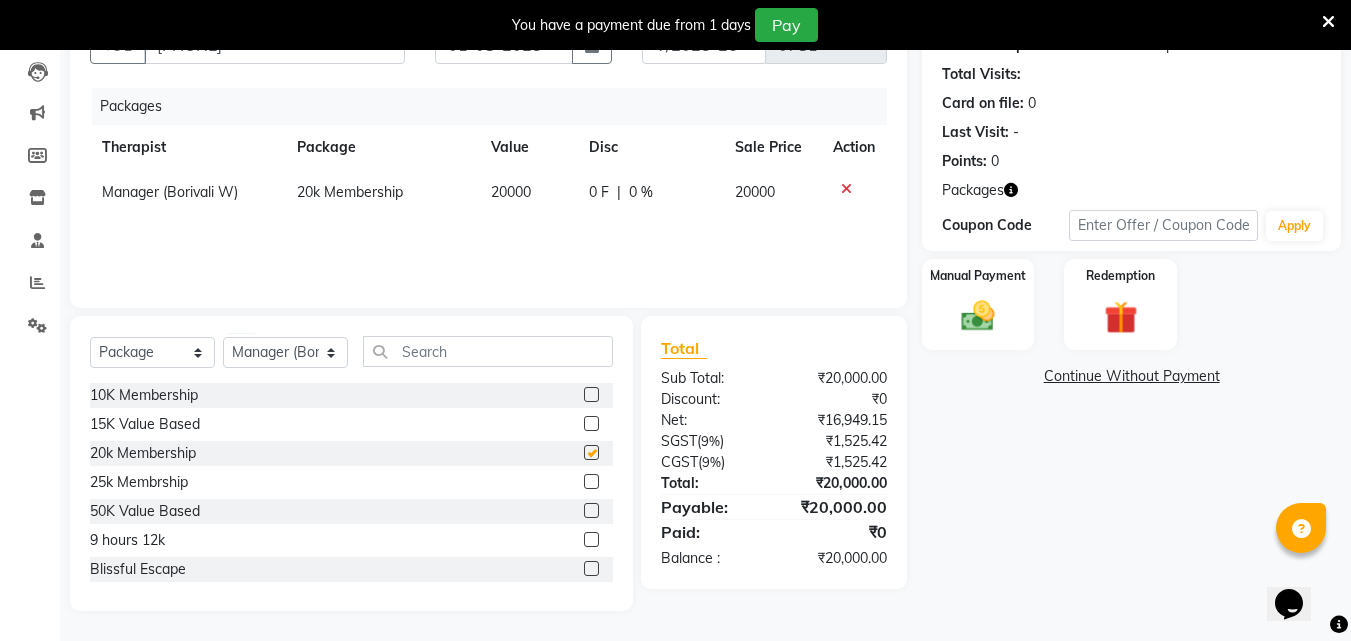 checkbox on "false" 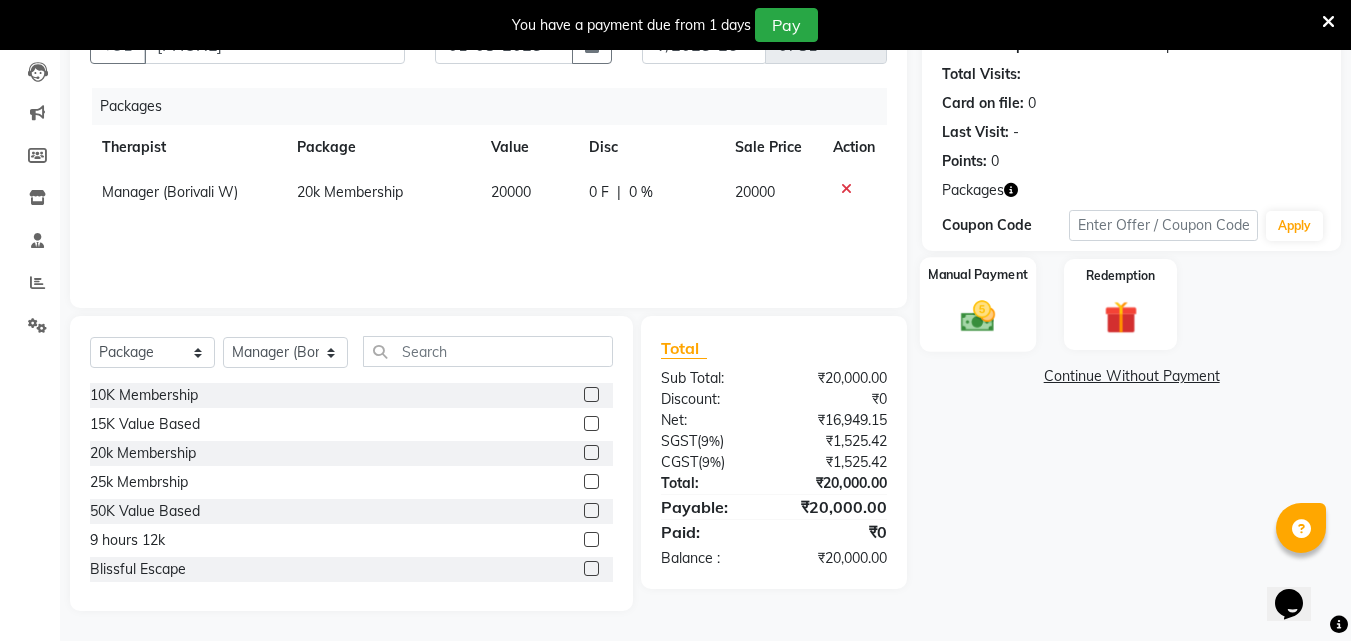 click on "Manual Payment" 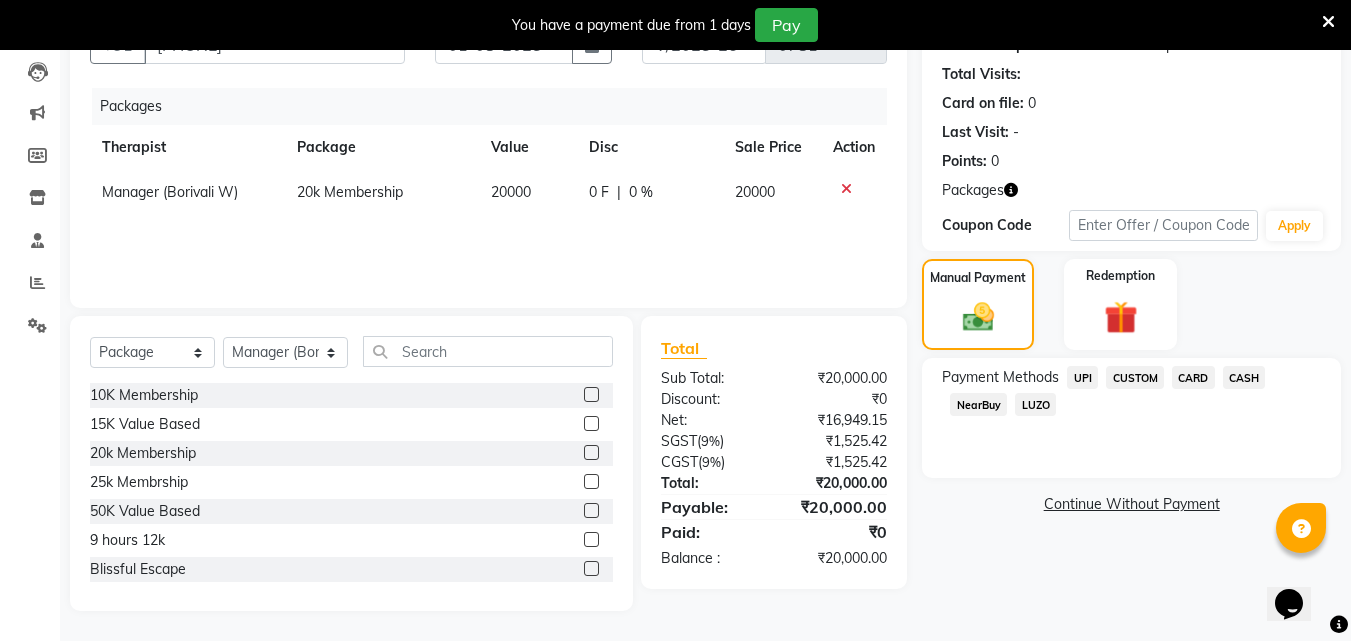 click on "UPI" 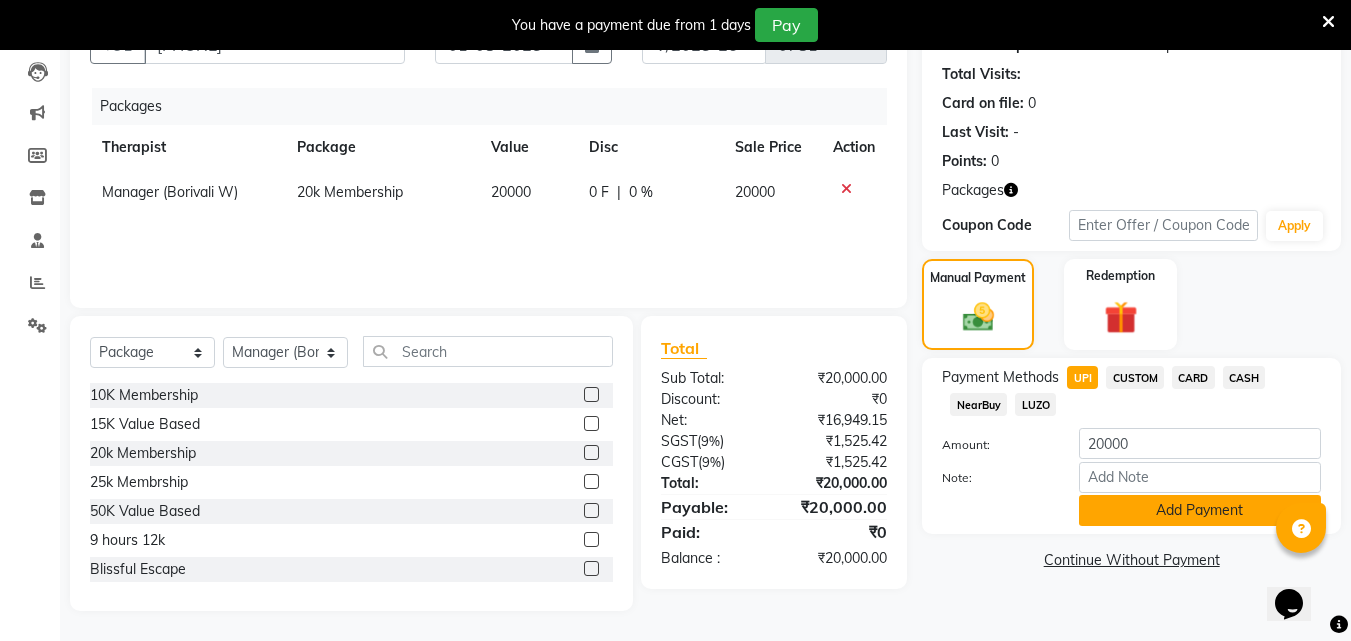 click on "Add Payment" 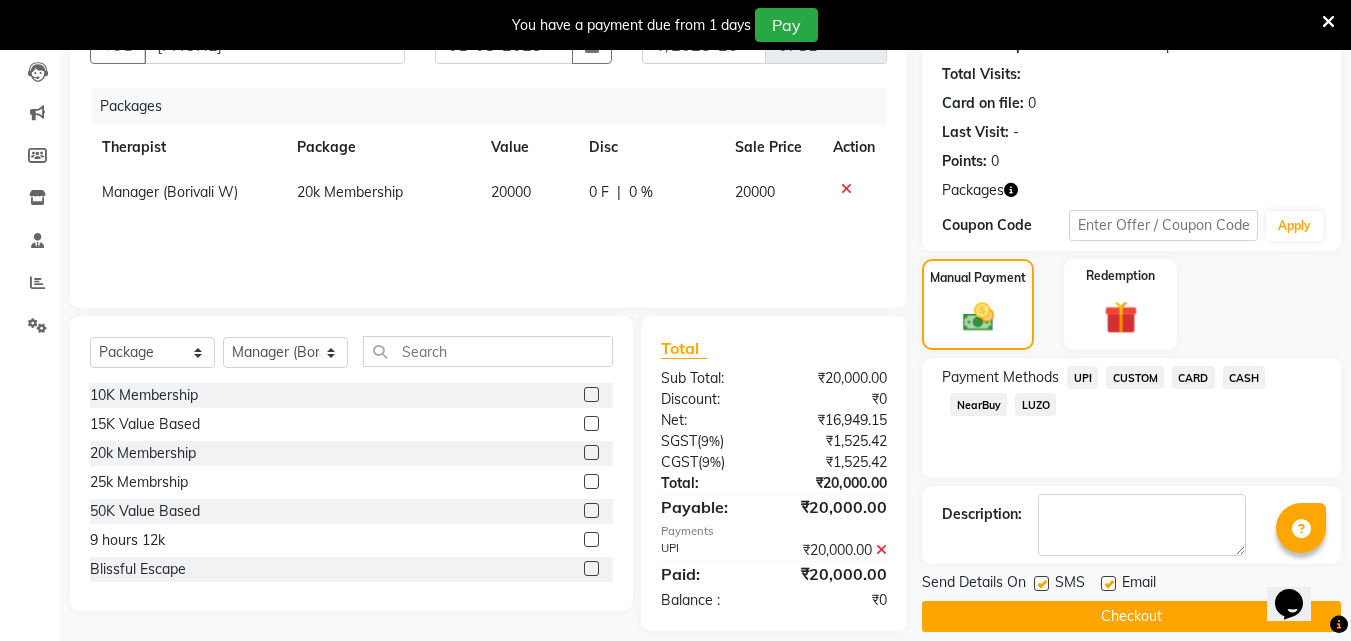 scroll, scrollTop: 231, scrollLeft: 0, axis: vertical 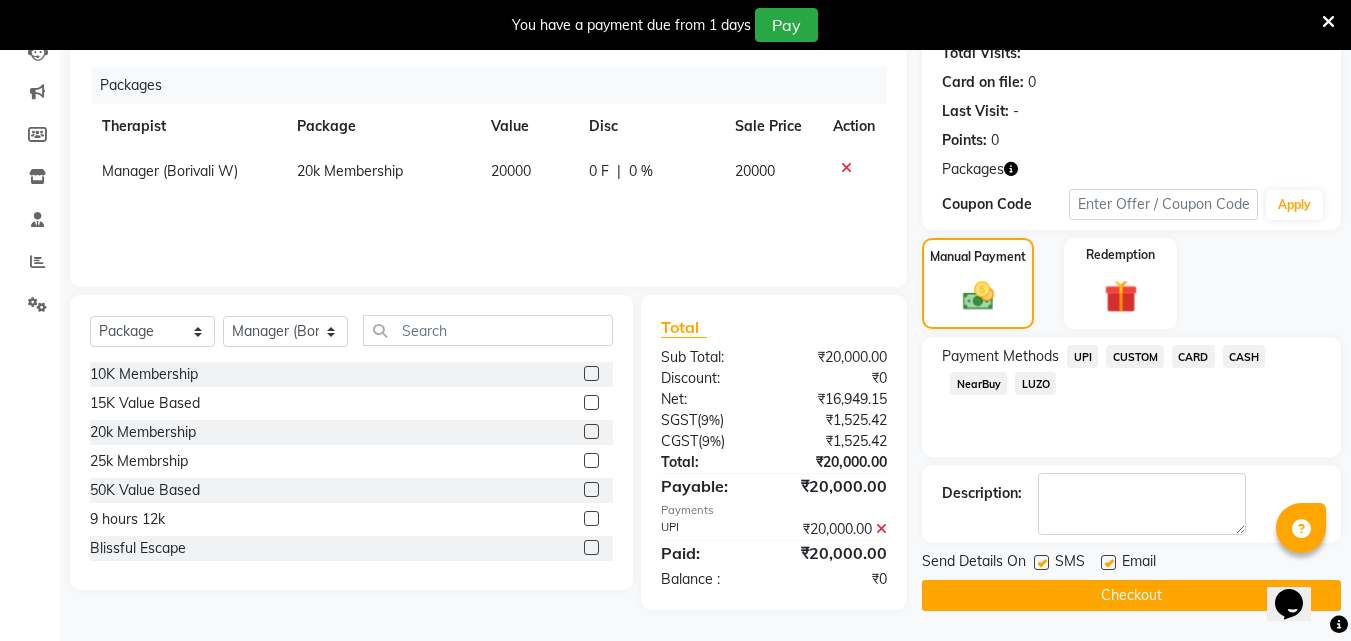 click on "Checkout" 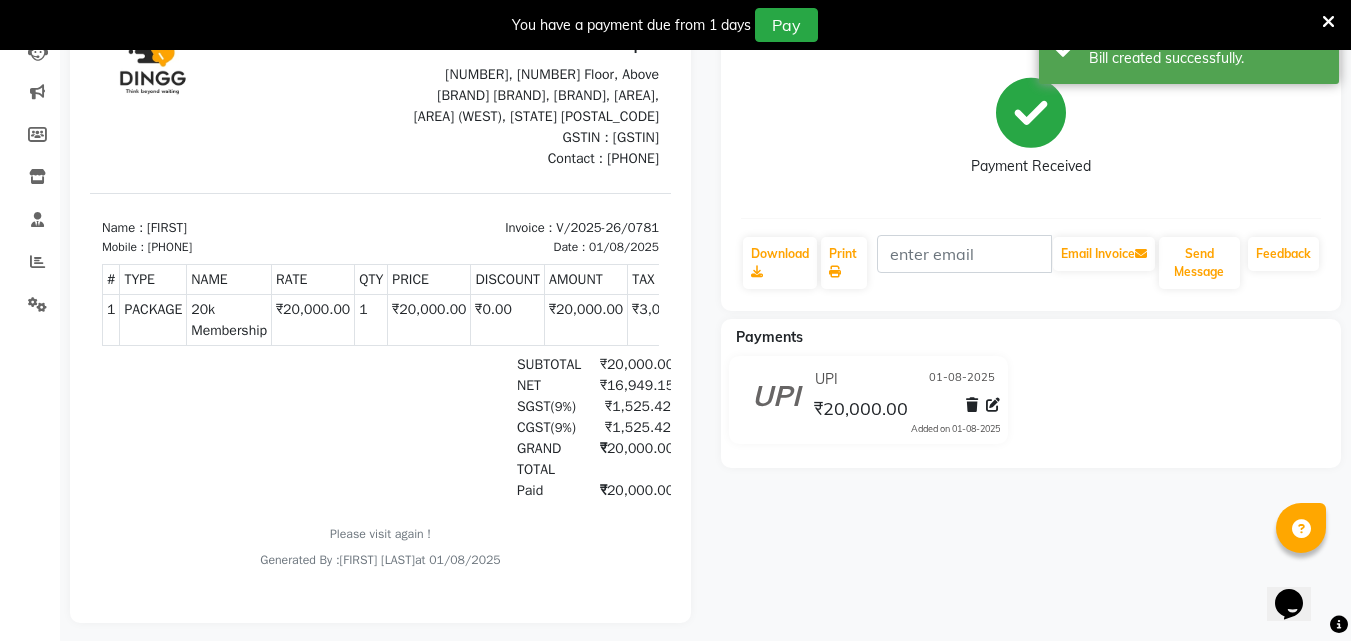 scroll, scrollTop: 0, scrollLeft: 0, axis: both 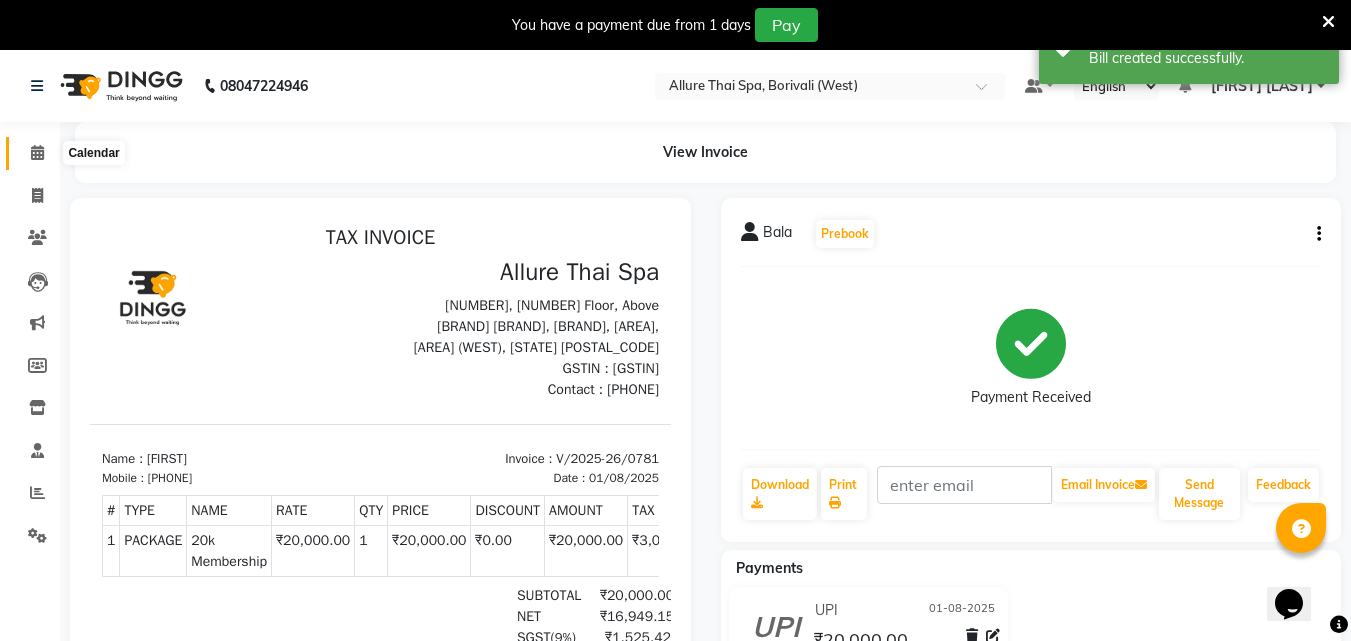 click 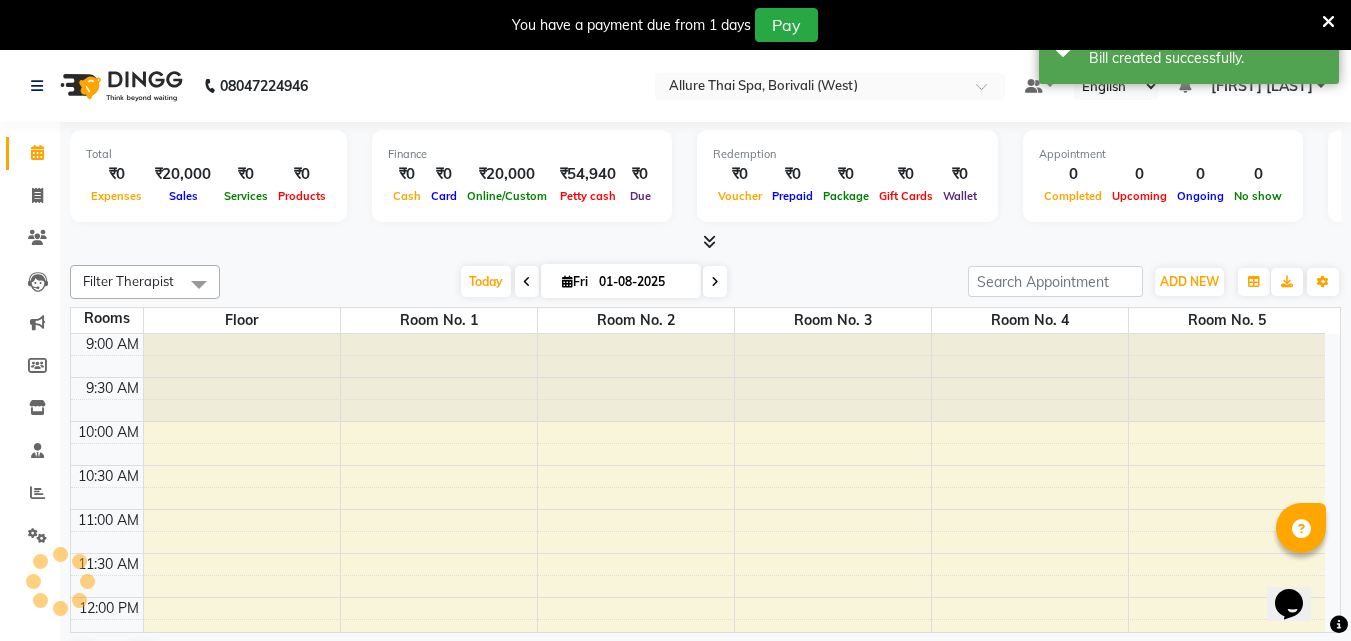 scroll, scrollTop: 0, scrollLeft: 0, axis: both 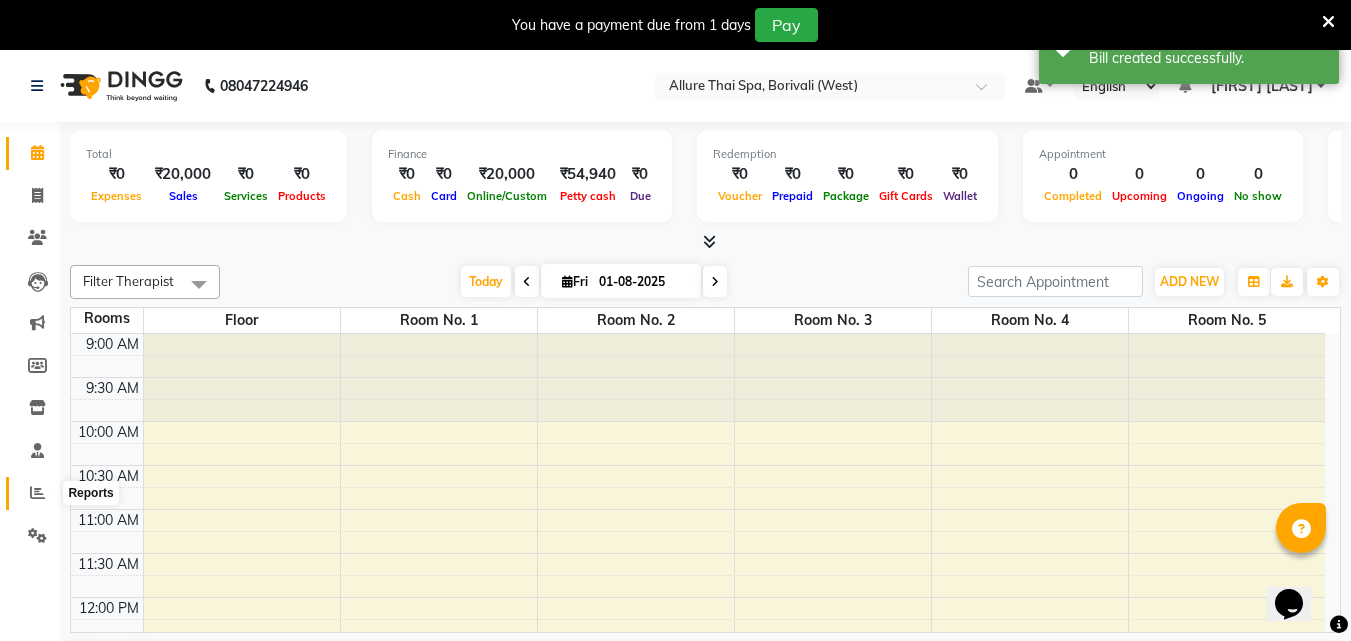 click 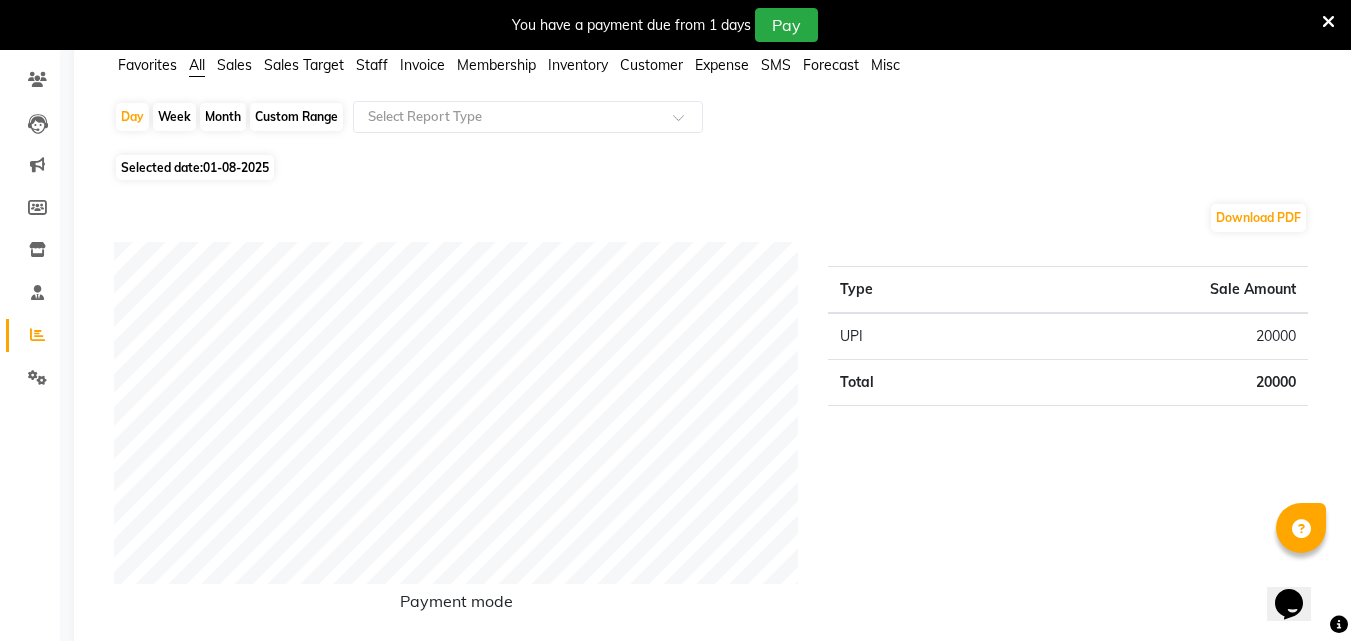 scroll, scrollTop: 0, scrollLeft: 0, axis: both 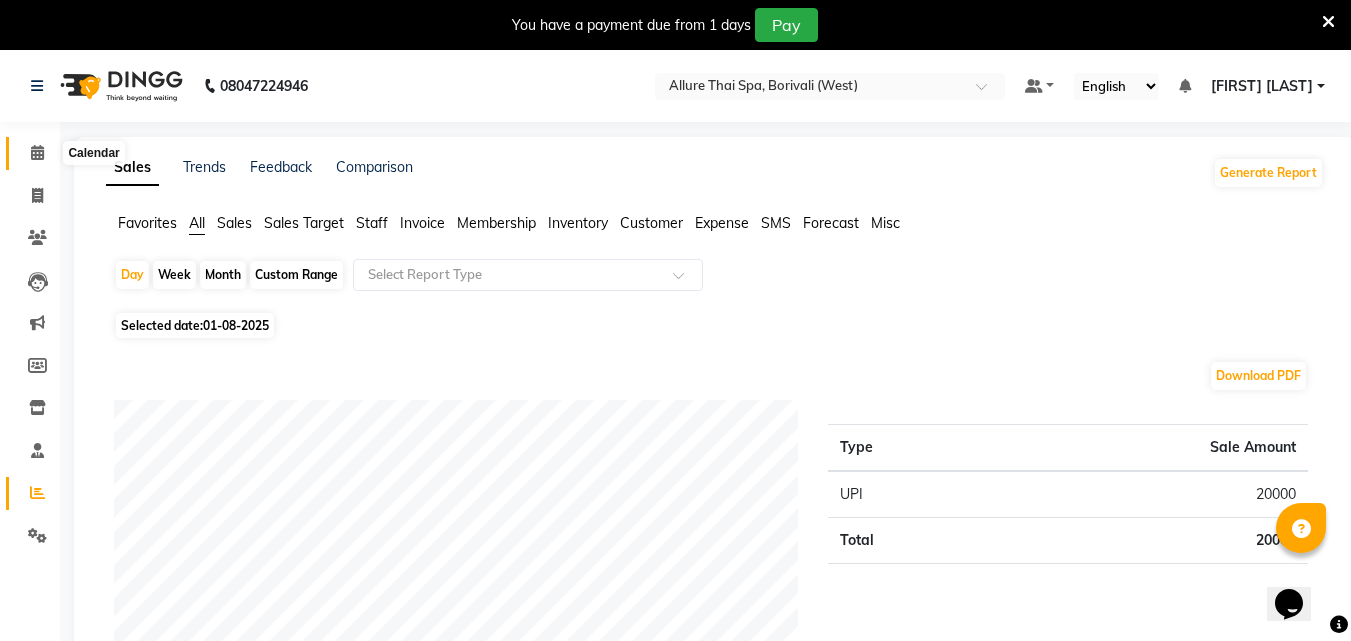 click 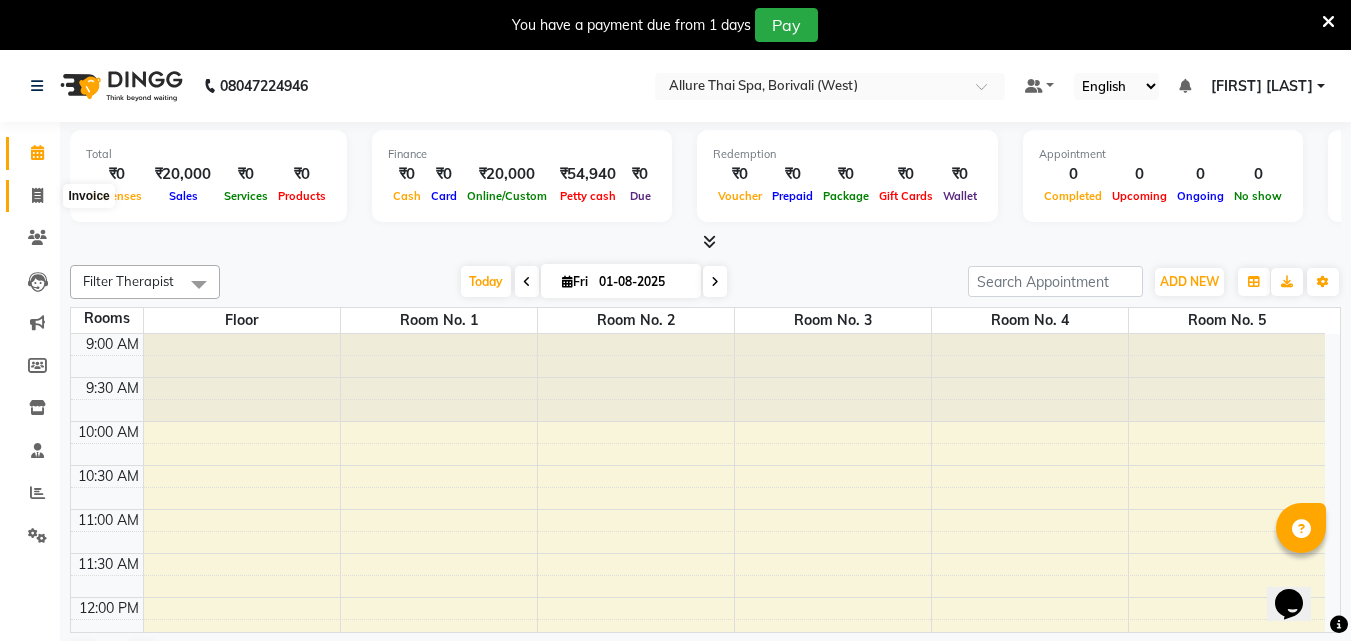 click 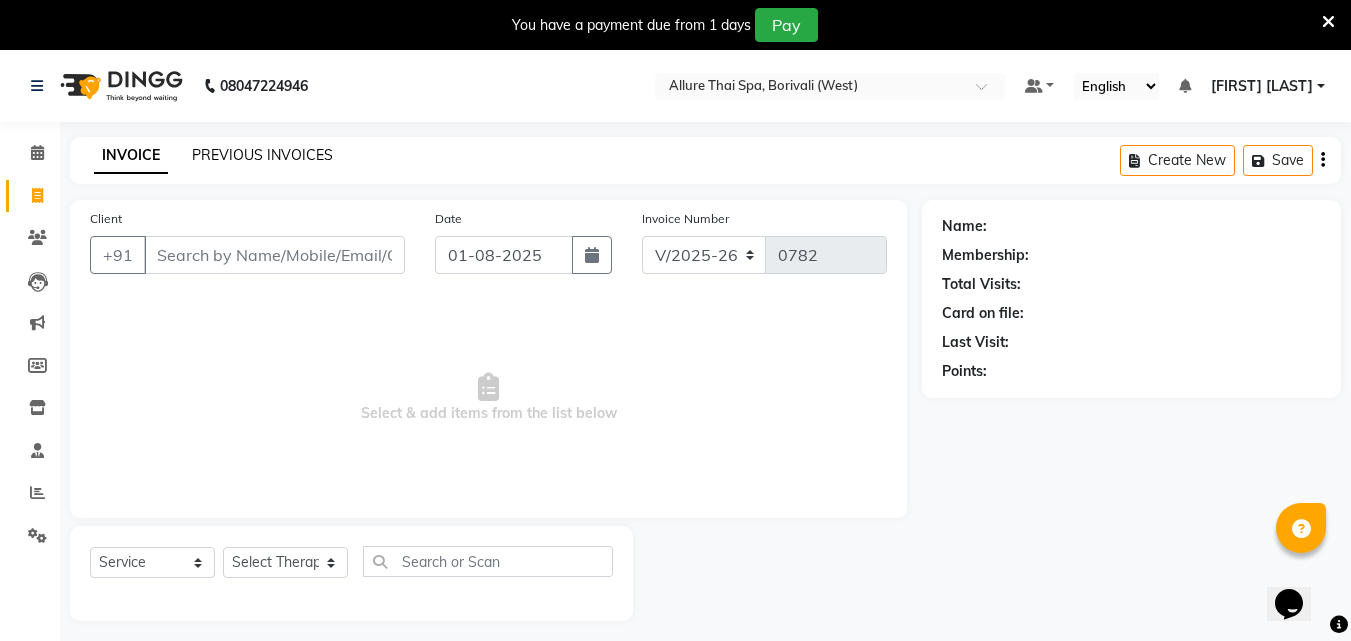 click on "PREVIOUS INVOICES" 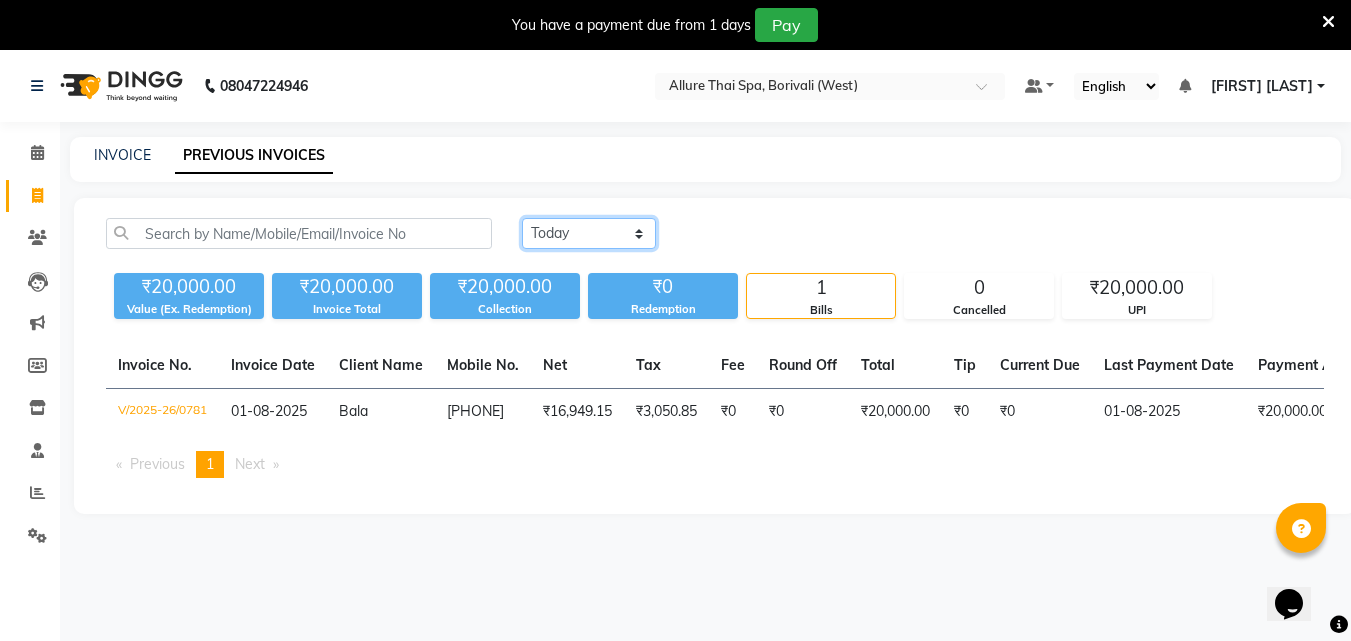 click on "Today Yesterday Custom Range" 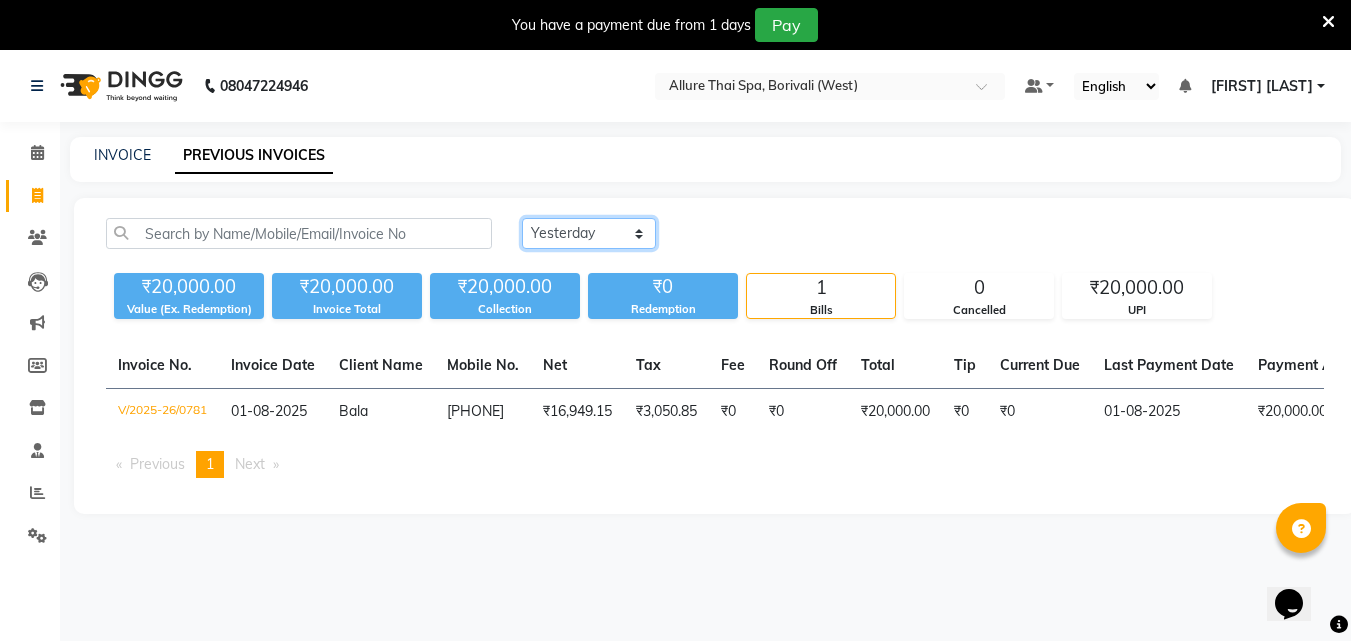 click on "Today Yesterday Custom Range" 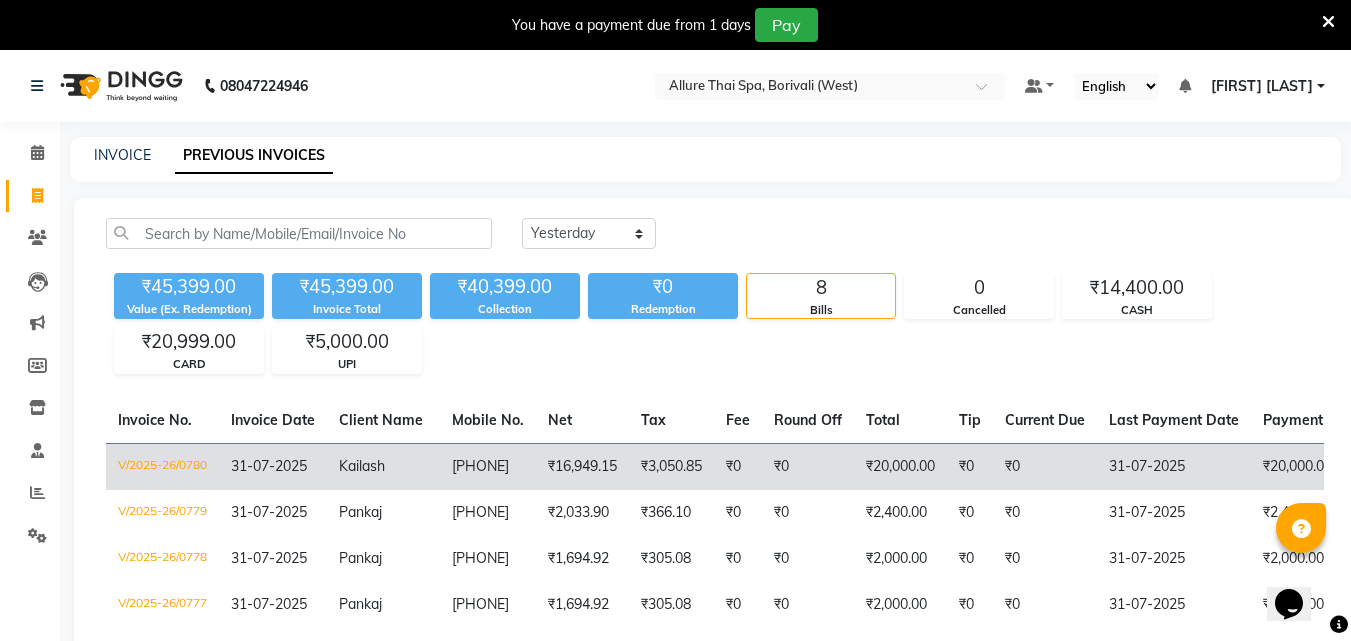click on "₹16,949.15" 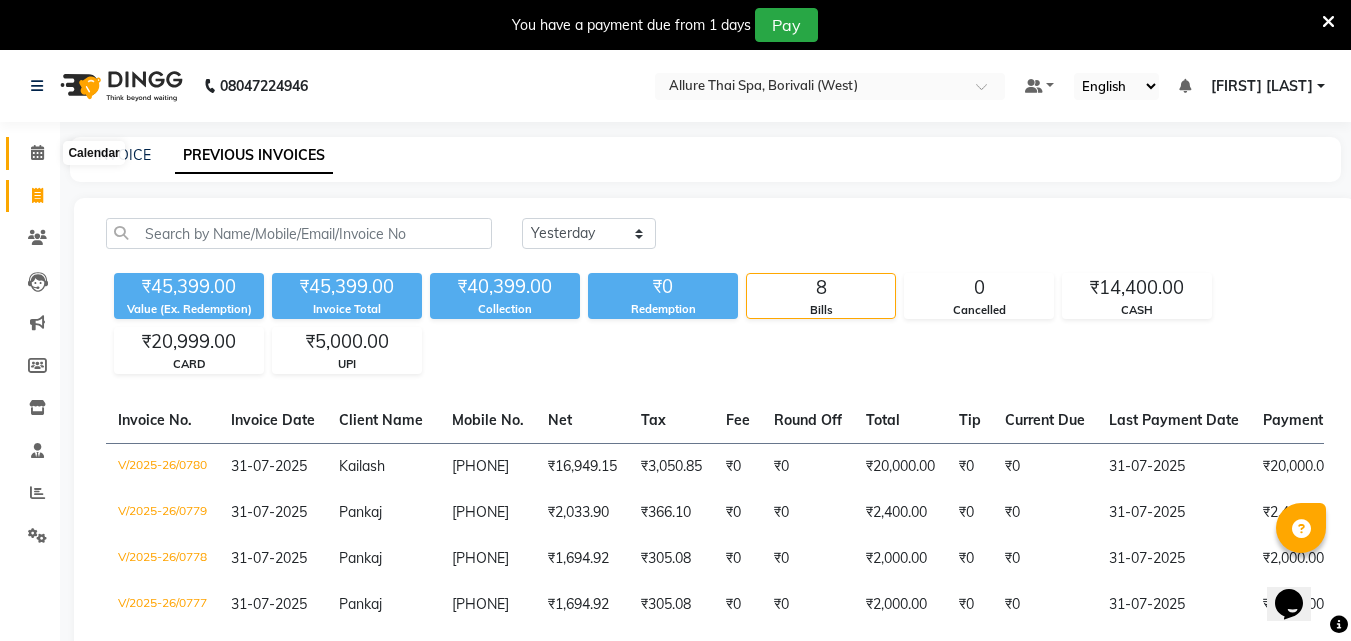 click 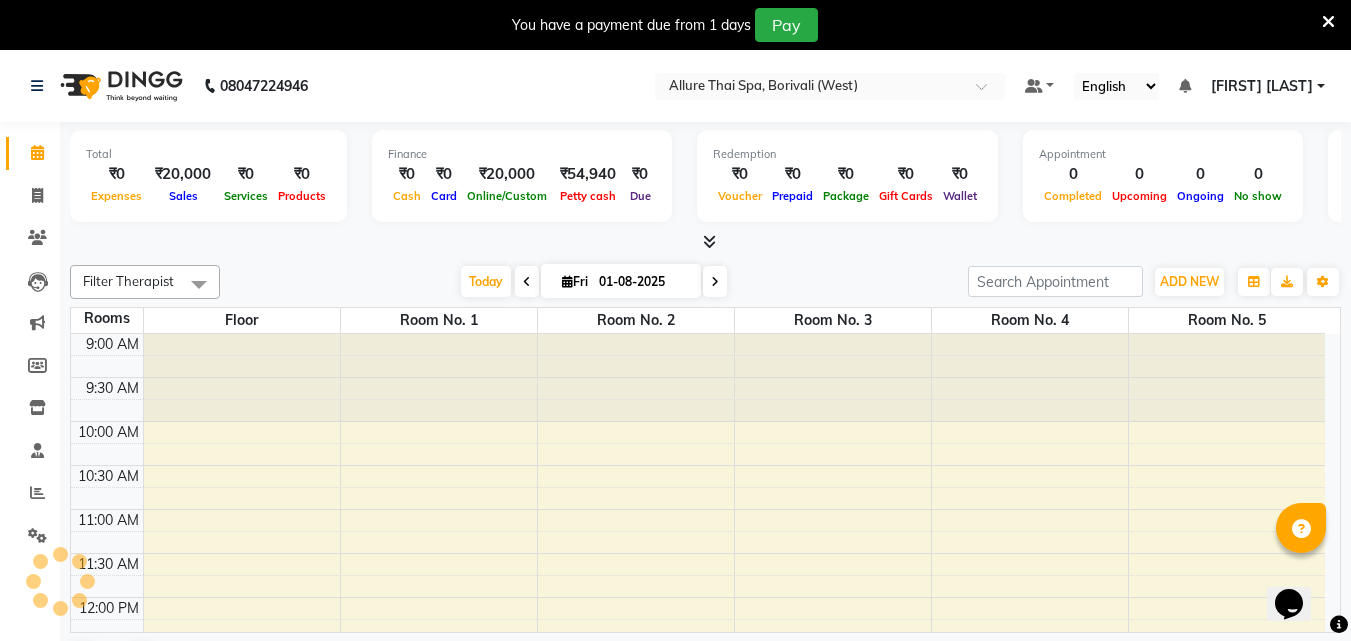 scroll, scrollTop: 0, scrollLeft: 0, axis: both 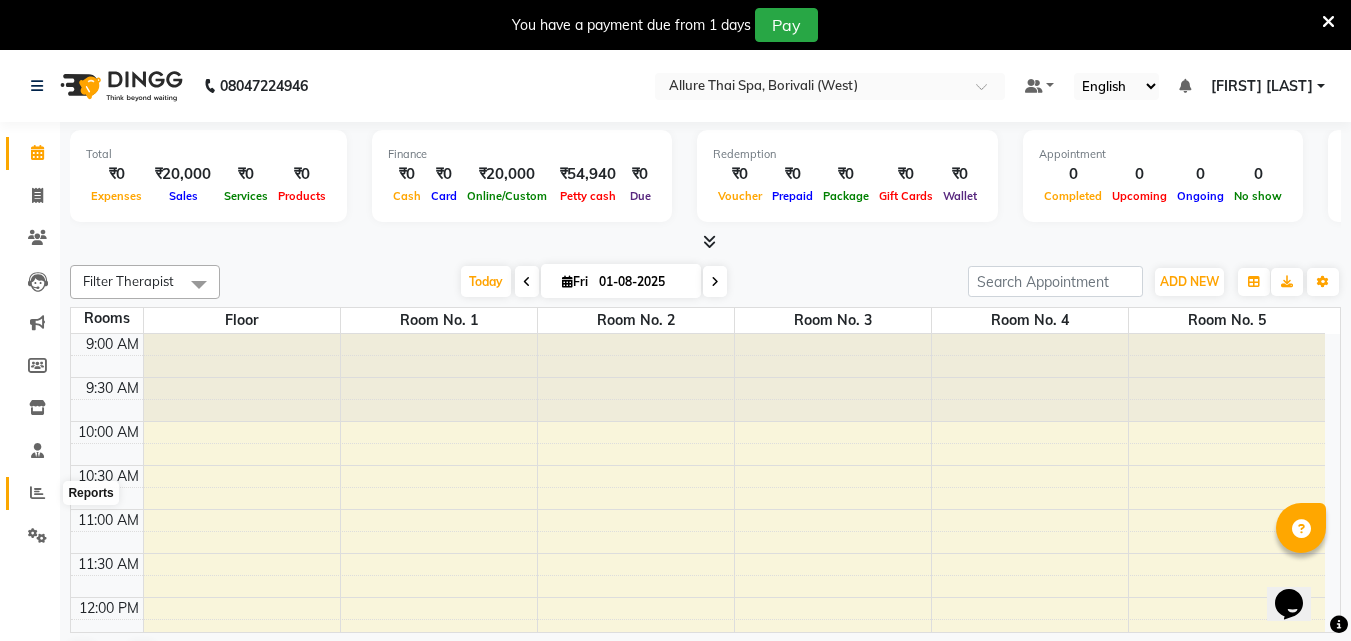 click 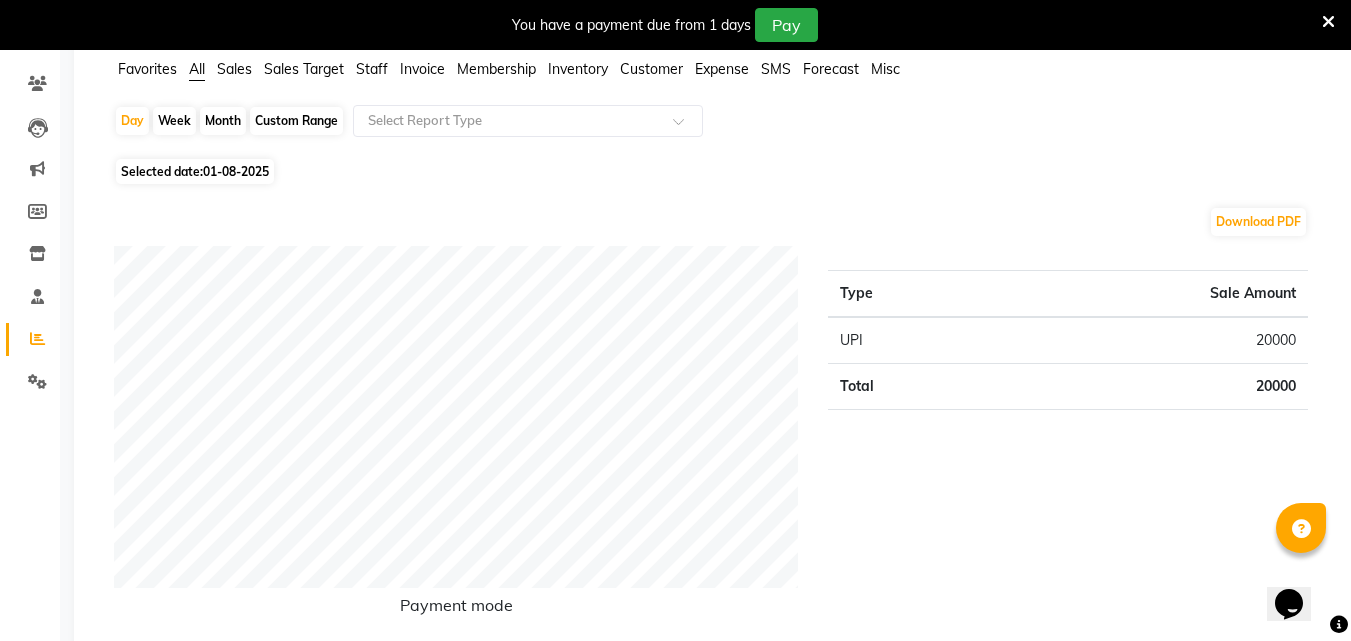 scroll, scrollTop: 155, scrollLeft: 0, axis: vertical 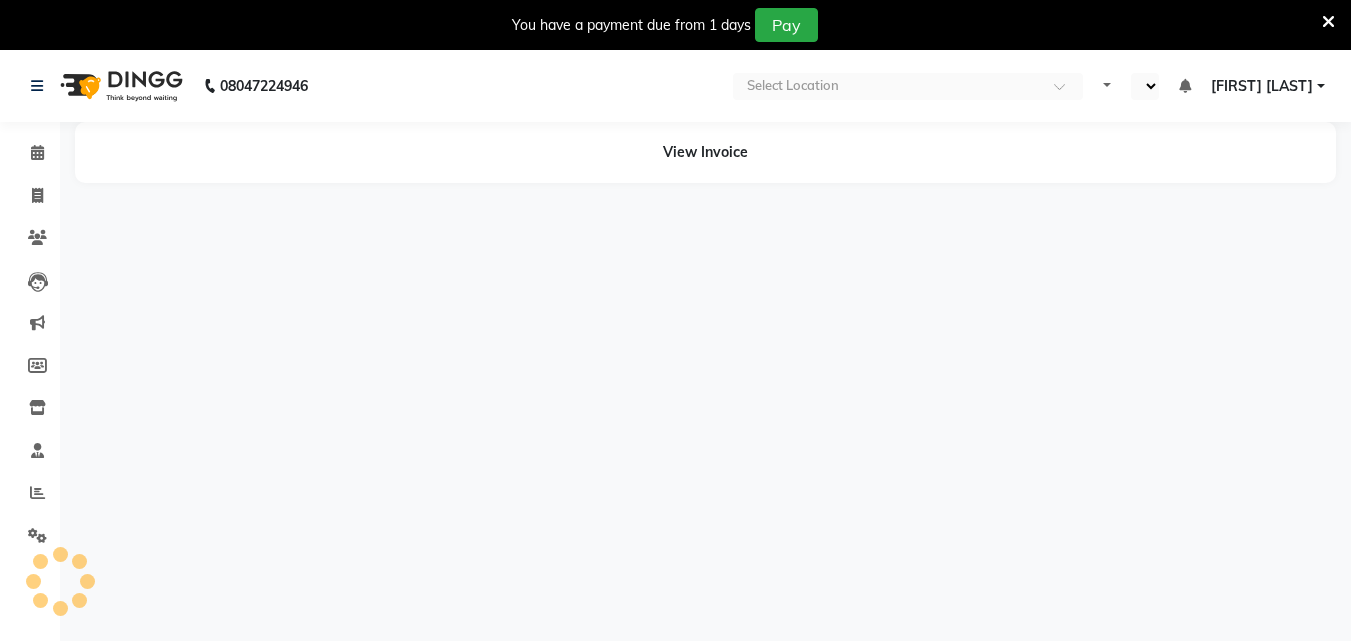 select on "en" 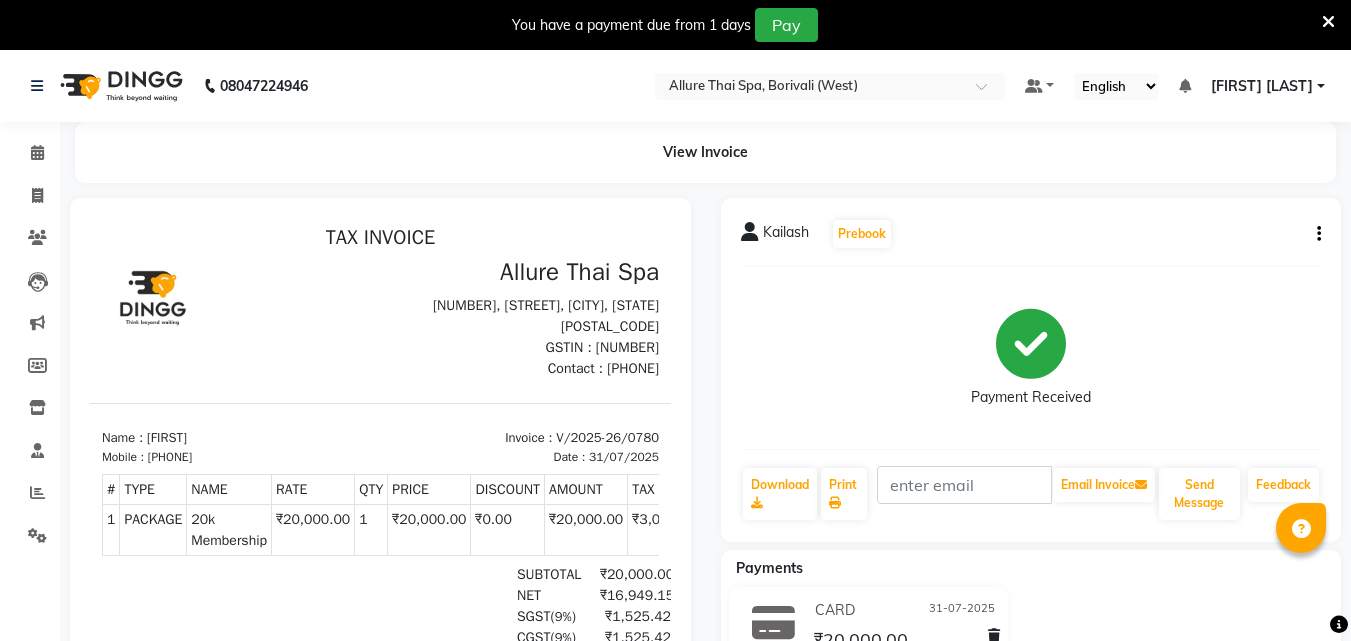 scroll, scrollTop: 0, scrollLeft: 0, axis: both 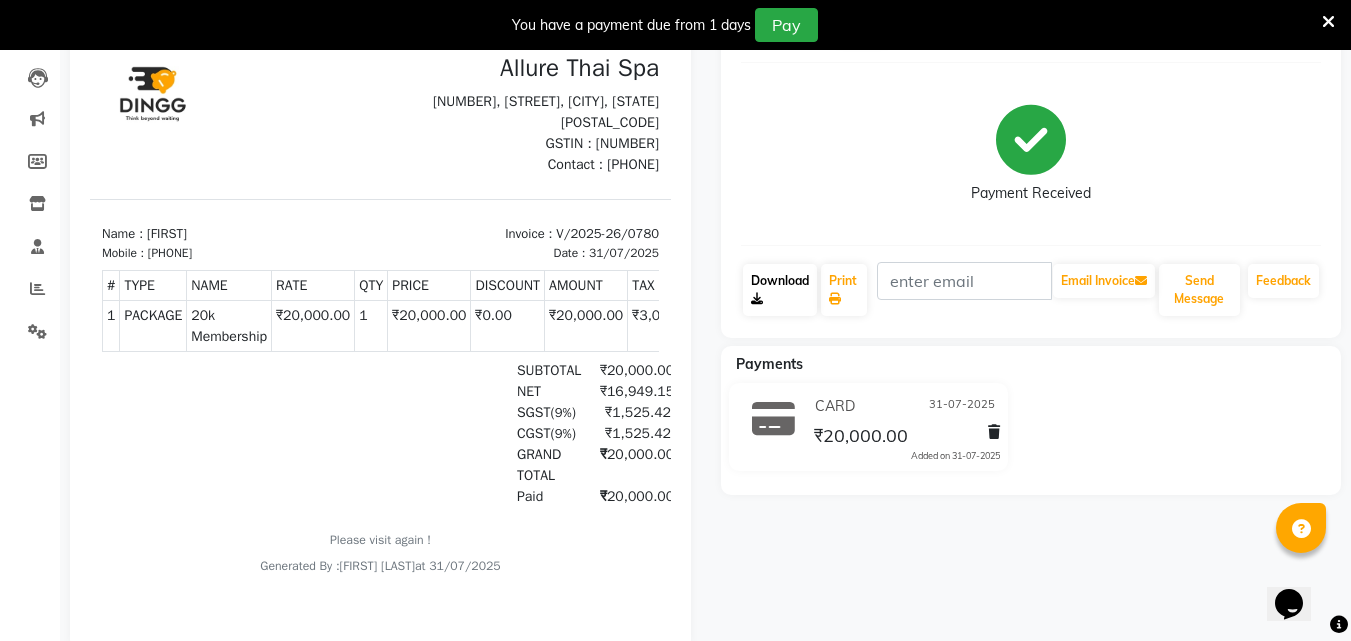 click on "Download" 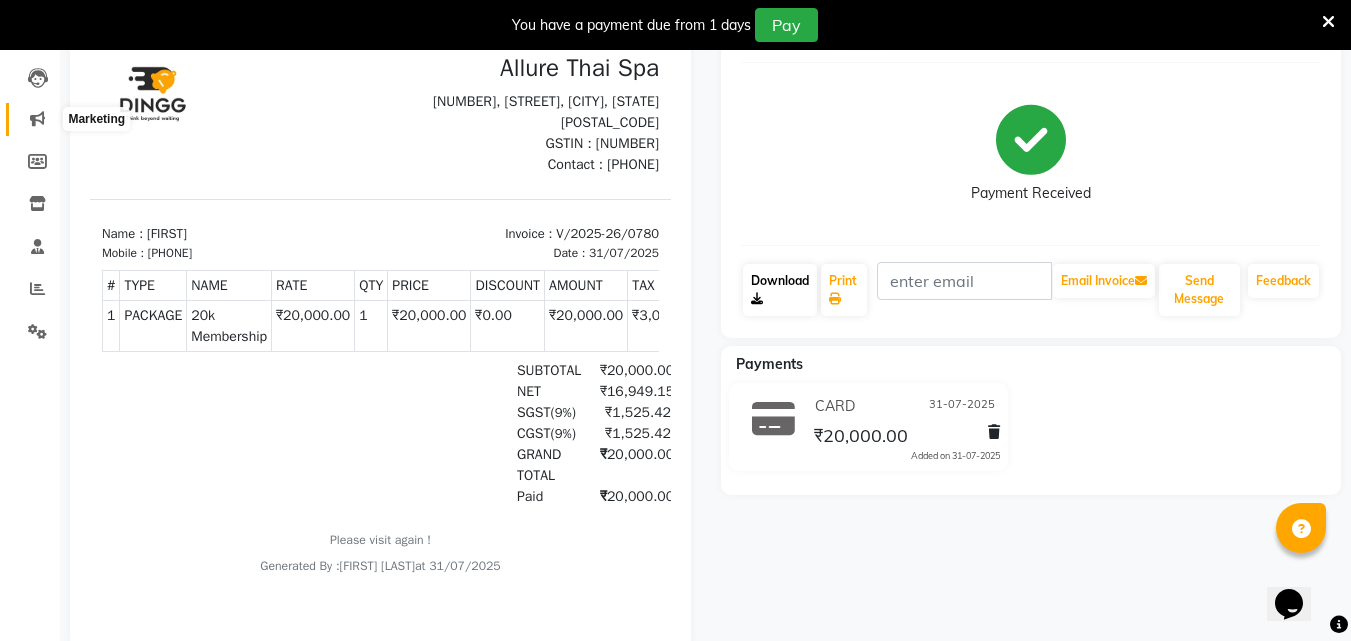 scroll, scrollTop: 0, scrollLeft: 0, axis: both 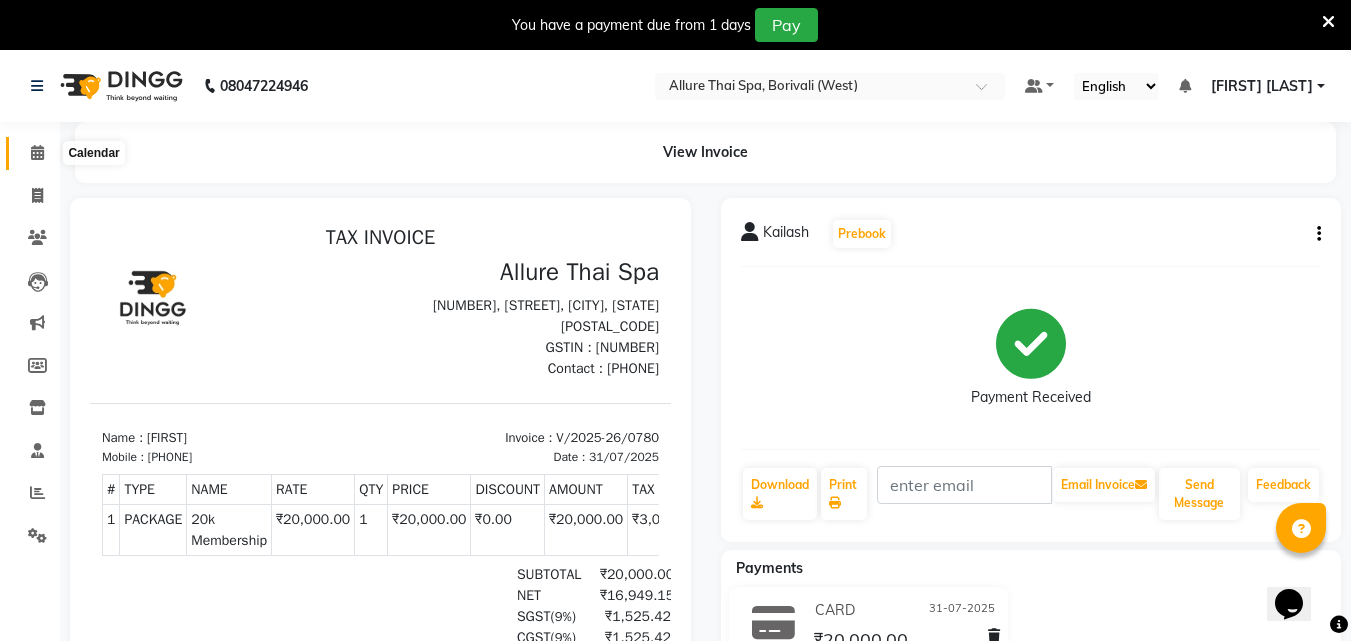 click 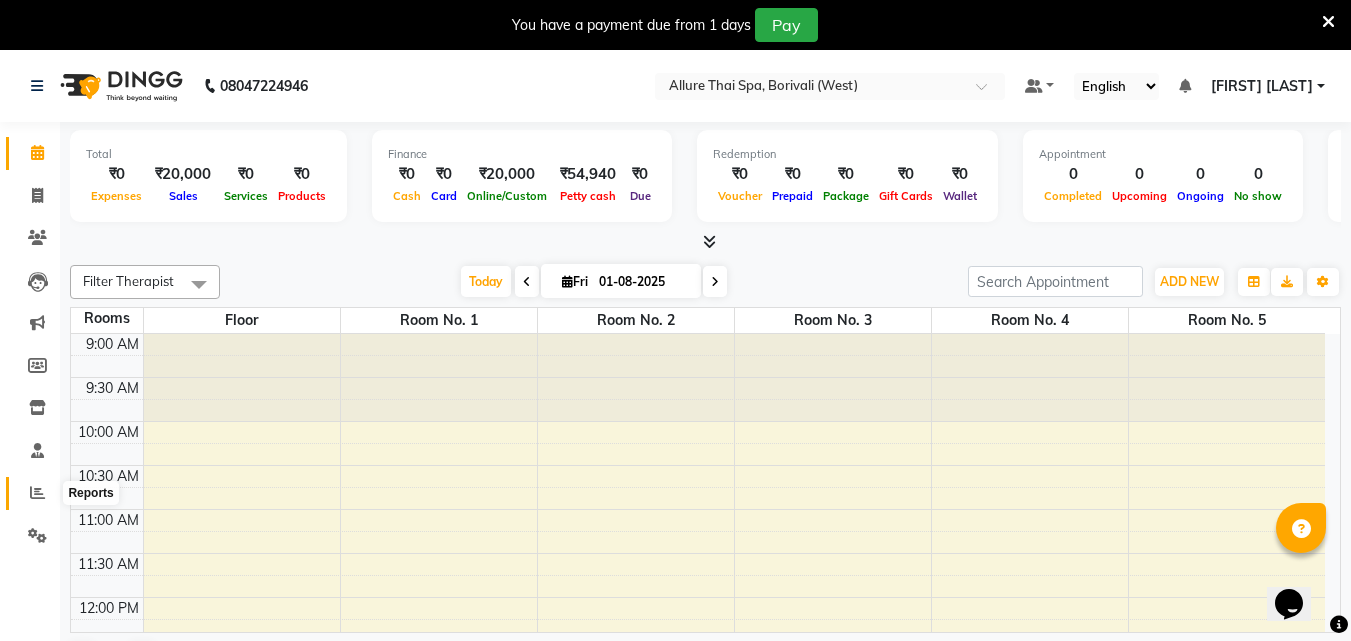 click 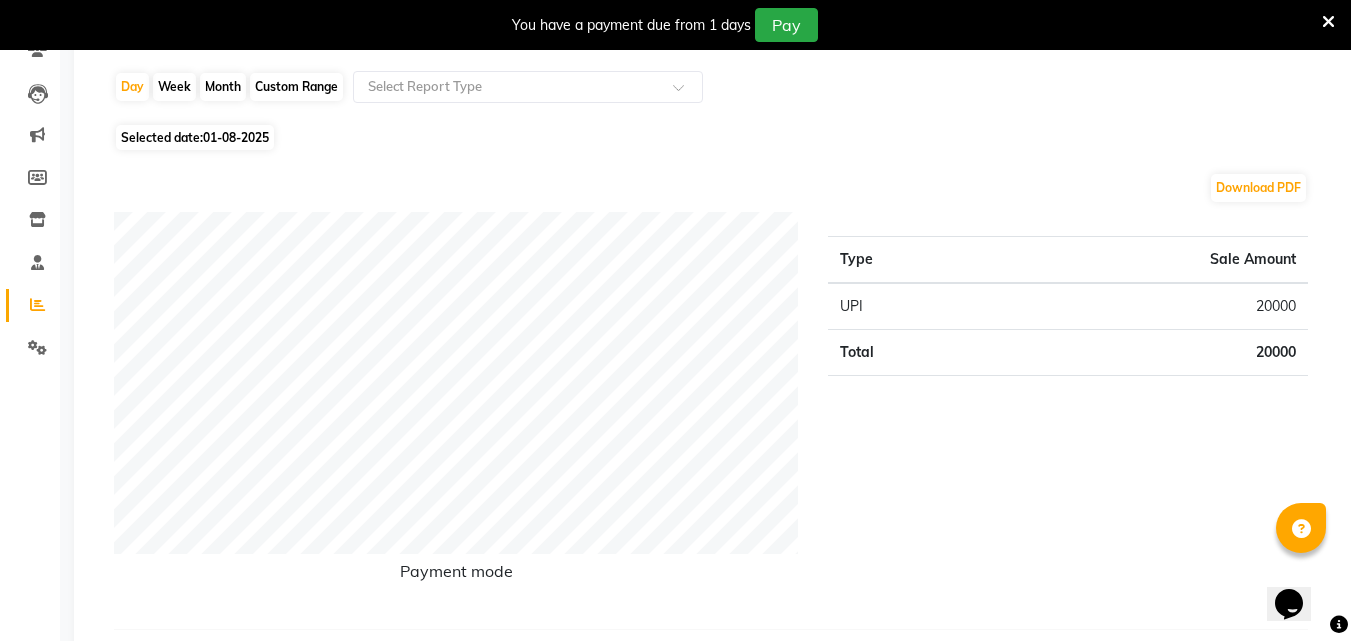 scroll, scrollTop: 0, scrollLeft: 0, axis: both 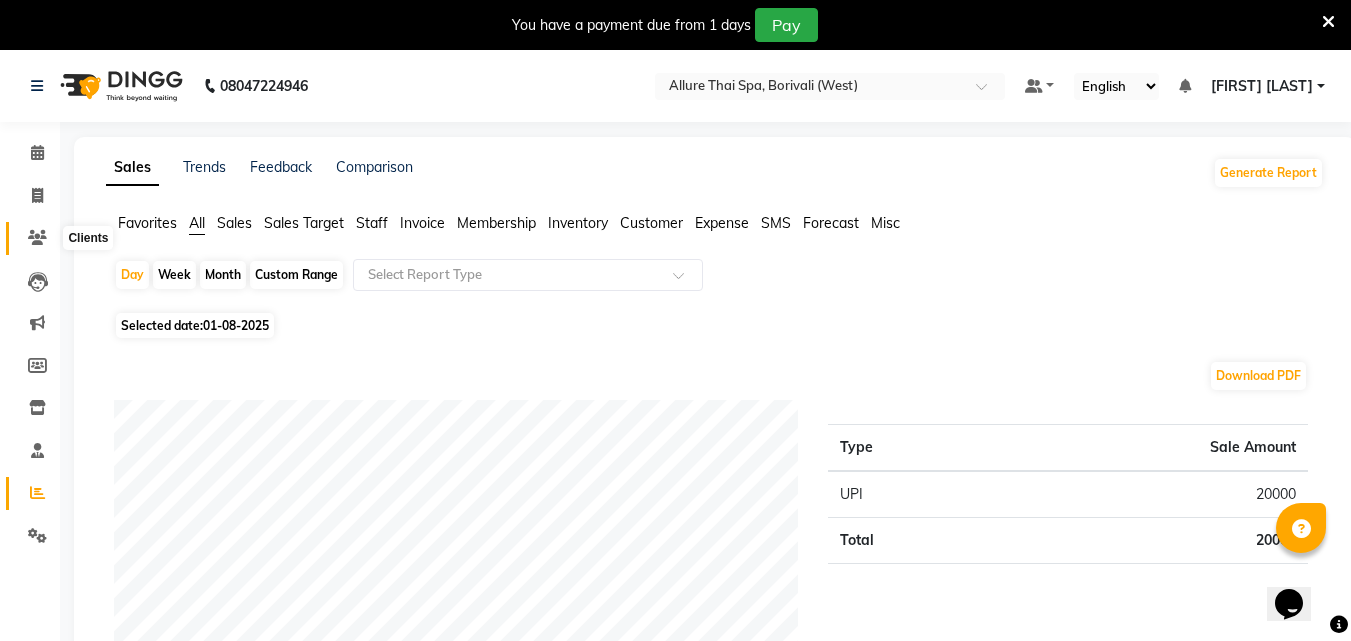 click 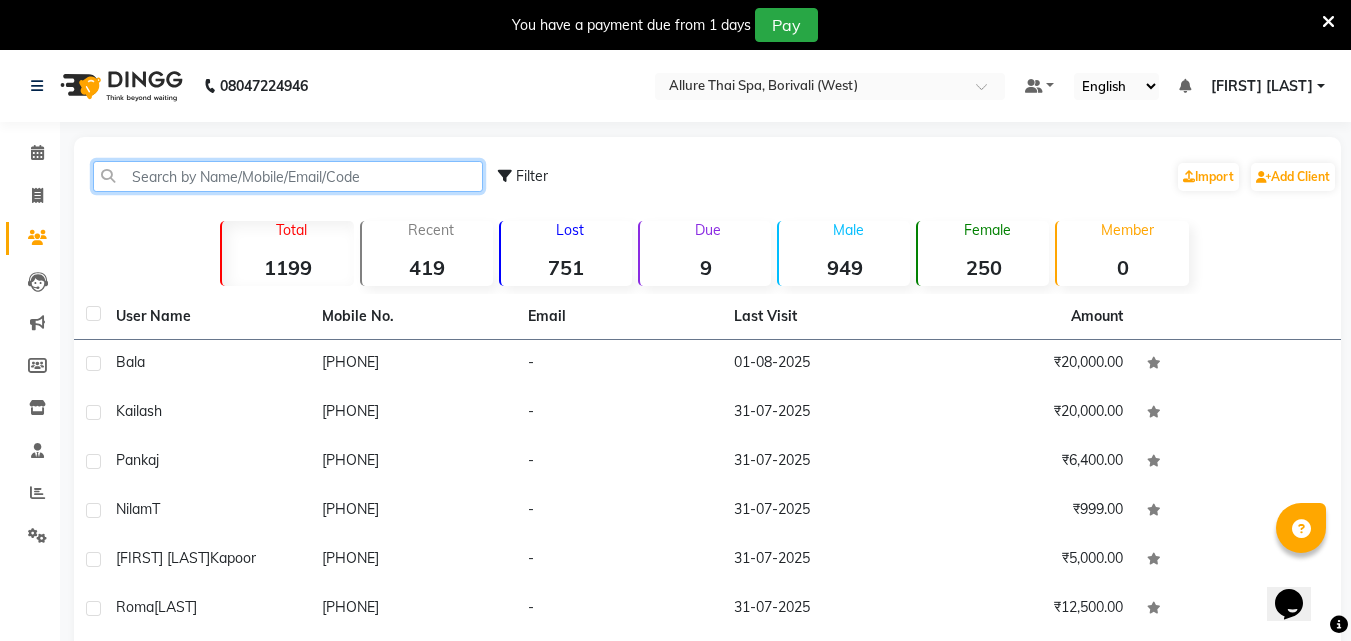 click 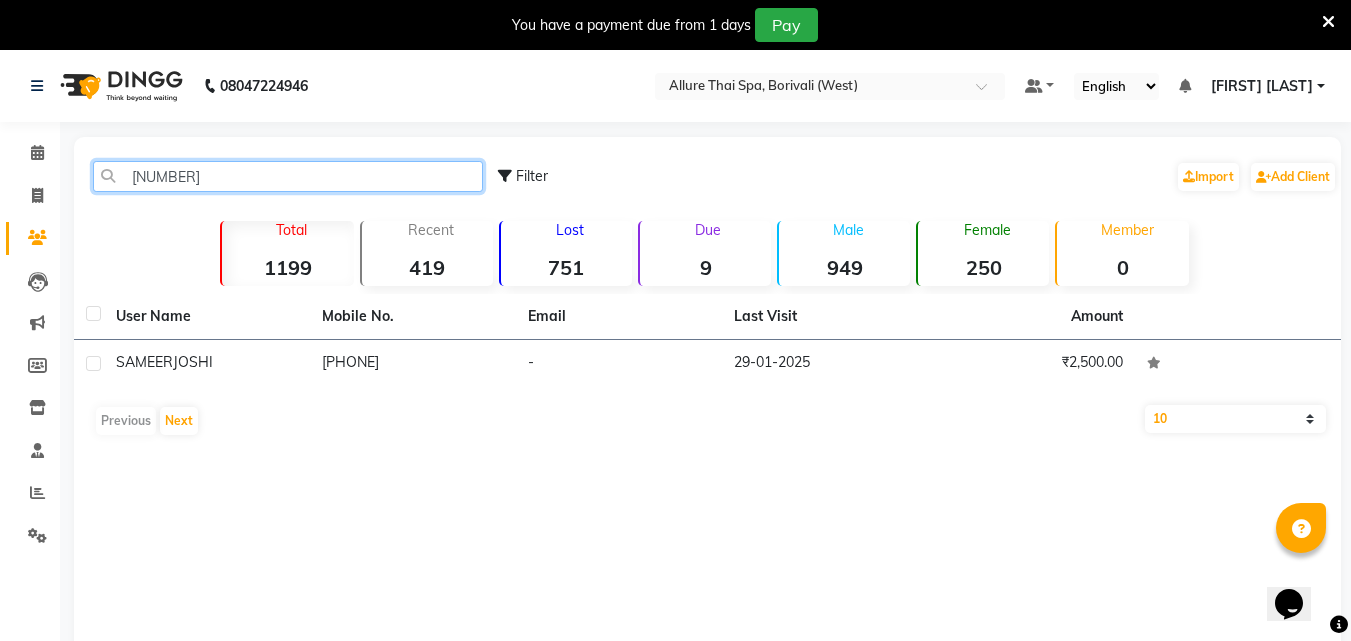 type on "[NUMBER]" 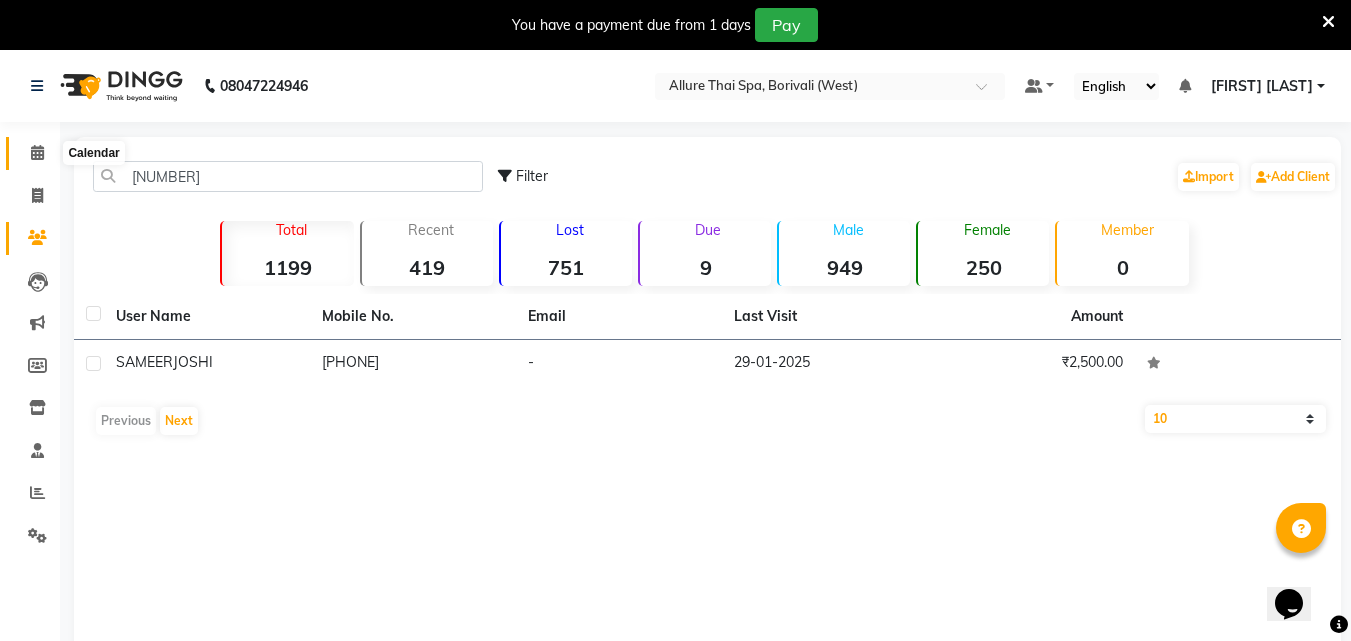 click 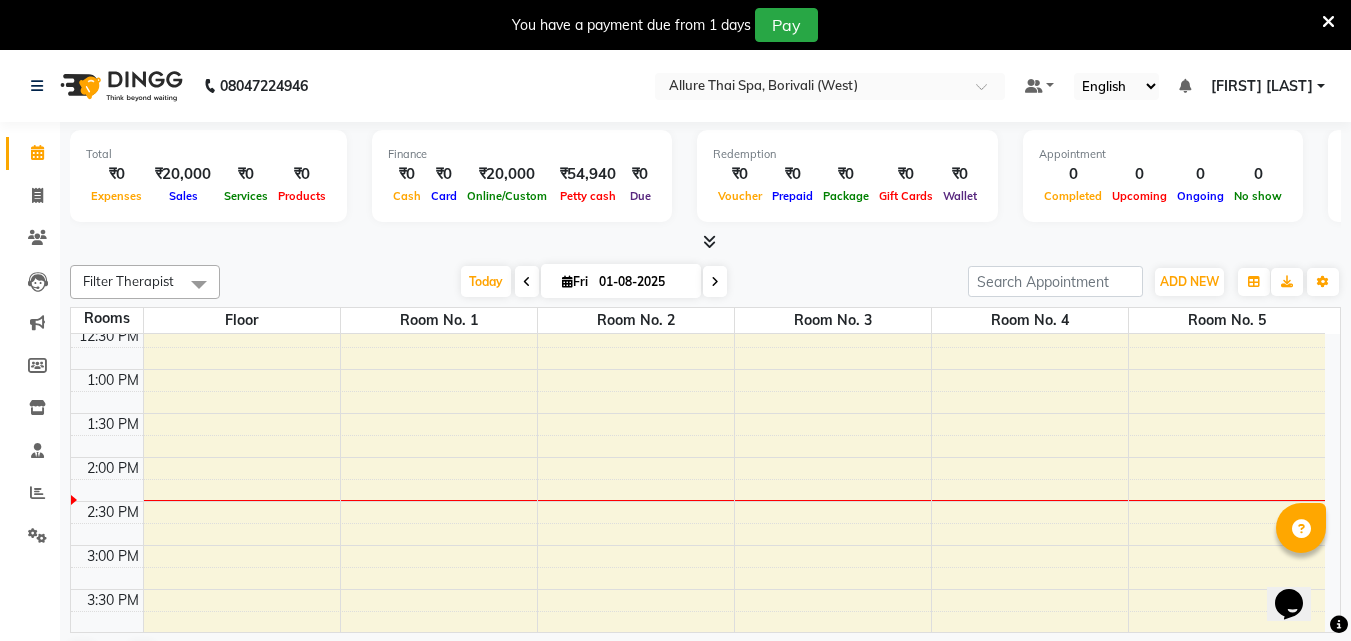 scroll, scrollTop: 317, scrollLeft: 0, axis: vertical 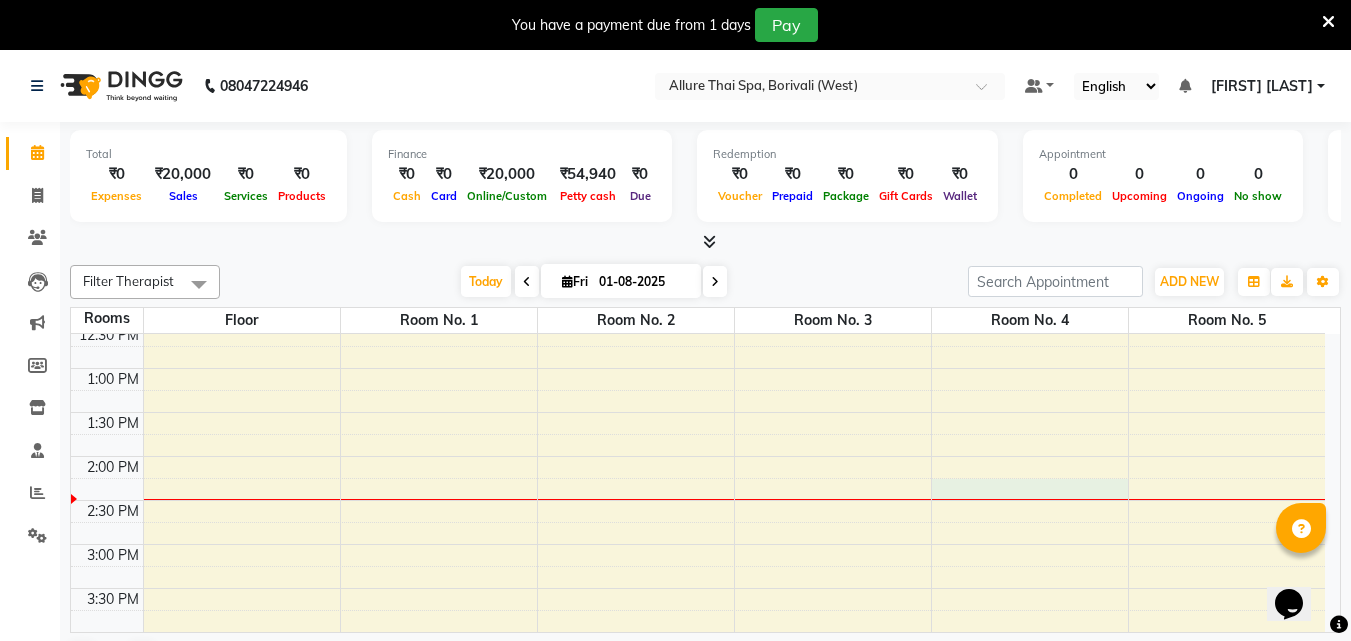 click on "9:00 AM 9:30 AM 10:00 AM 10:30 AM 11:00 AM 11:30 AM 12:00 PM 12:30 PM 1:00 PM 1:30 PM 2:00 PM 2:30 PM 3:00 PM 3:30 PM 4:00 PM 4:30 PM 5:00 PM 5:30 PM 6:00 PM 6:30 PM 7:00 PM 7:30 PM 8:00 PM 8:30 PM 9:00 PM 9:30 PM 10:00 PM 10:30 PM 11:00 PM 11:30 PM" at bounding box center (698, 676) 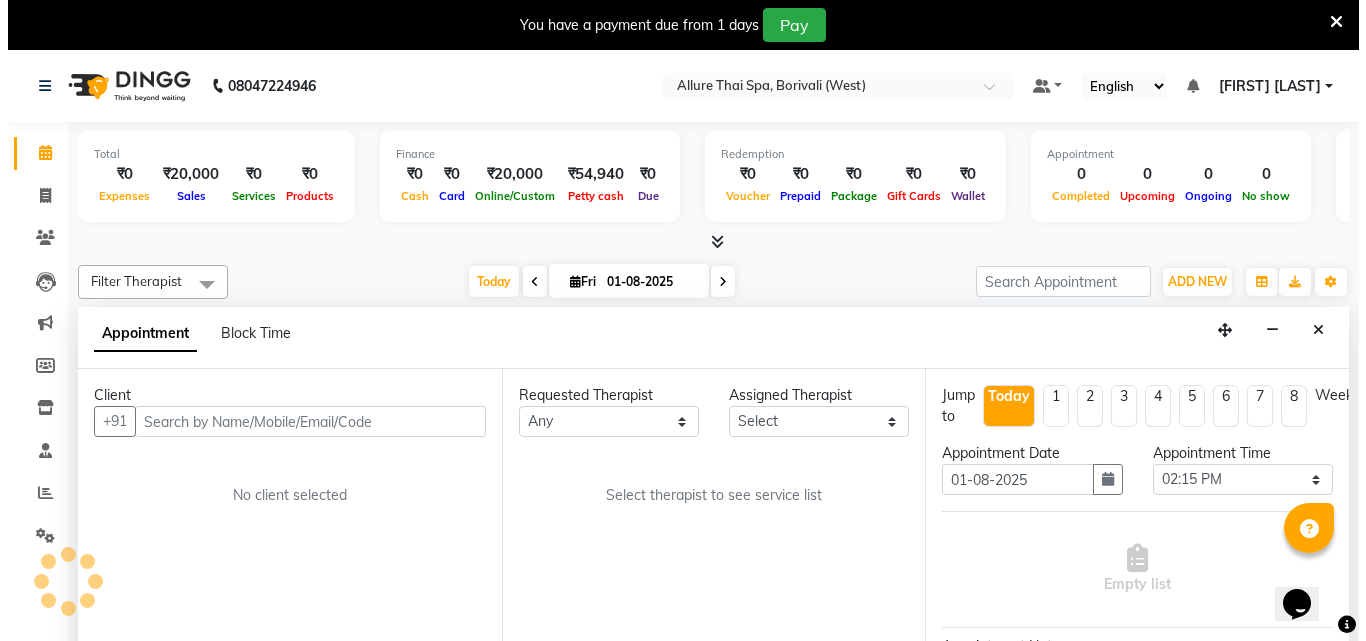 scroll, scrollTop: 51, scrollLeft: 0, axis: vertical 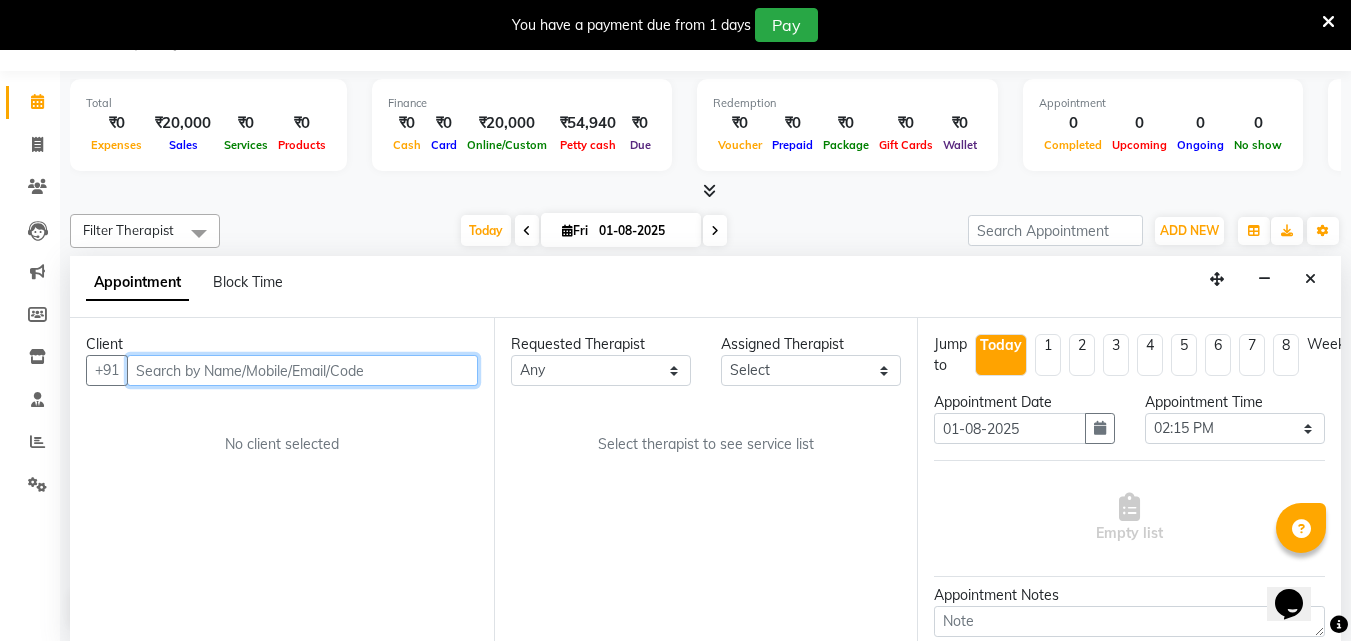 paste on "[PHONE]" 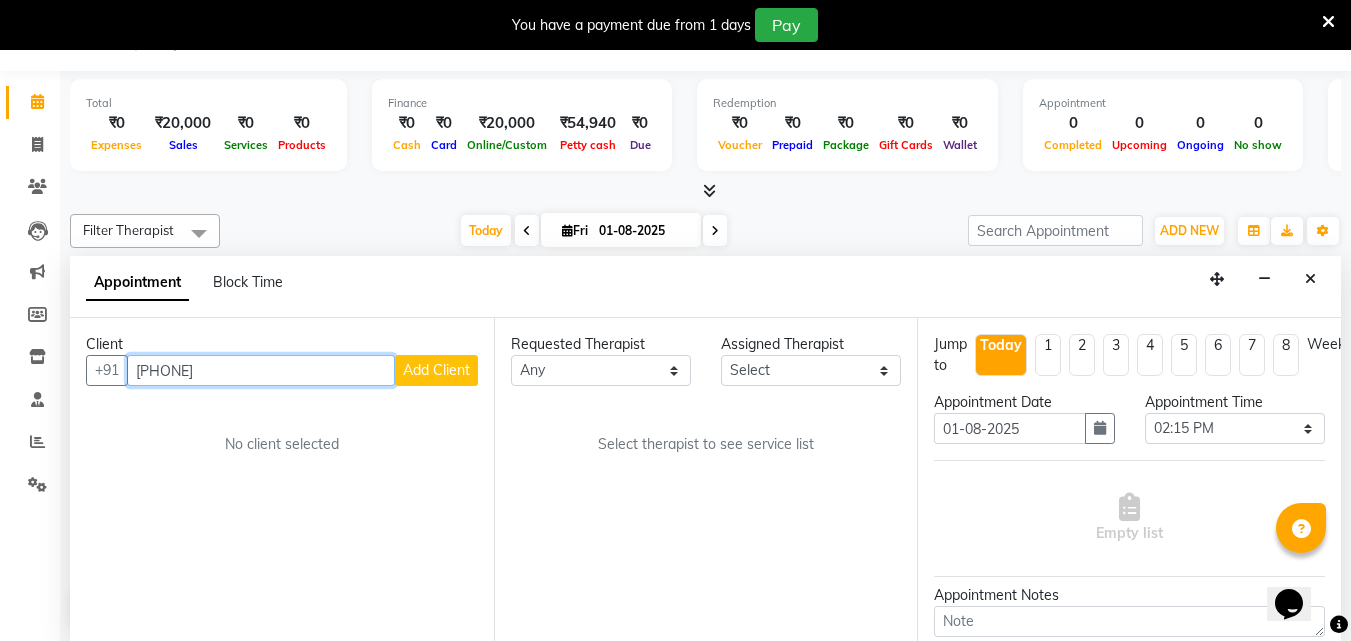 click on "[PHONE]" at bounding box center (261, 370) 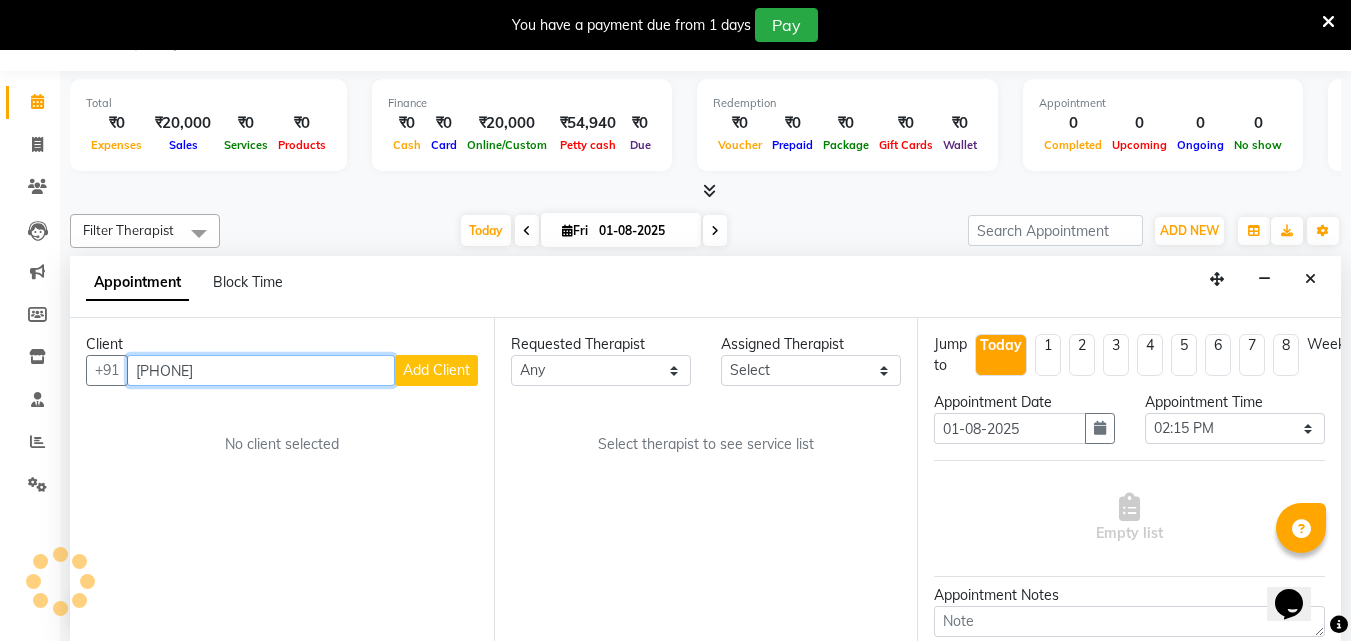 type on "[PHONE]" 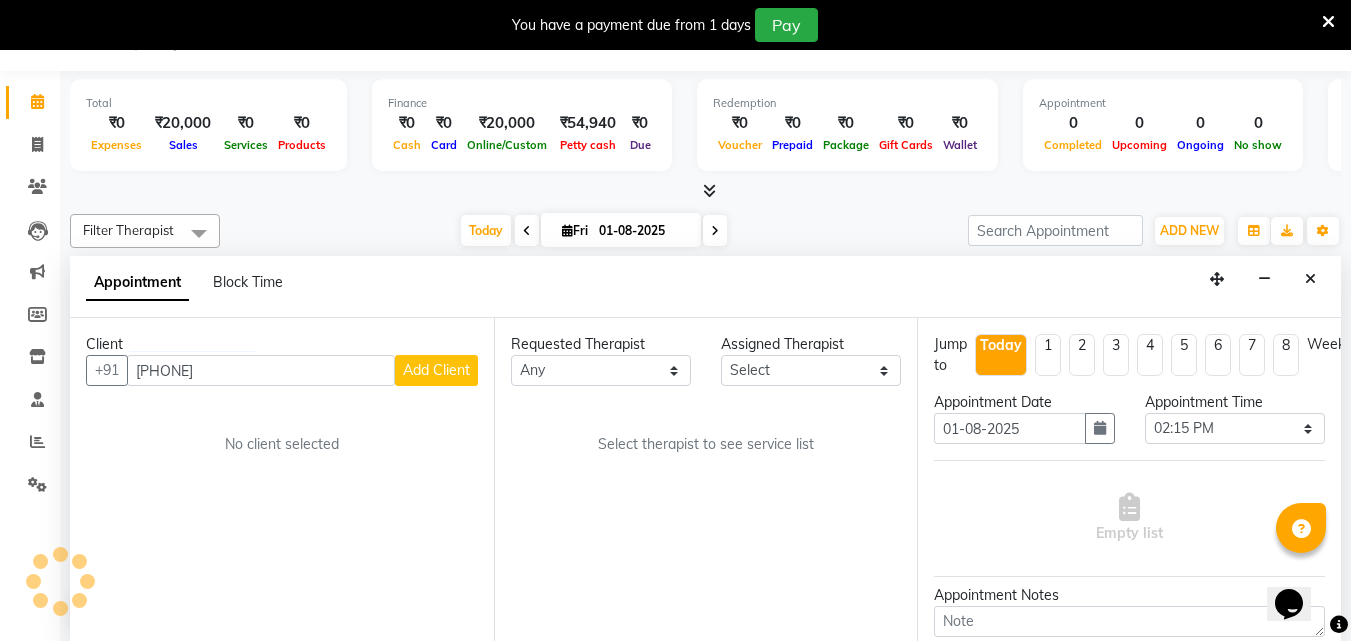 click on "Add Client" at bounding box center [436, 370] 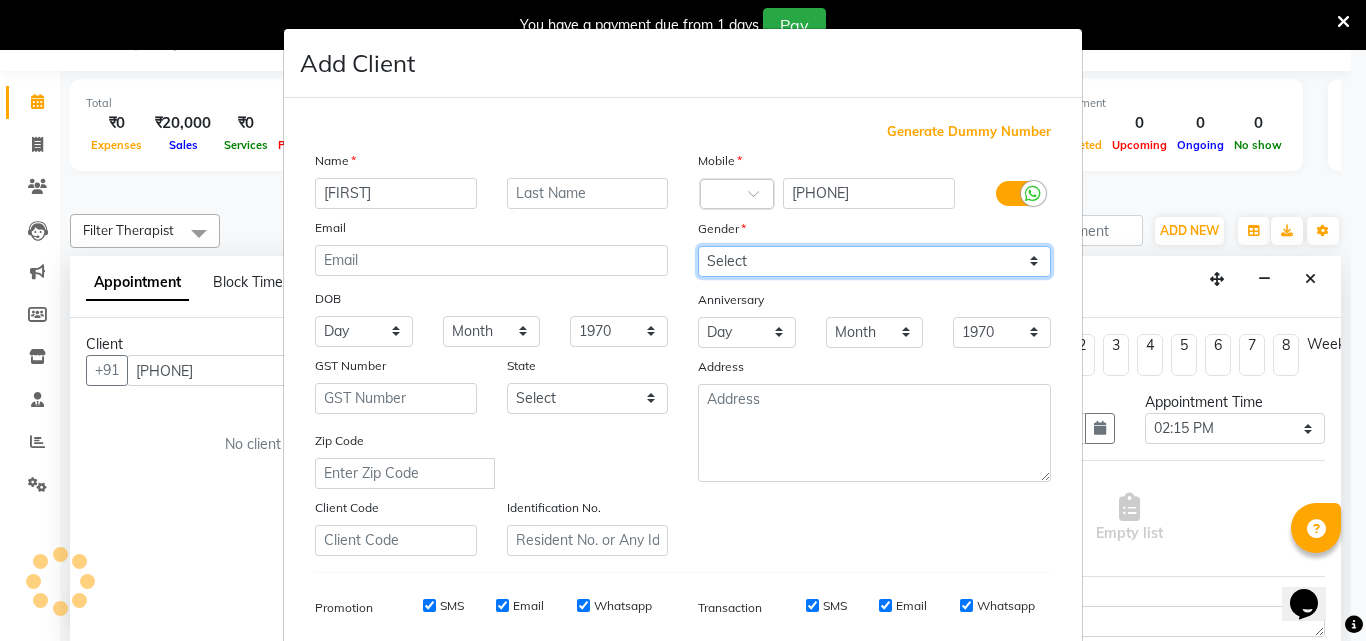 click on "Select Male Female Other Prefer Not To Say" at bounding box center [874, 261] 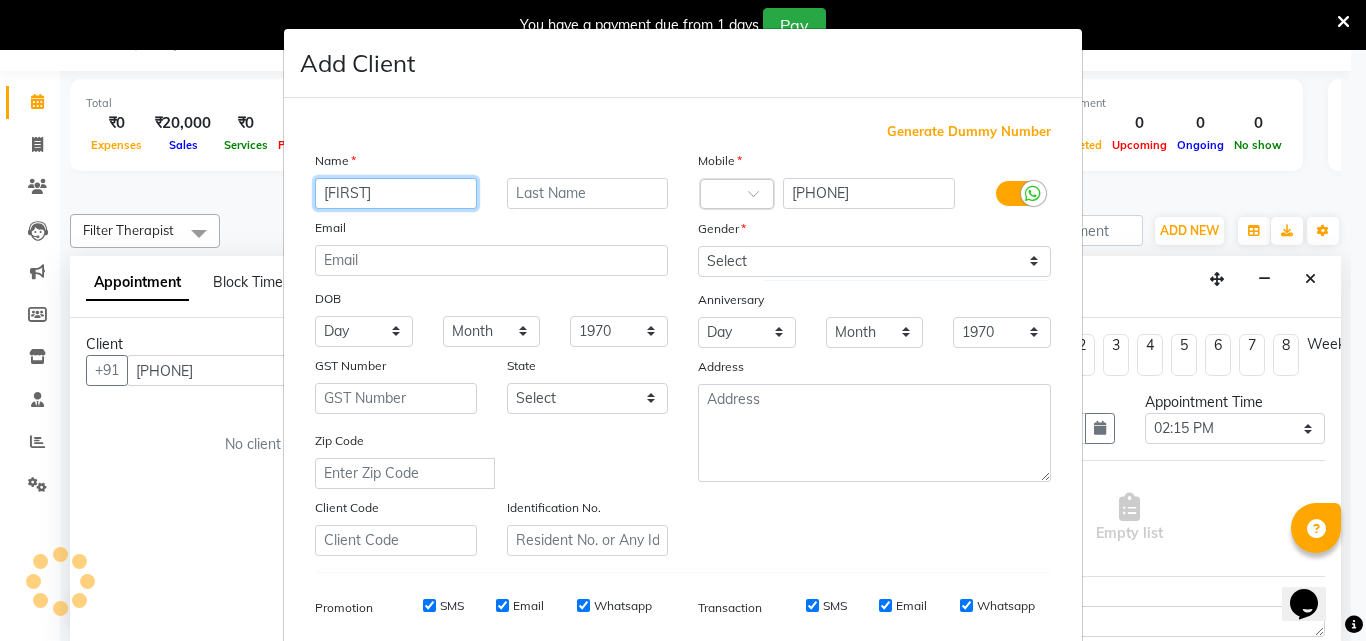 click on "[FIRST]" at bounding box center [396, 193] 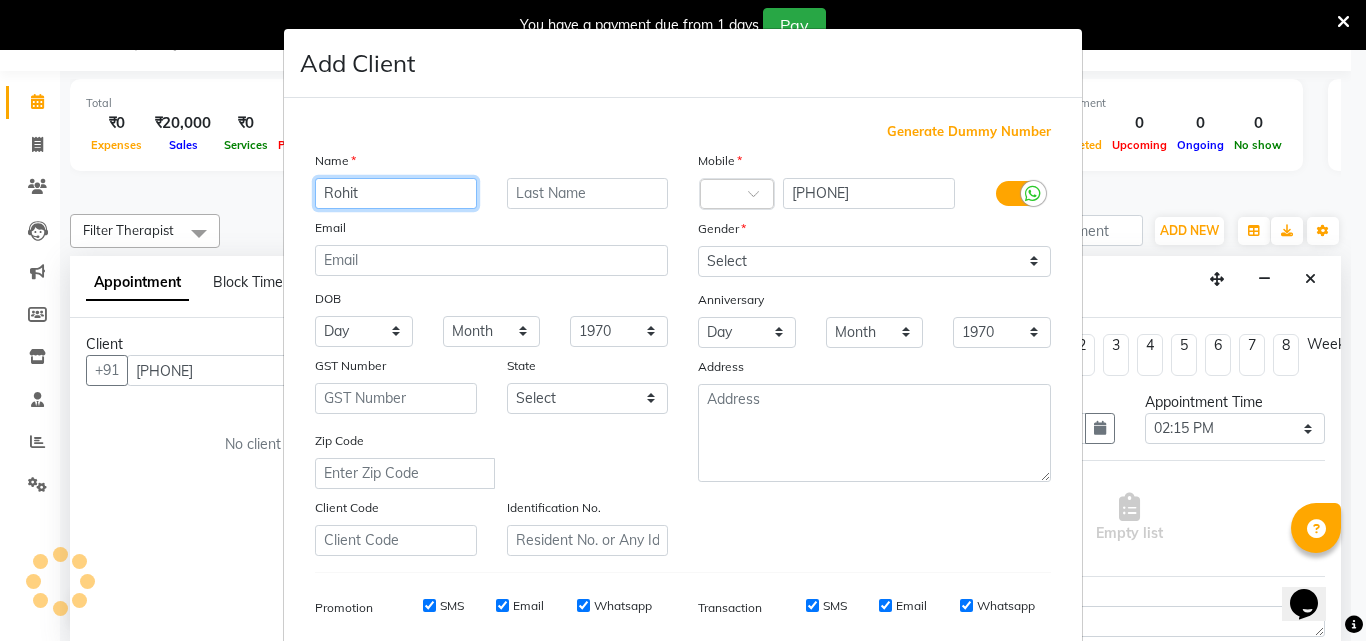 type on "Rohit" 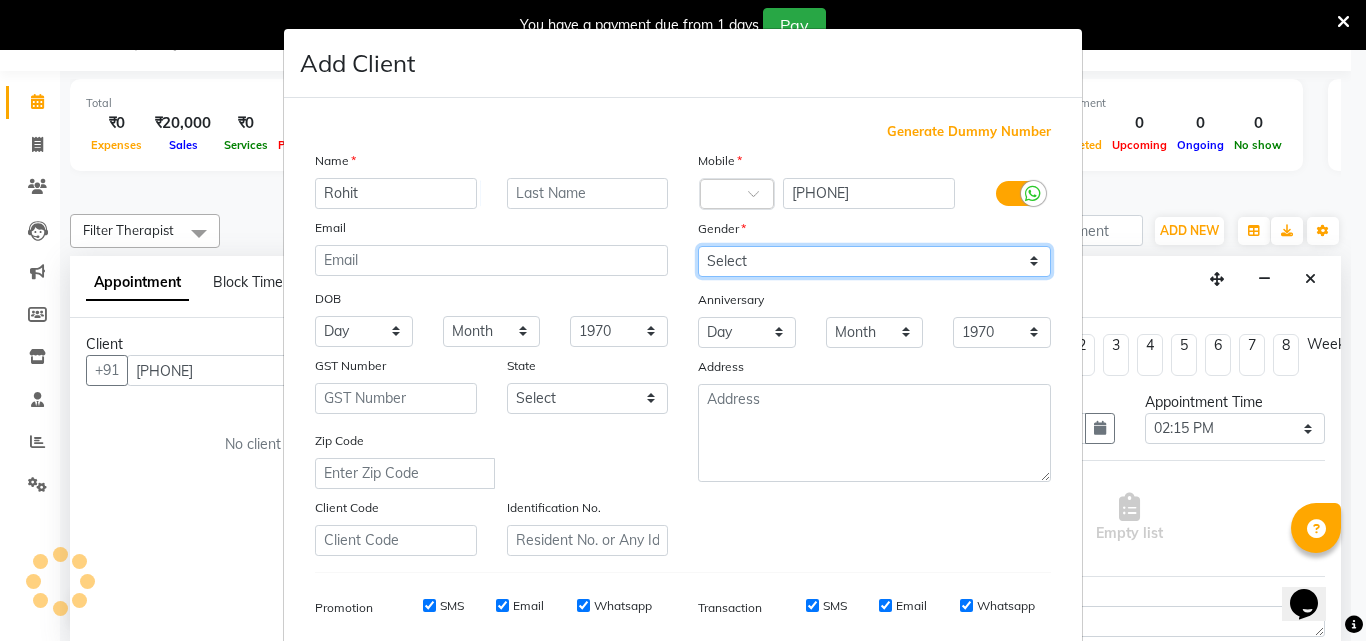 click on "Select Male Female Other Prefer Not To Say" at bounding box center (874, 261) 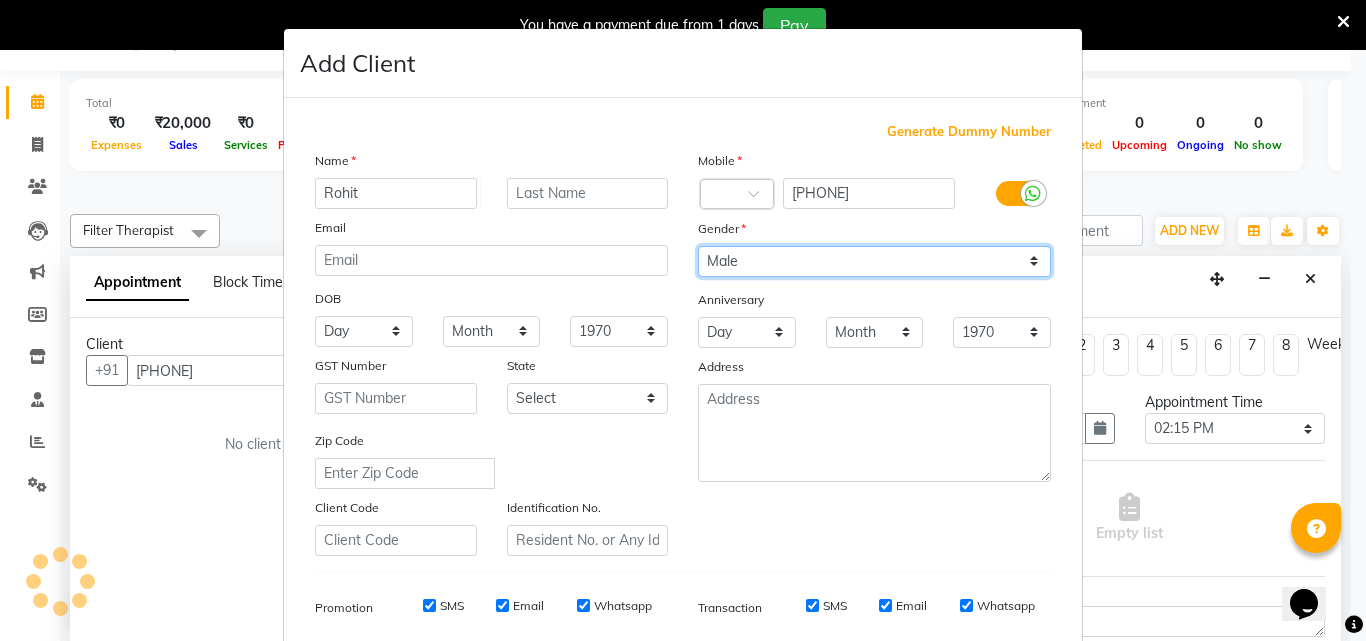 click on "Select Male Female Other Prefer Not To Say" at bounding box center [874, 261] 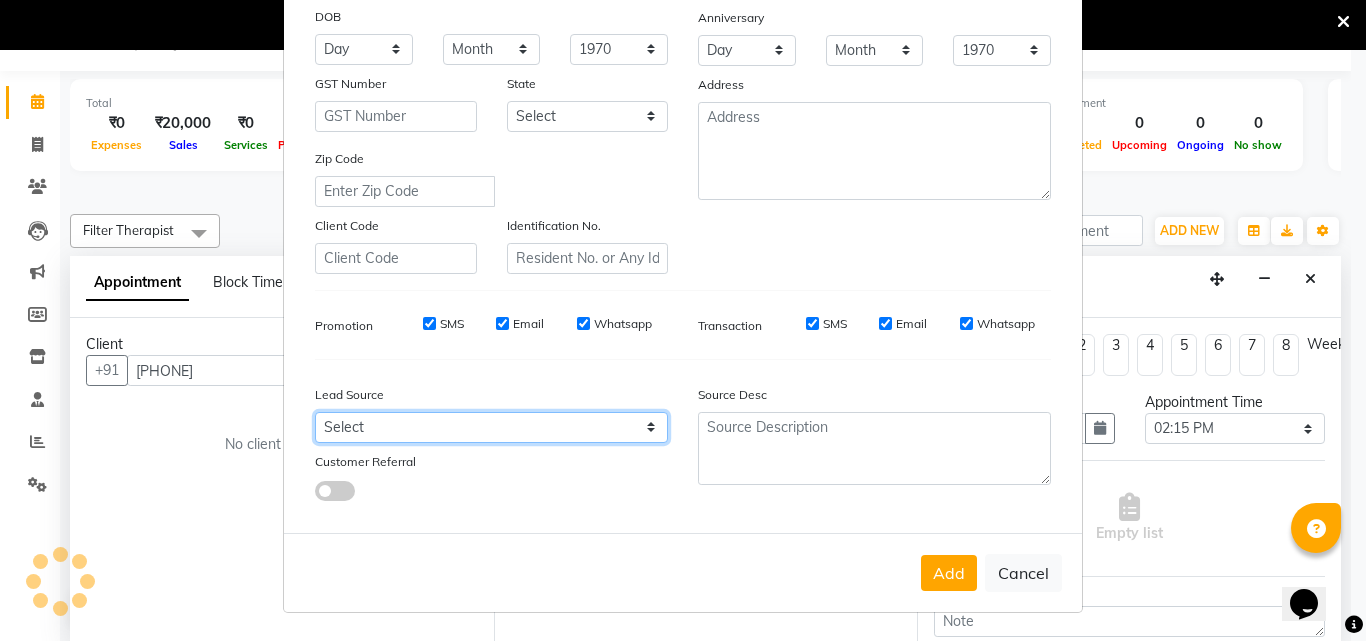 click on "Select Walk-in Referral Friend Advertisement Facebook JustDial Google Other Website Repeat Luzo Nearbuy Google Ads Galabox Followup SMS Campaign Cabin Crew Tieups" at bounding box center (491, 427) 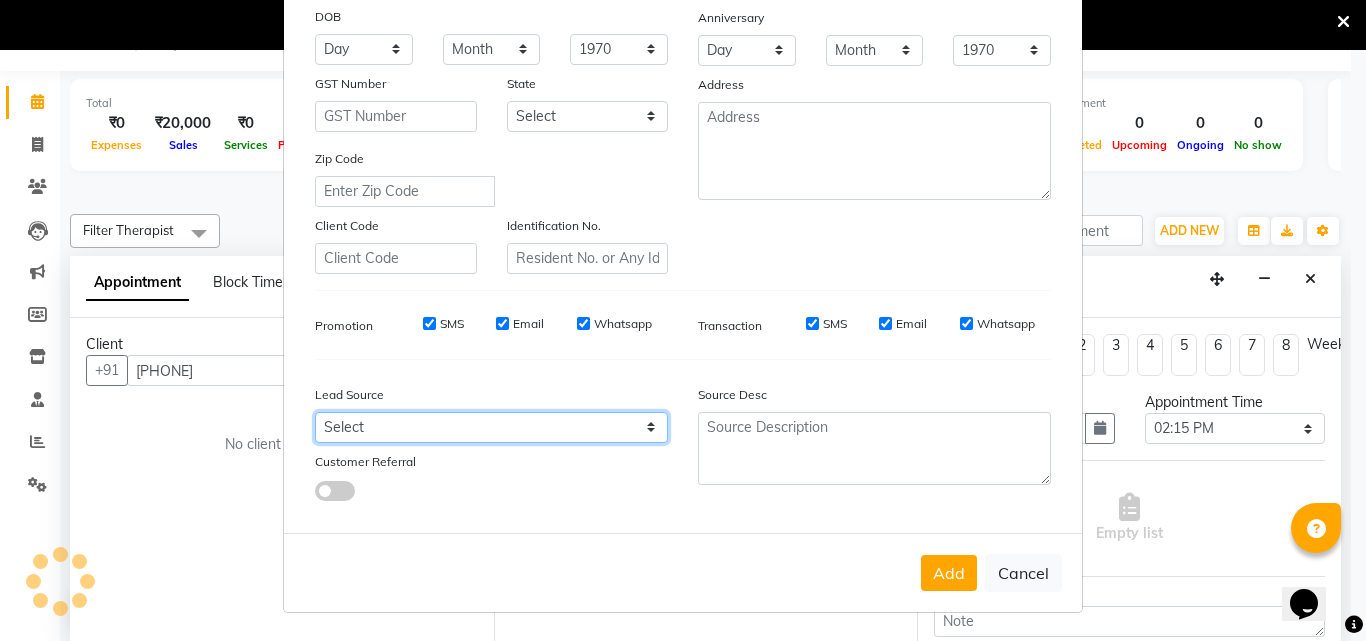 select on "[NUMBER]" 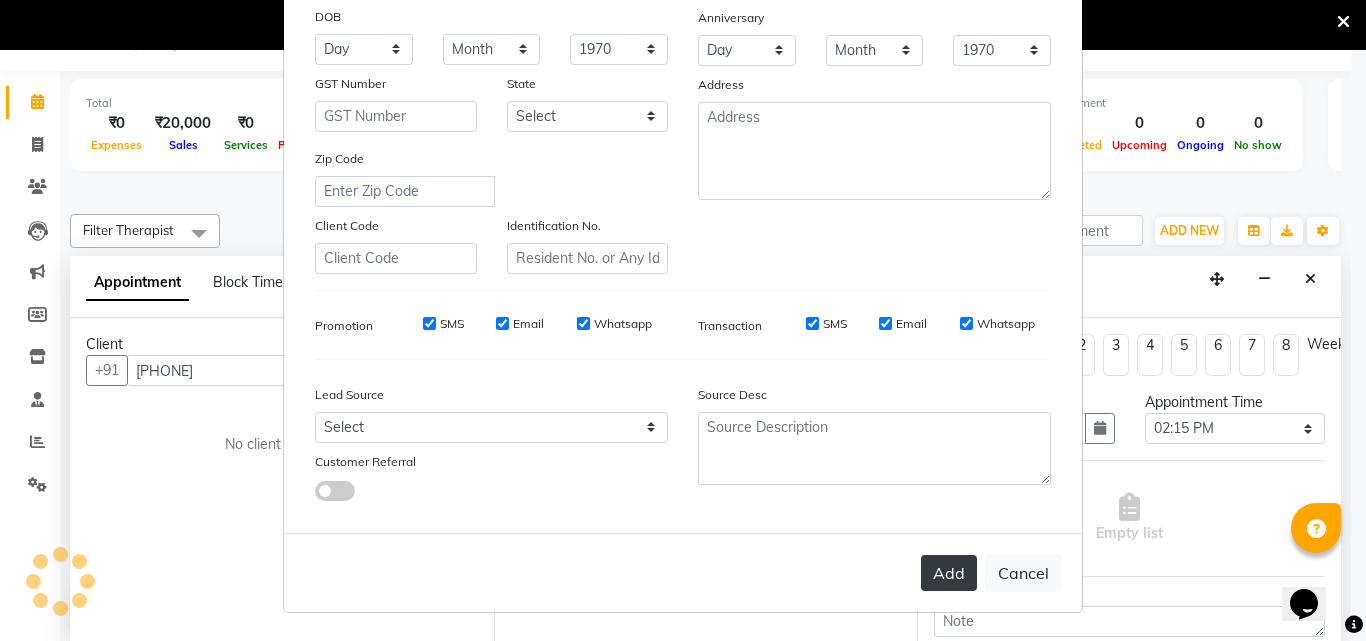 click on "Add" at bounding box center [949, 573] 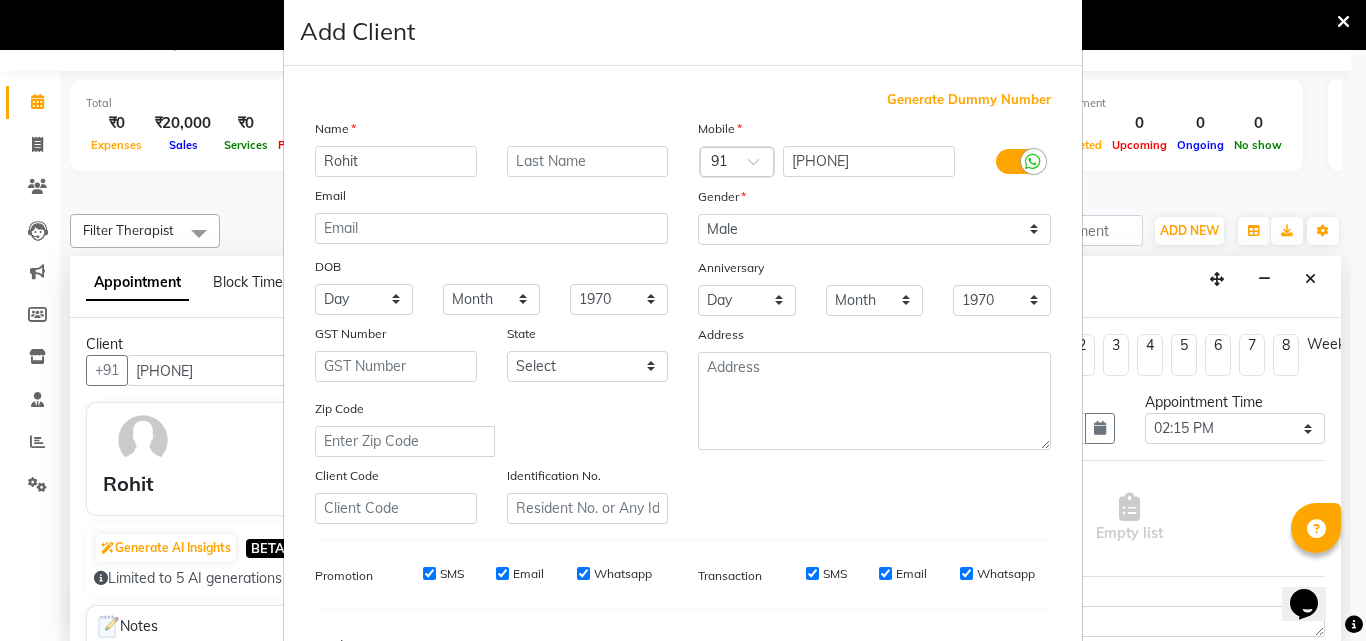 scroll, scrollTop: 282, scrollLeft: 0, axis: vertical 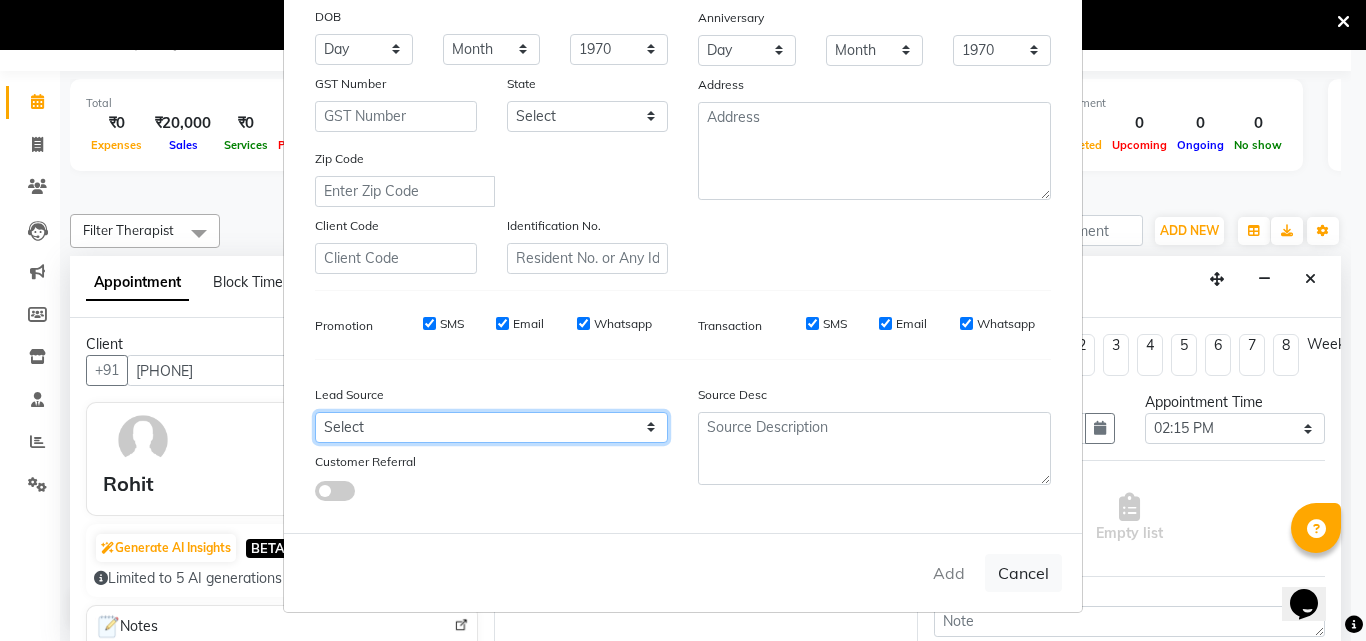 click on "Select Walk-in Referral Friend Advertisement Facebook JustDial Google Other Website Repeat Luzo Nearbuy Google Ads Galabox Followup SMS Campaign Cabin Crew Tieups" at bounding box center [491, 427] 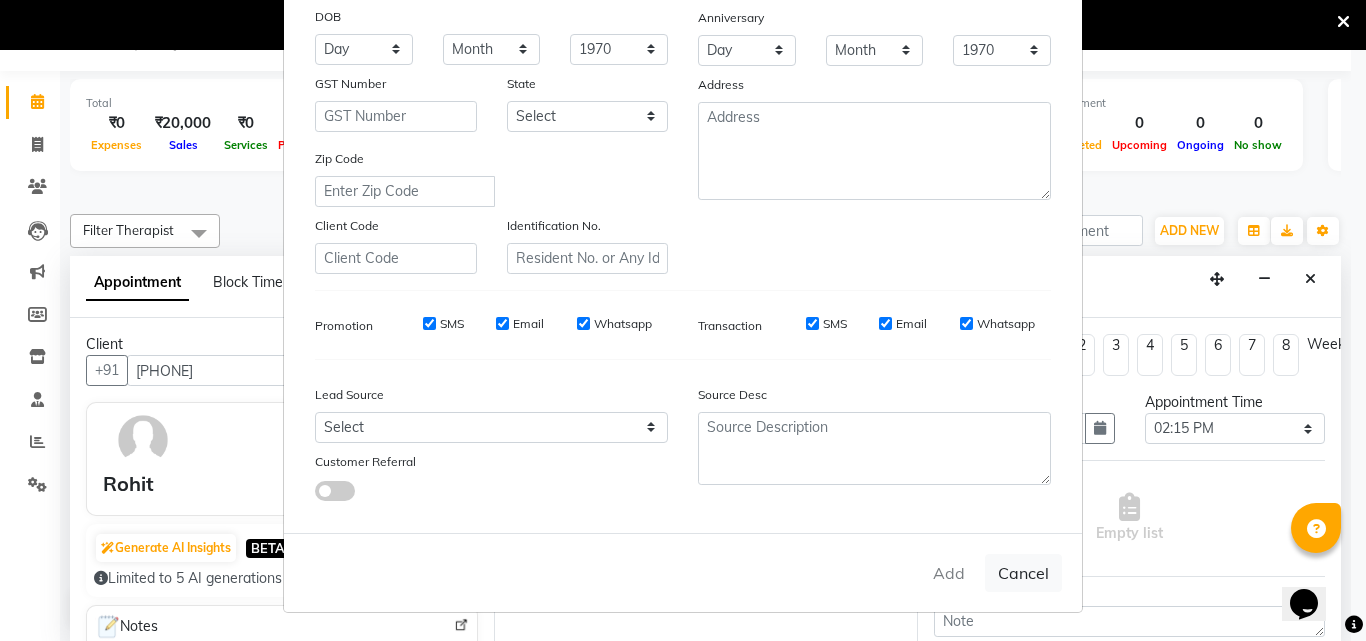 click on "Add   Cancel" at bounding box center (683, 572) 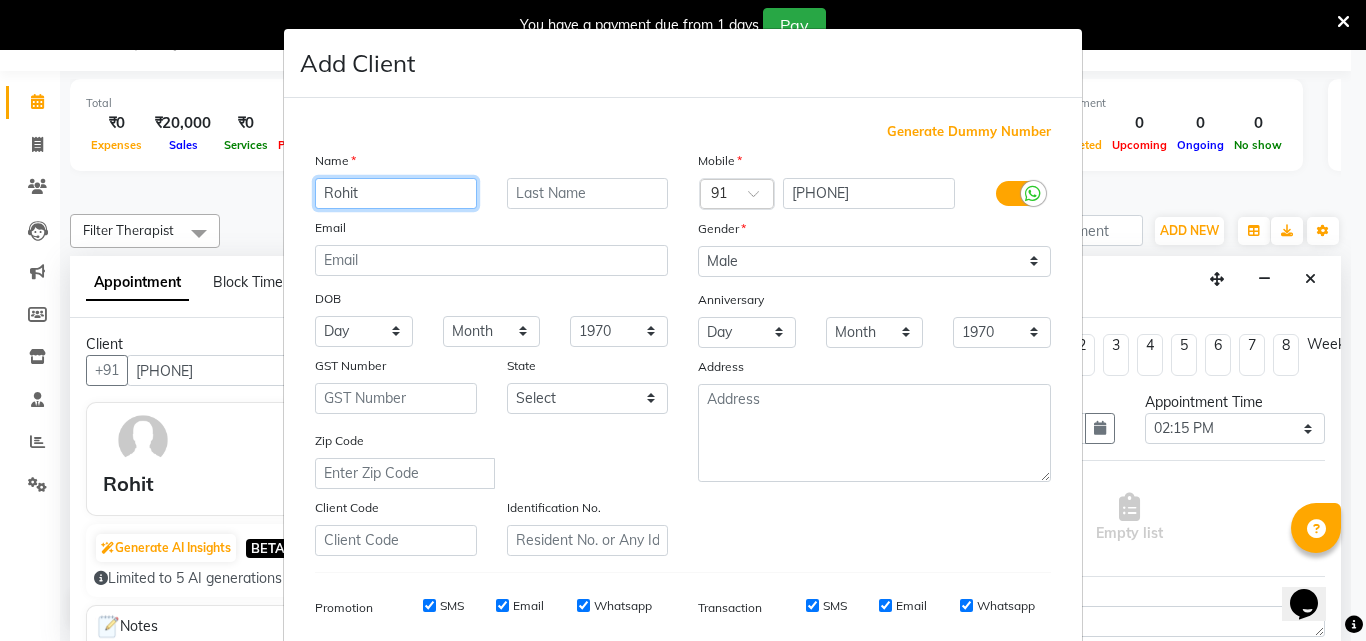 click on "Rohit" at bounding box center [396, 193] 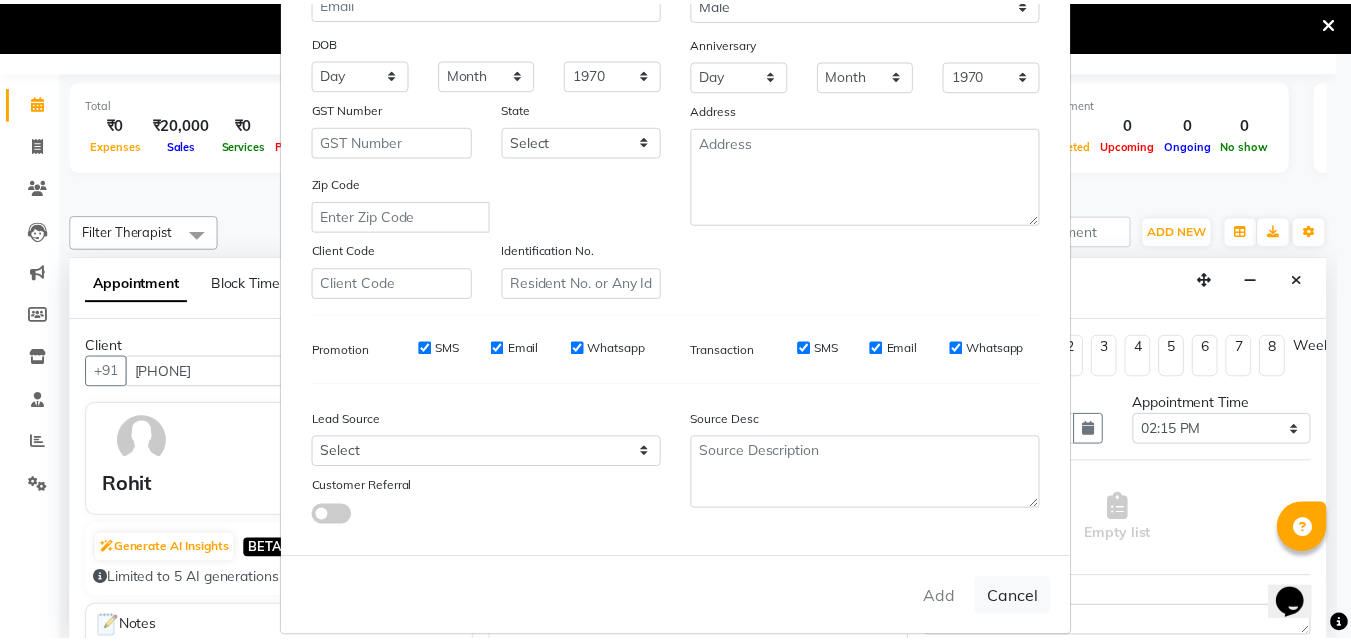 scroll, scrollTop: 282, scrollLeft: 0, axis: vertical 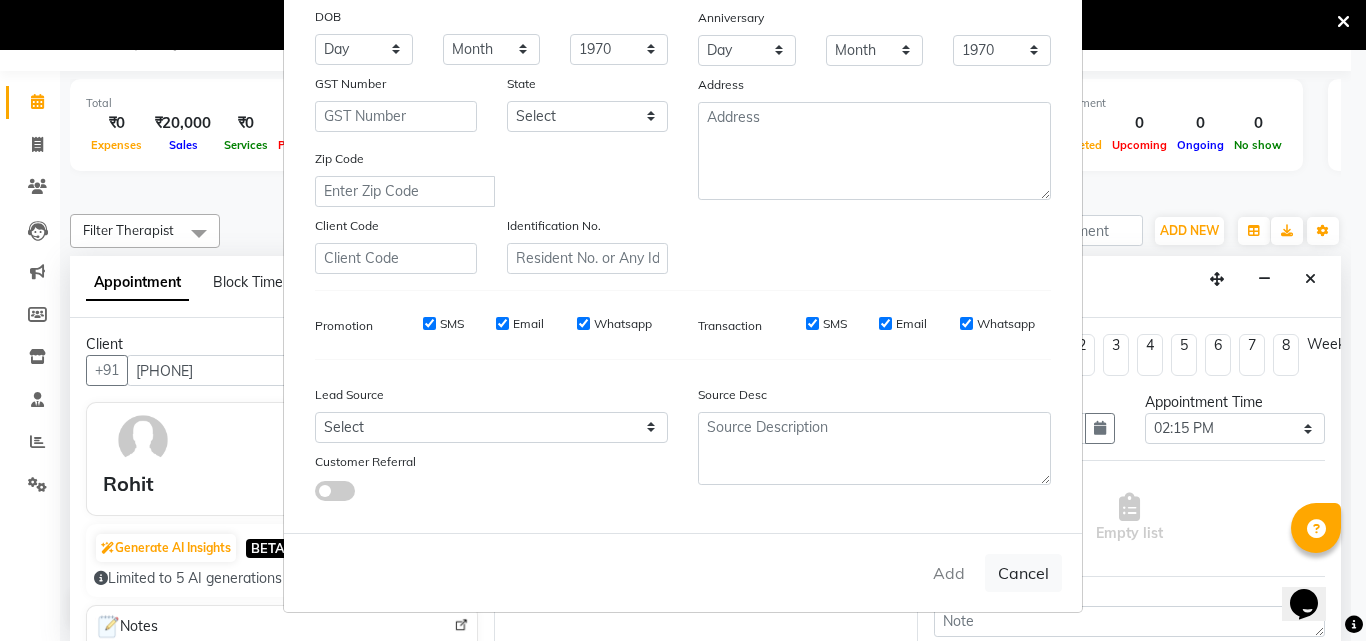 click on "Add   Cancel" at bounding box center [683, 572] 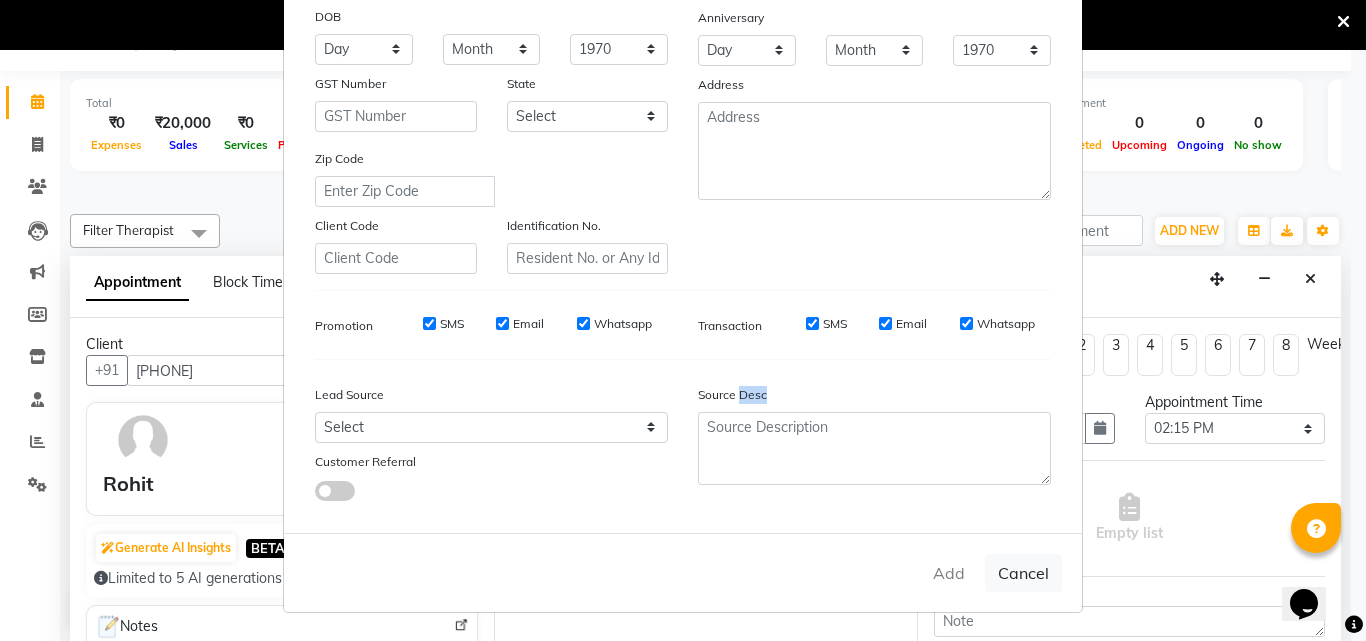 click on "Add   Cancel" at bounding box center [683, 572] 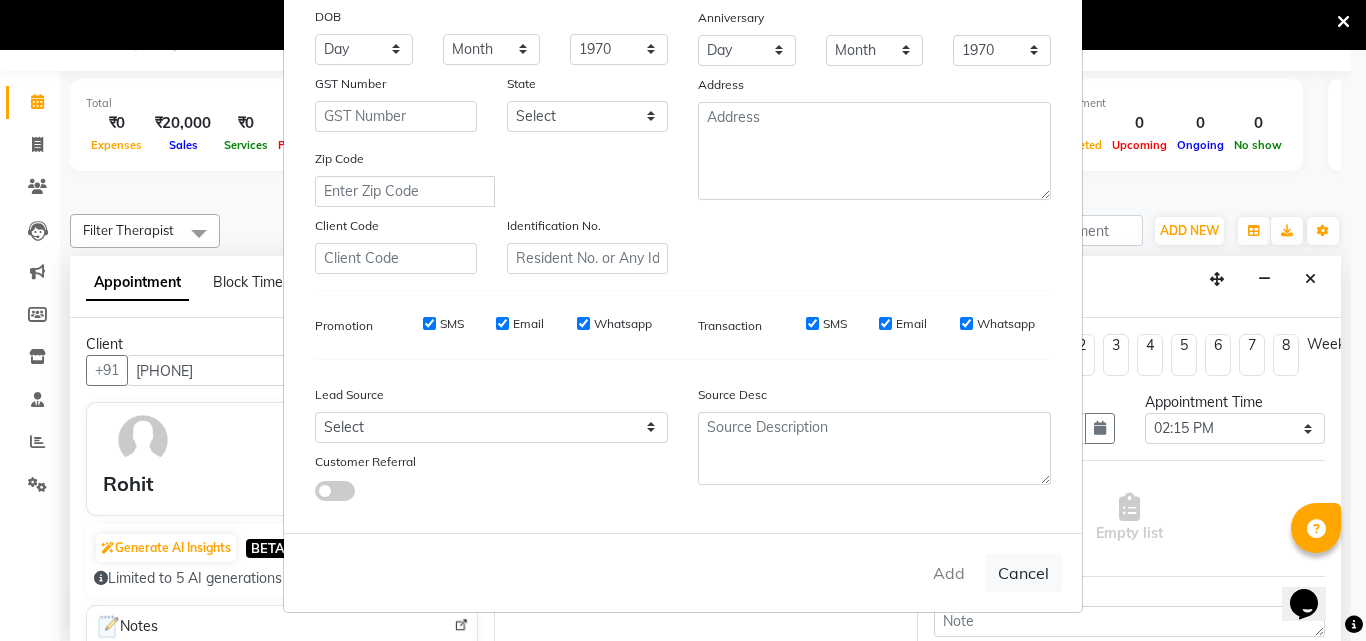 click on "Add   Cancel" at bounding box center [683, 572] 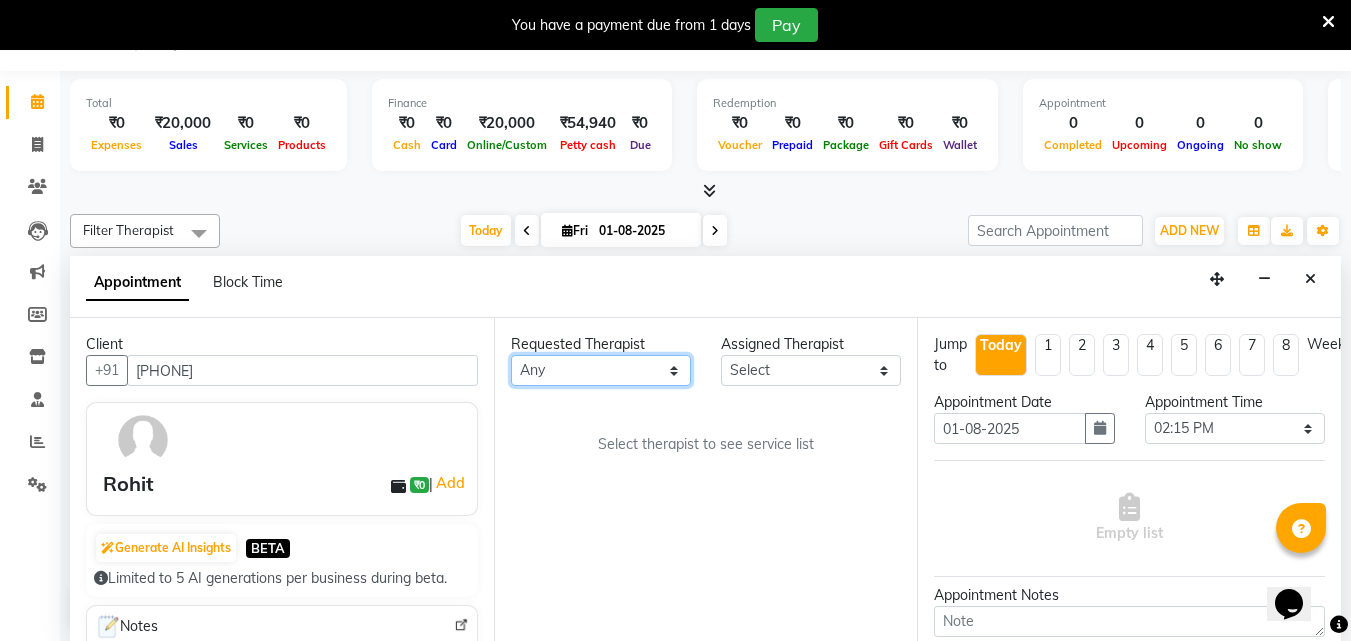 click on "Any [FIRST] [FIRST] [FIRST] [FIRST] [FIRST] [FIRST] [FIRST]" at bounding box center [601, 370] 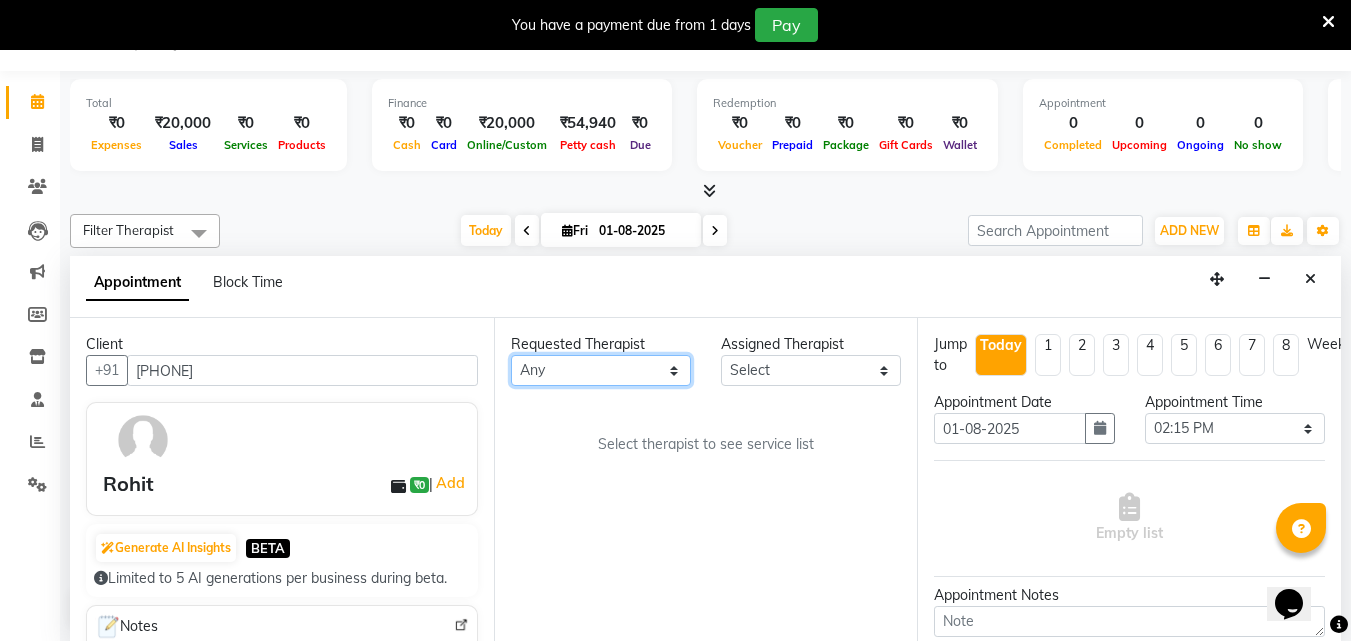 select on "[NUMBER]" 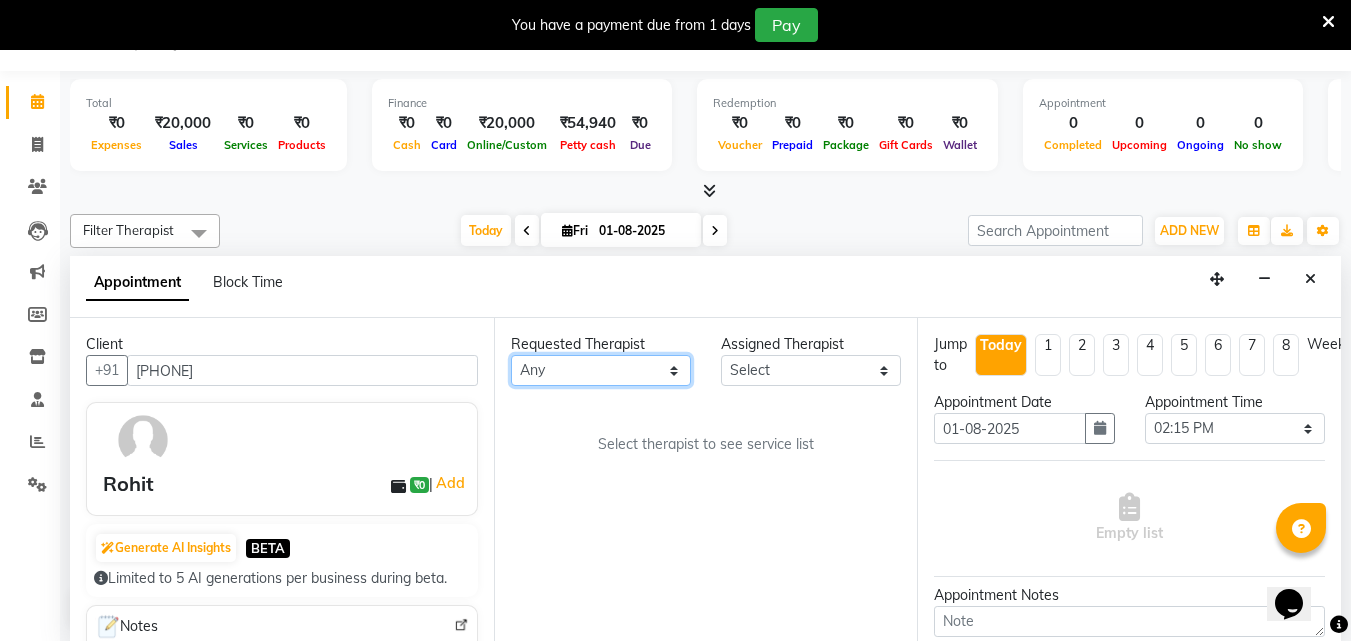 click on "Any [FIRST] [FIRST] [FIRST] [FIRST] [FIRST] [FIRST] [FIRST]" at bounding box center [601, 370] 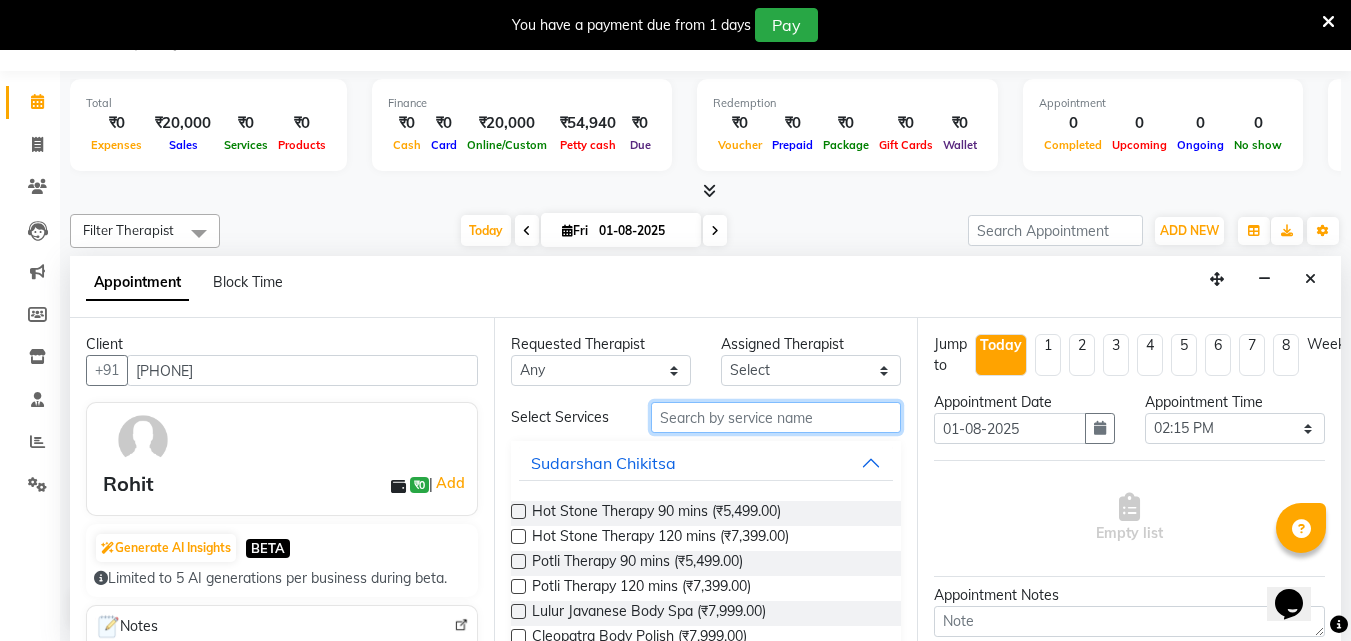 click at bounding box center (776, 417) 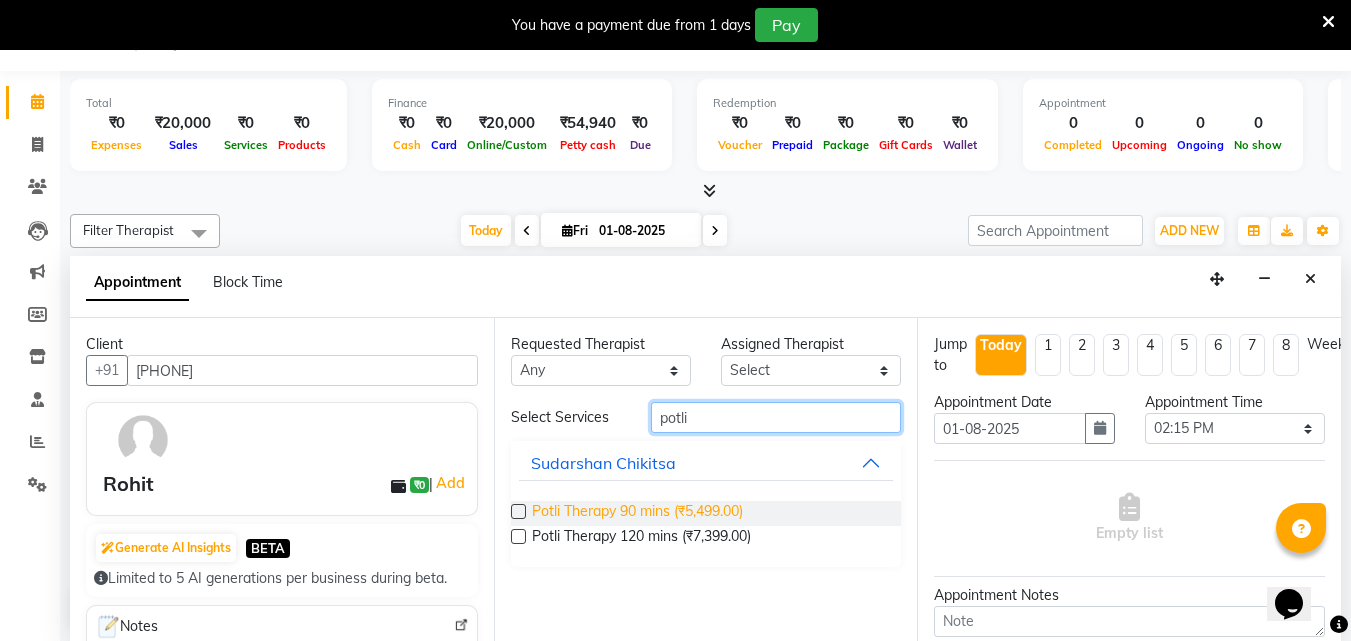 type on "potli" 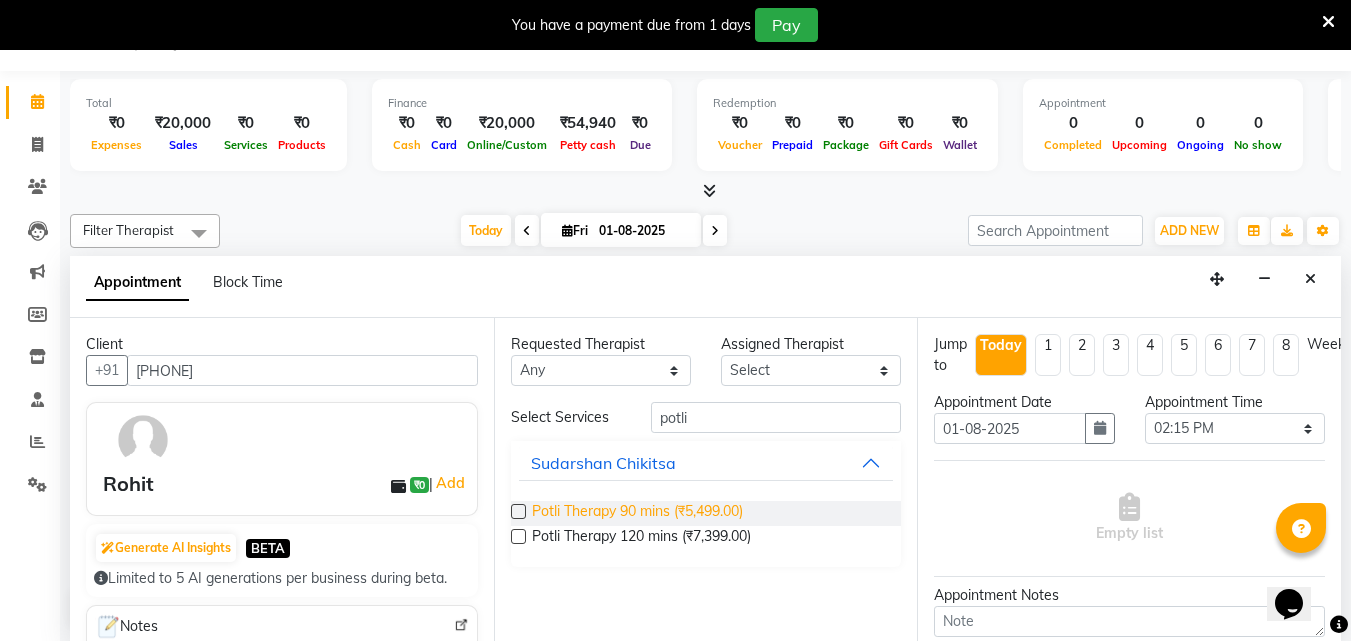 click on "Potli Therapy 90 mins (₹5,499.00)" at bounding box center (637, 513) 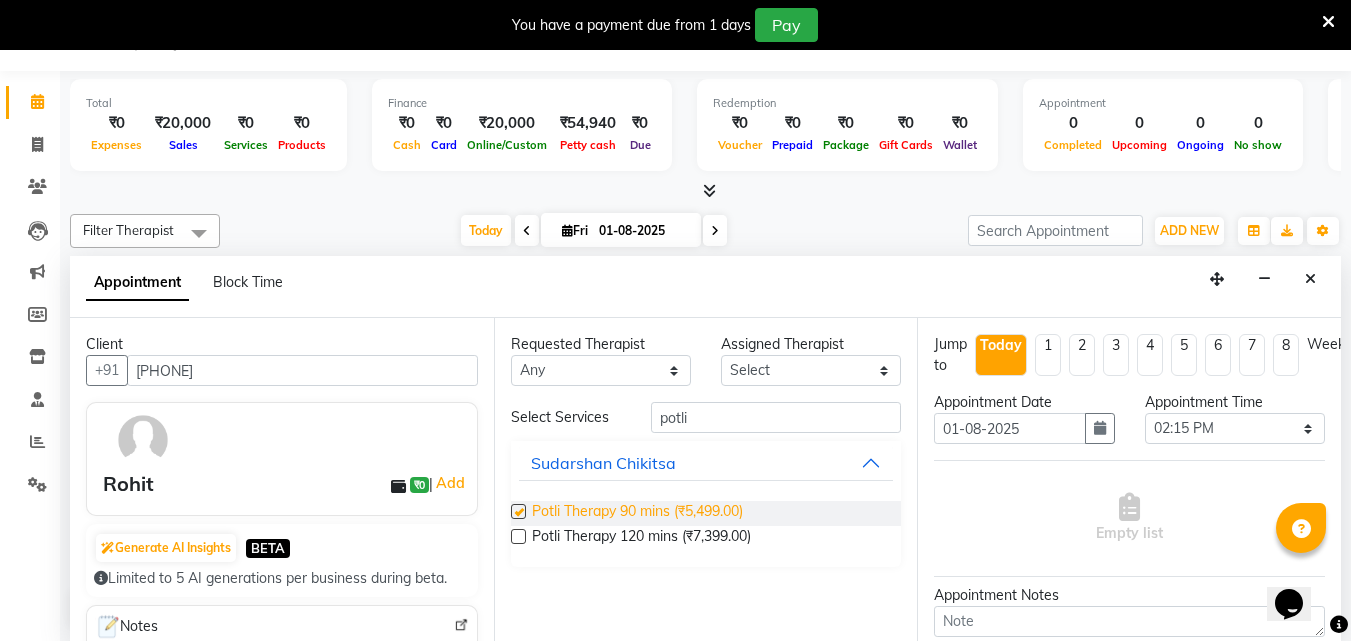 checkbox on "true" 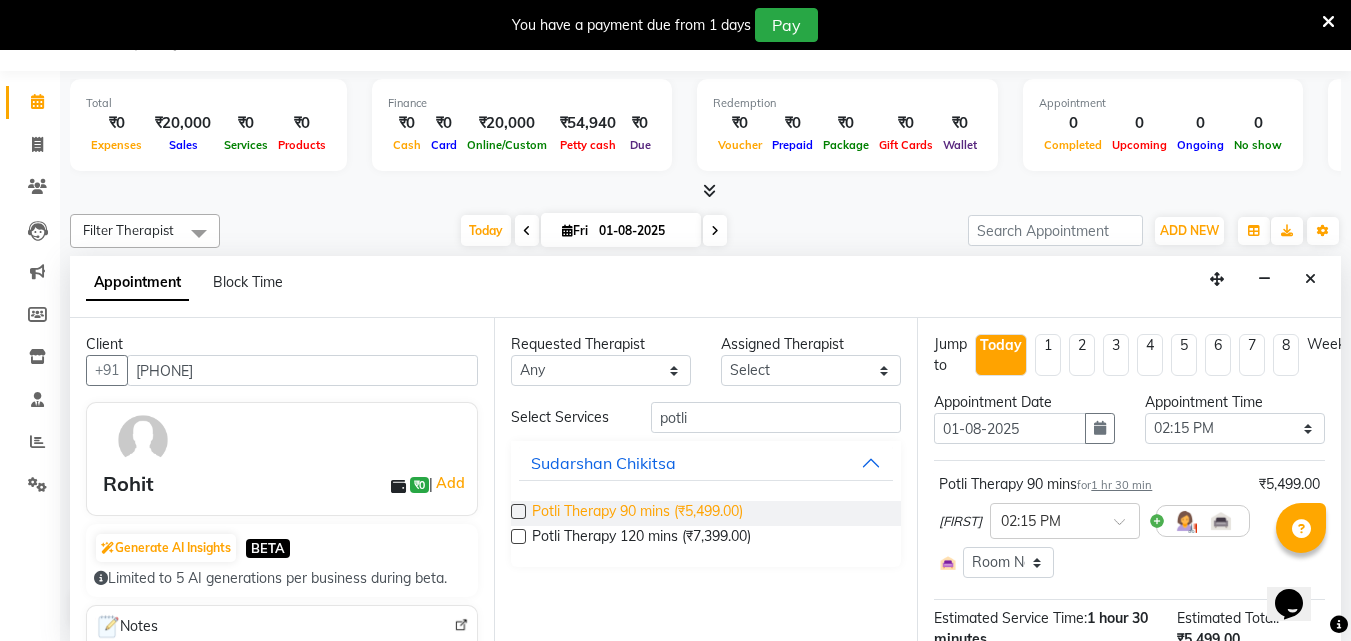 checkbox on "false" 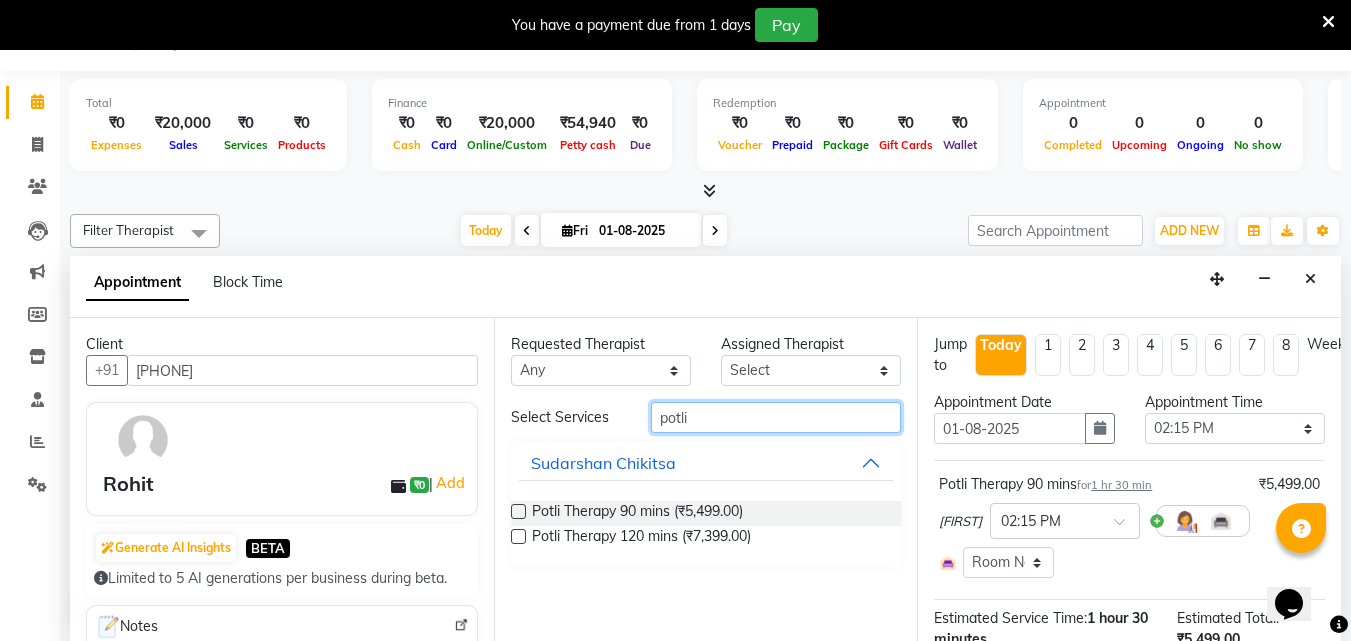 click on "potli" at bounding box center (776, 417) 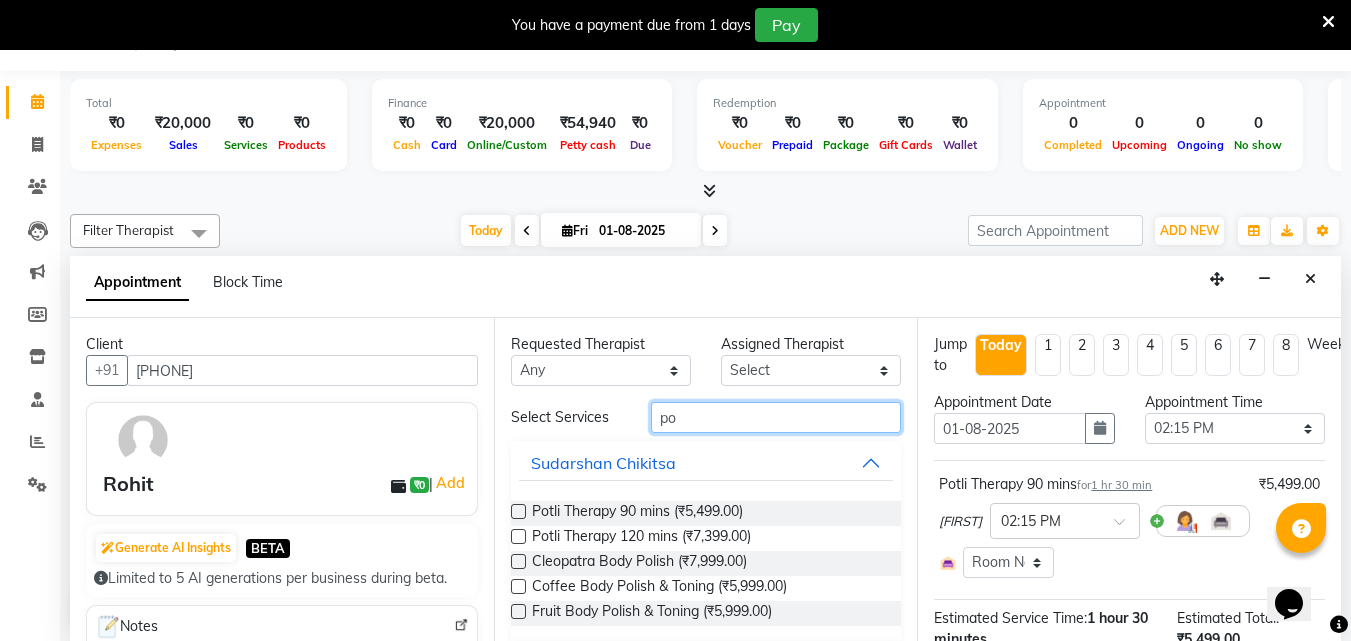 type on "p" 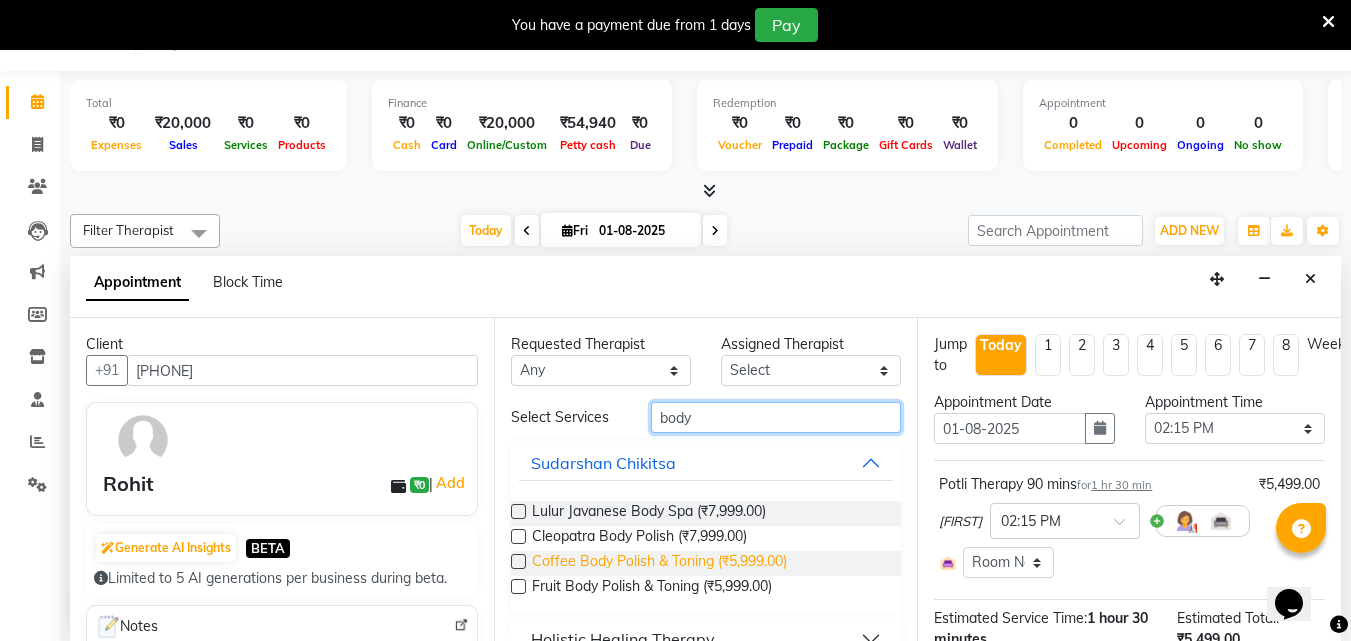scroll, scrollTop: 80, scrollLeft: 0, axis: vertical 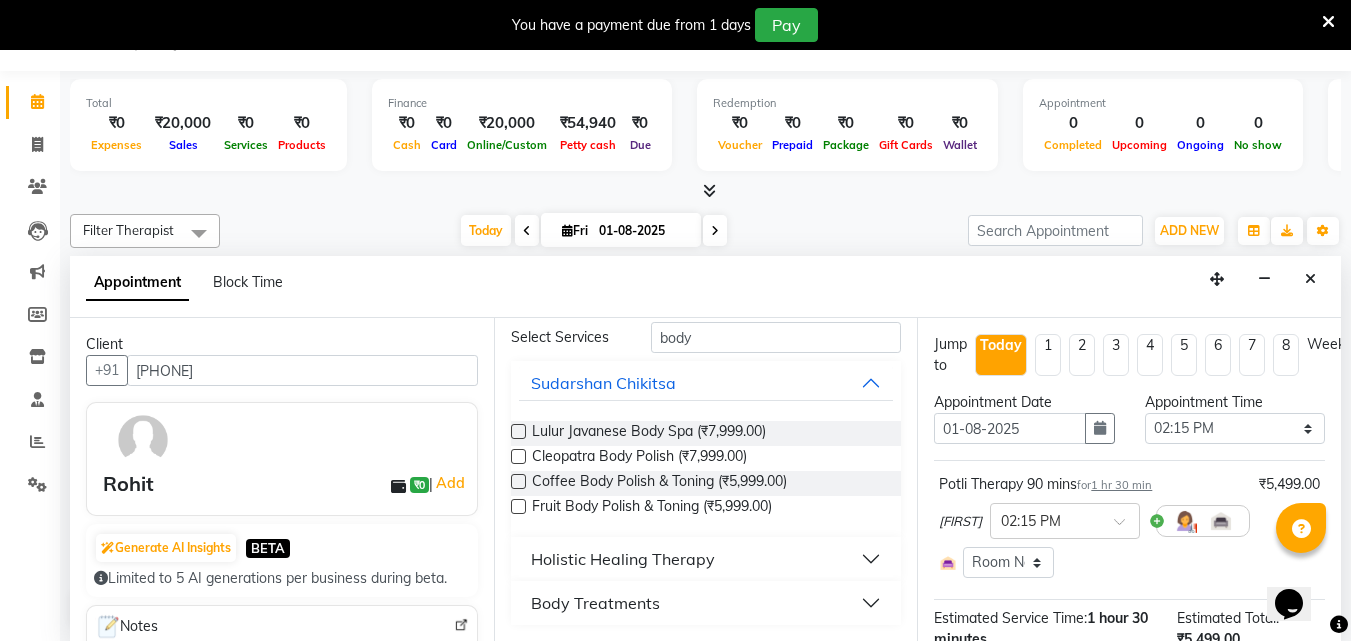 click on "Body Treatments" at bounding box center (706, 603) 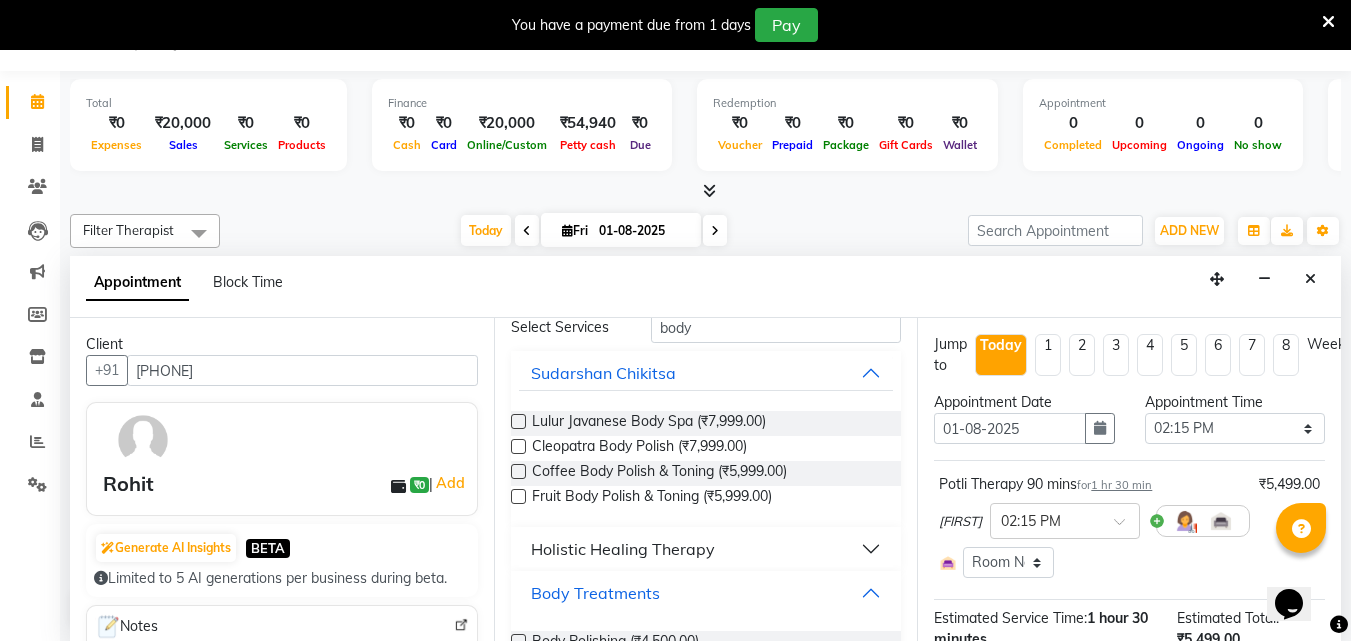 scroll, scrollTop: 89, scrollLeft: 0, axis: vertical 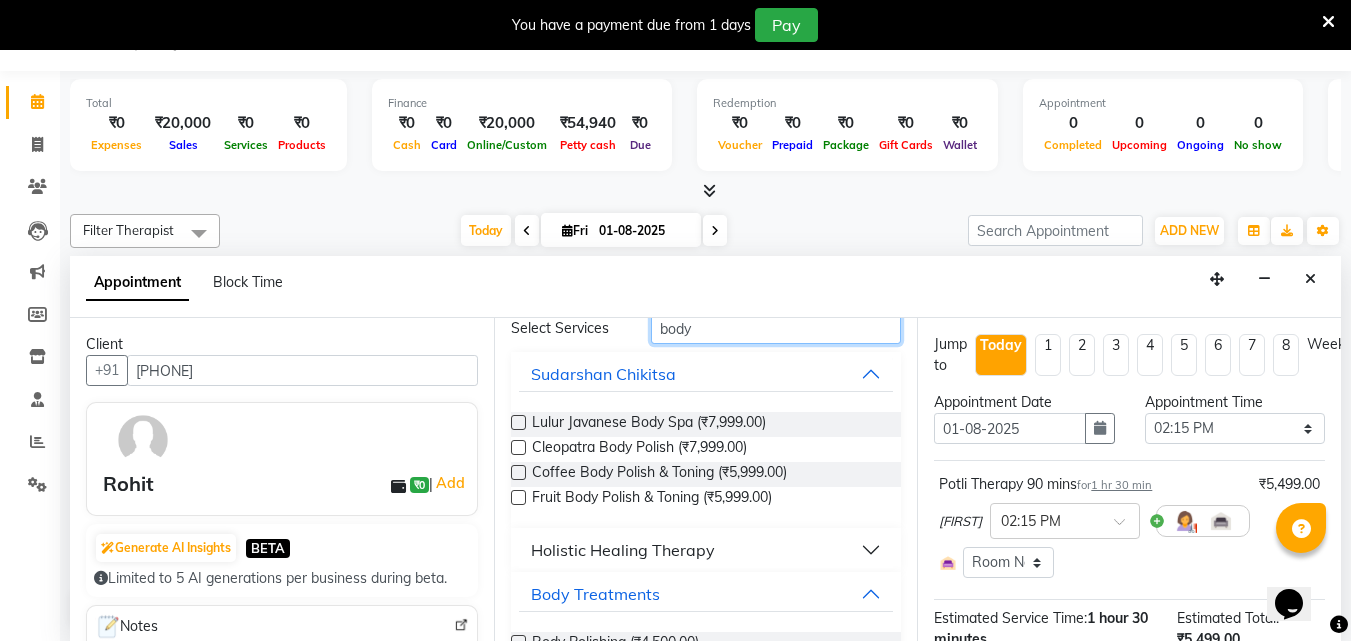 click on "body" at bounding box center [776, 328] 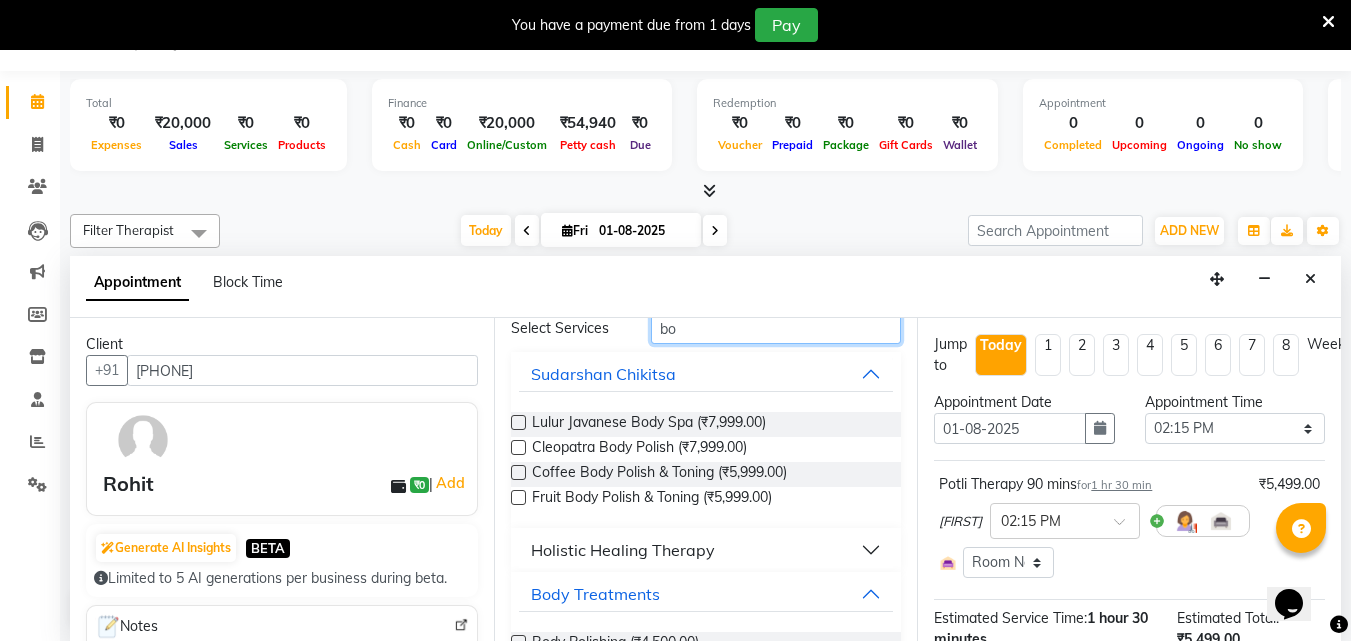 type on "b" 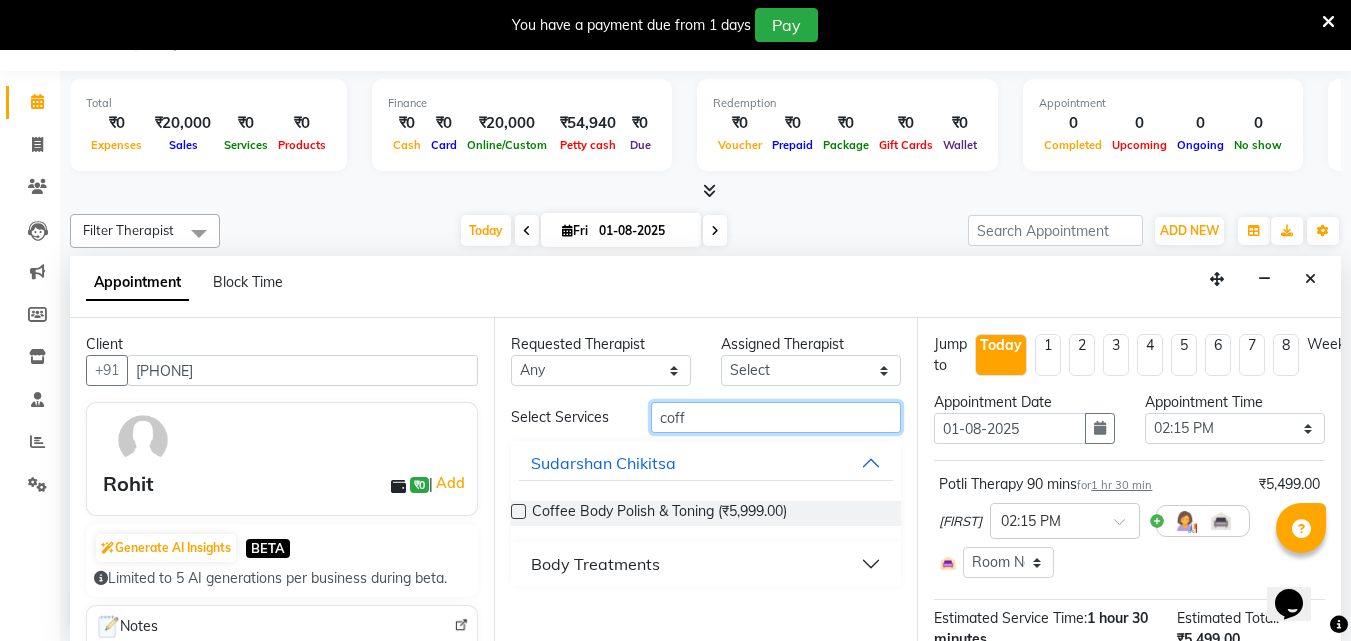 scroll, scrollTop: 0, scrollLeft: 0, axis: both 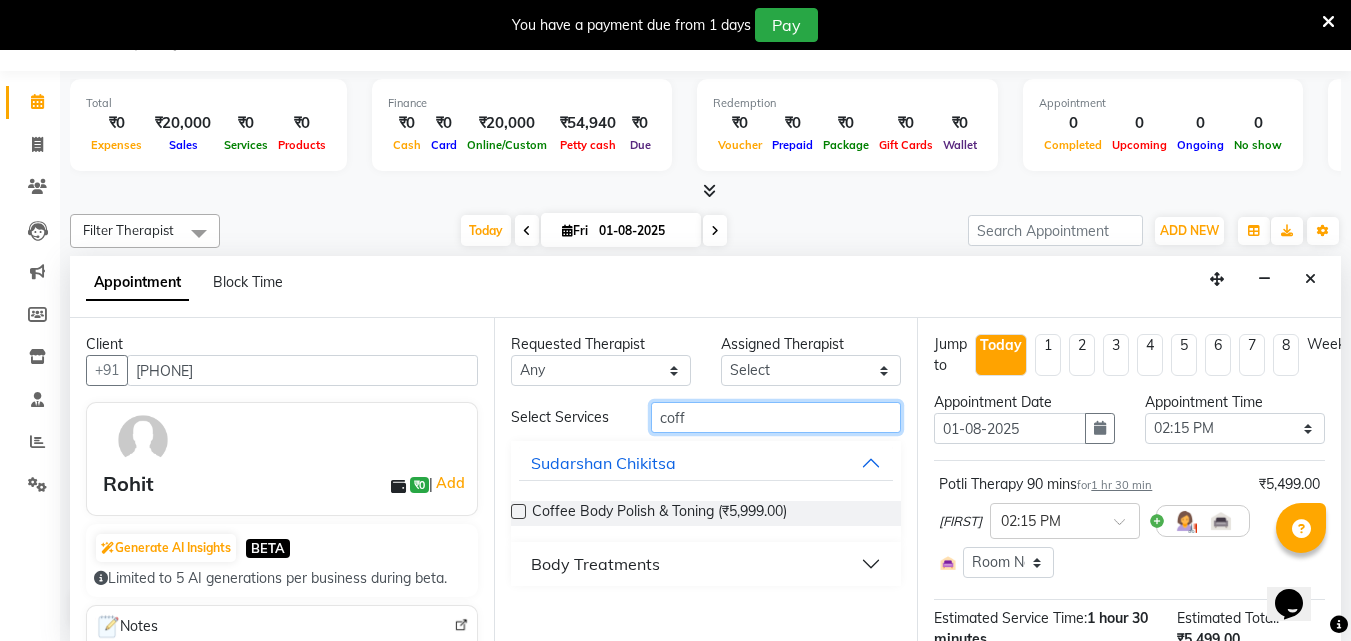 type on "coff" 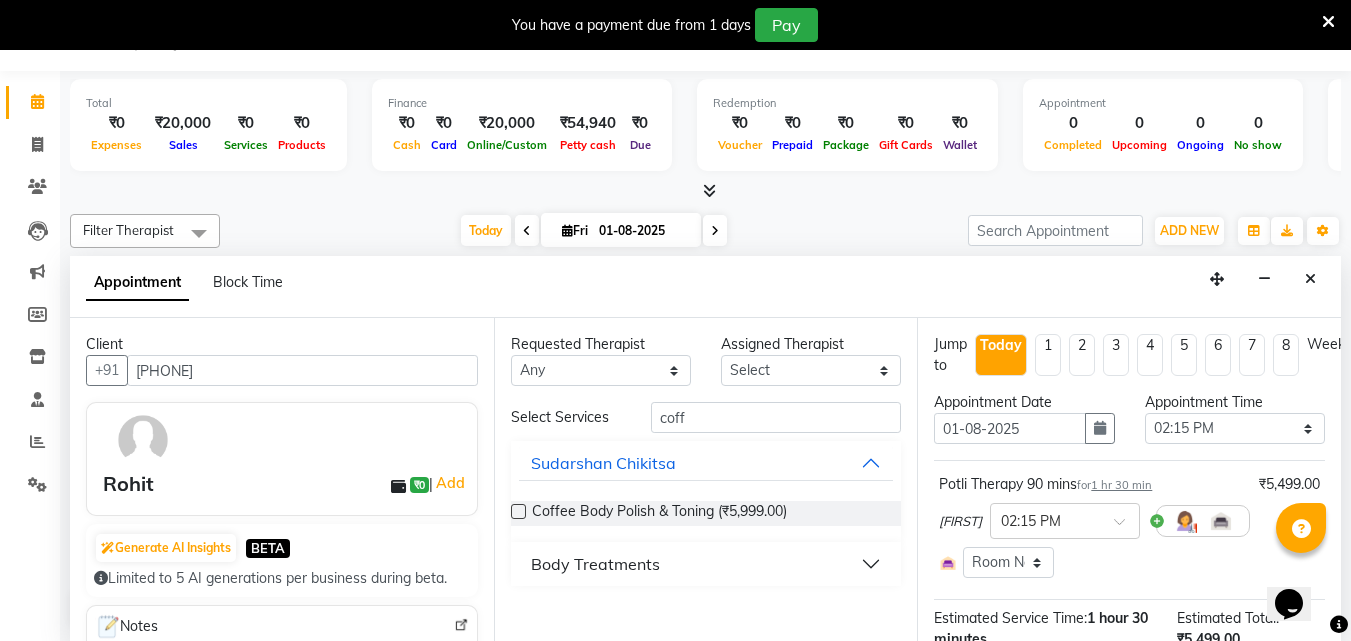 click on "Body Treatments" at bounding box center (706, 564) 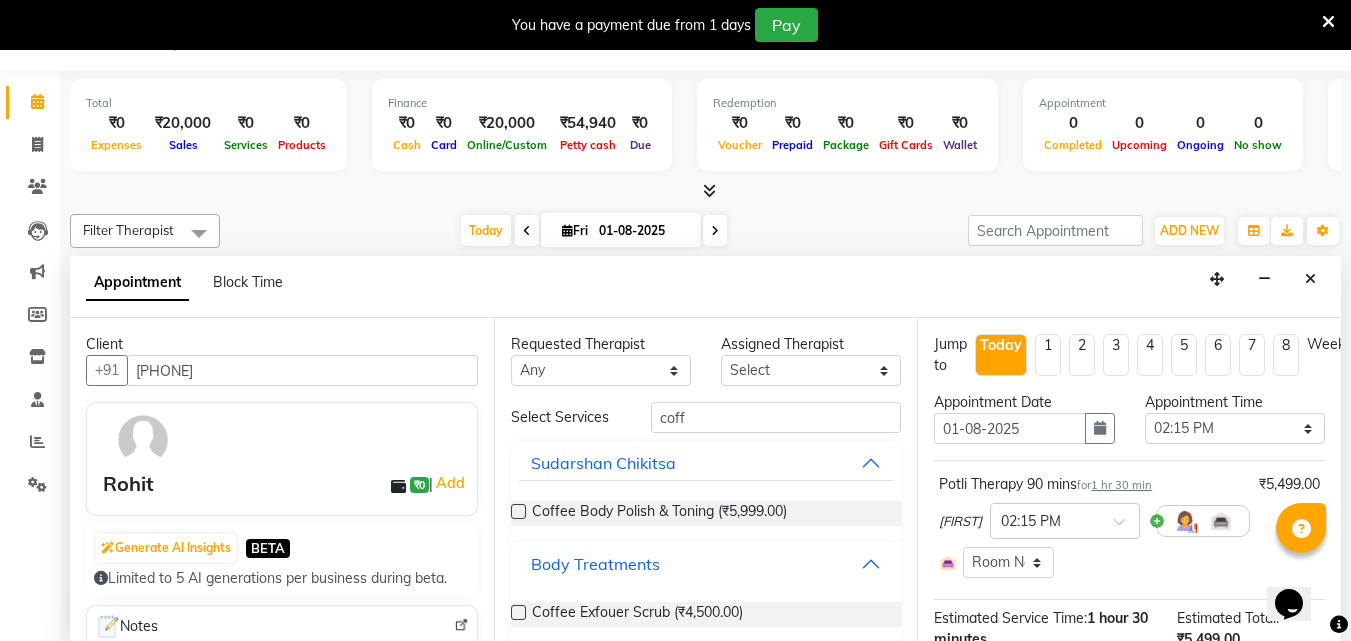 scroll, scrollTop: 18, scrollLeft: 0, axis: vertical 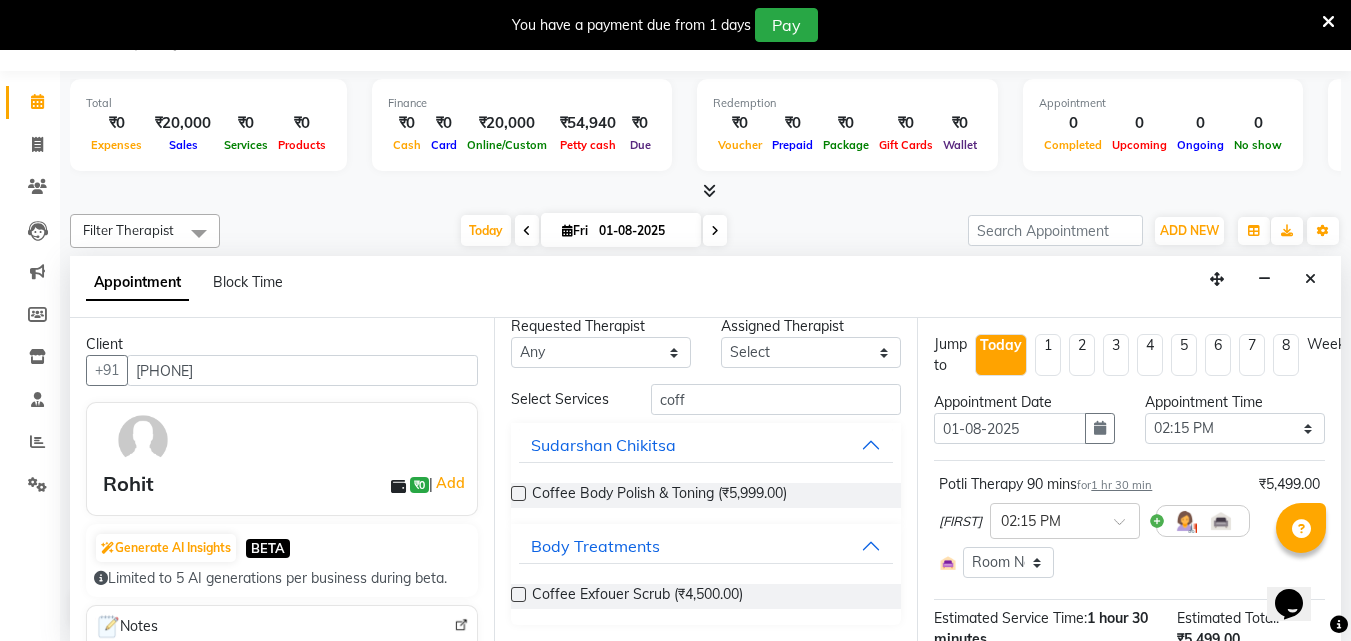 click on "Coffee Exfouer Scrub (₹4,500.00)" at bounding box center (706, 596) 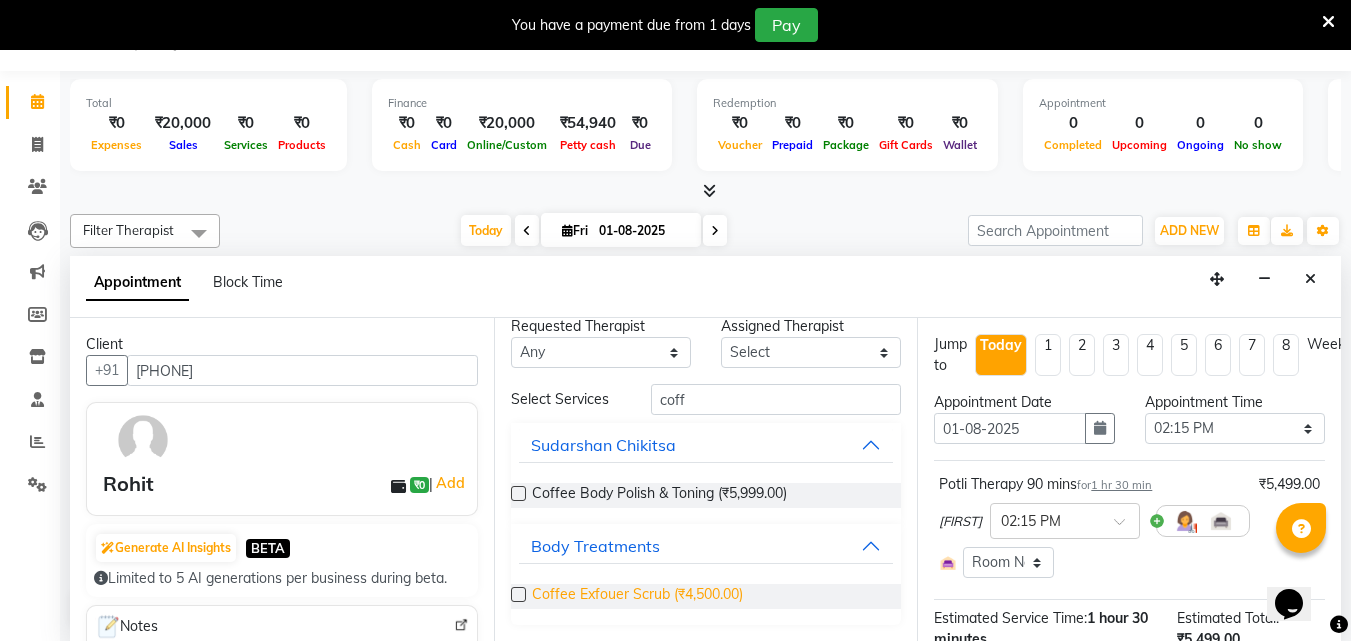 click on "Coffee Exfouer Scrub (₹4,500.00)" at bounding box center [637, 596] 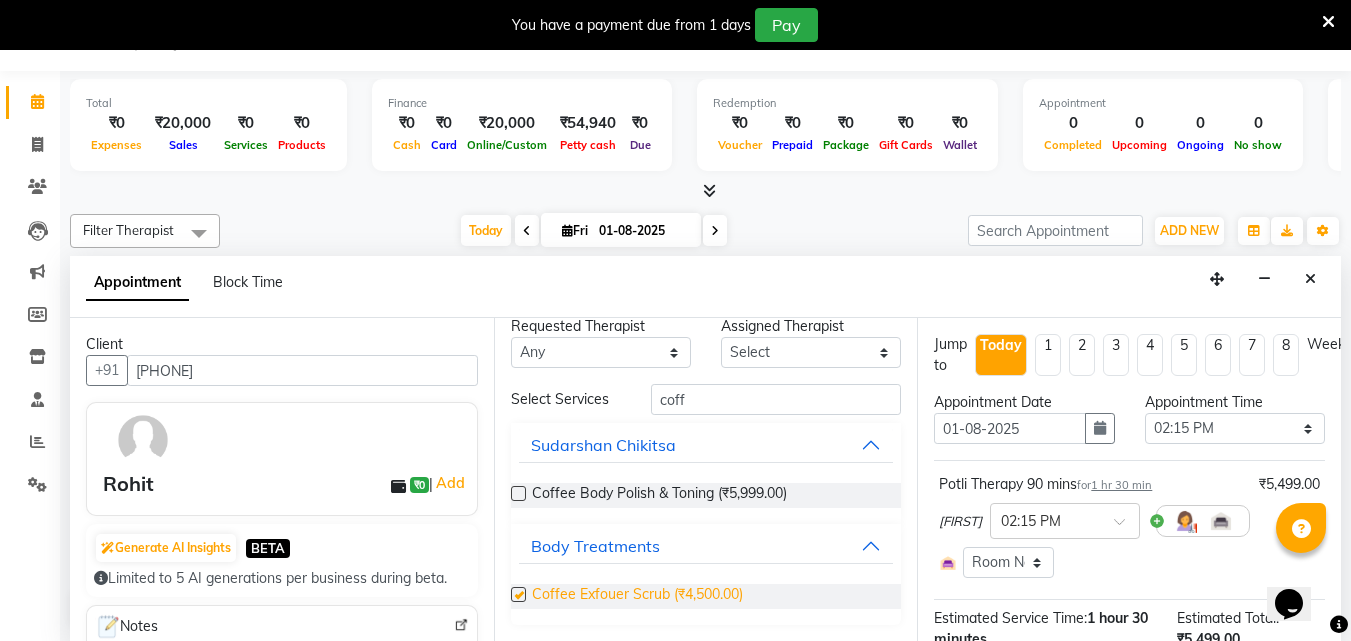 checkbox on "false" 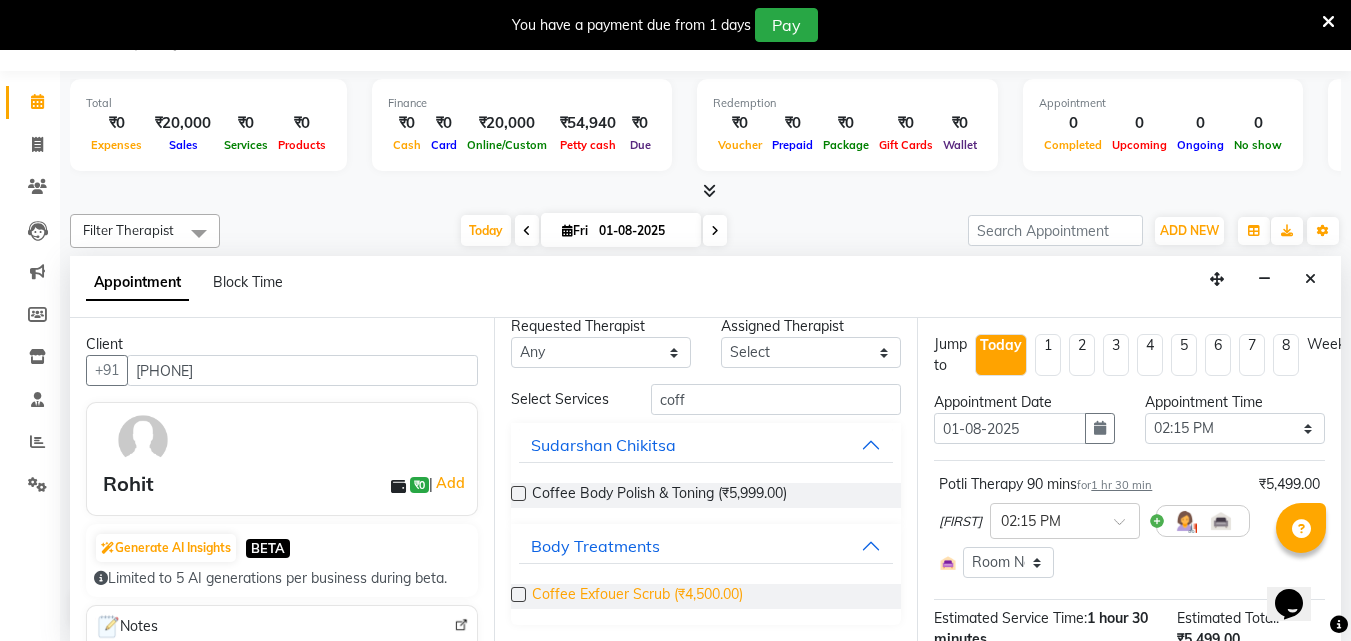 select on "4286" 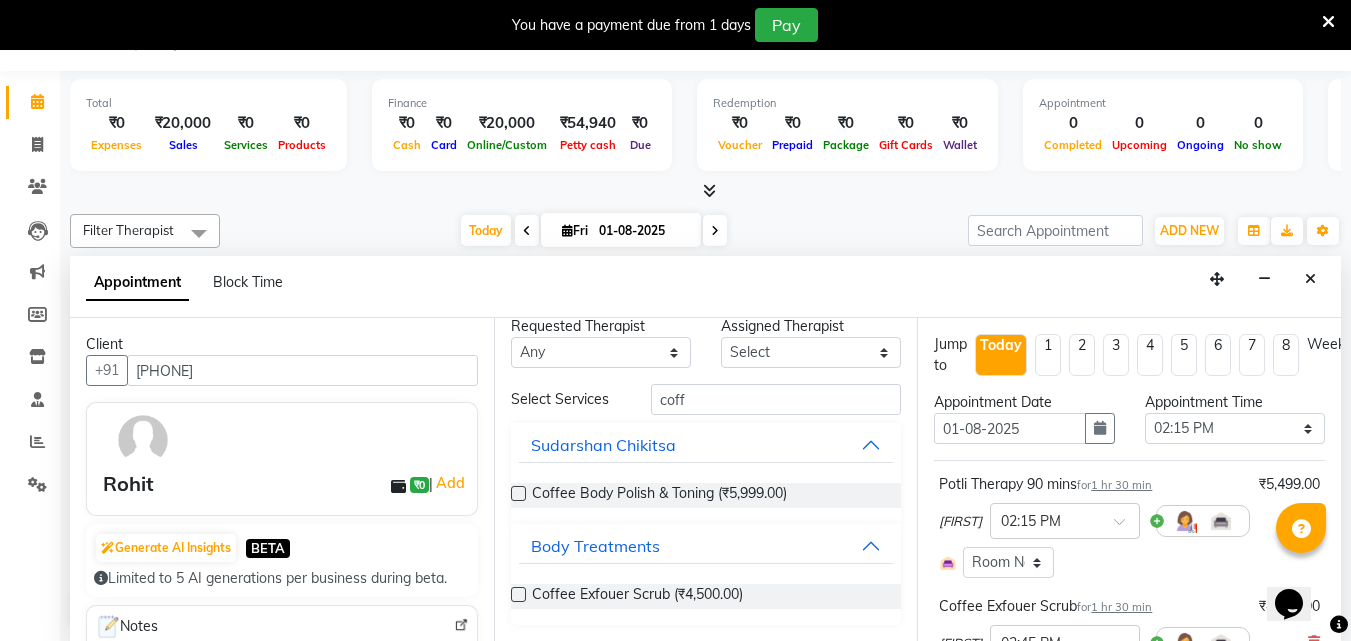 click on "Requested Therapist Any [FIRST] [FIRST] [FIRST] [FIRST] [FIRST] [FIRST] [FIRST] Assigned Therapist Select [FIRST] [FIRST] [FIRST] [FIRST] [FIRST] [FIRST] [FIRST] Select Services coff Sudarshan Chikitsa Coffee Body Polish & Toning ([NUMBER]) Body Treatments Coffee Exfouer Scrub ([NUMBER])" at bounding box center (706, 479) 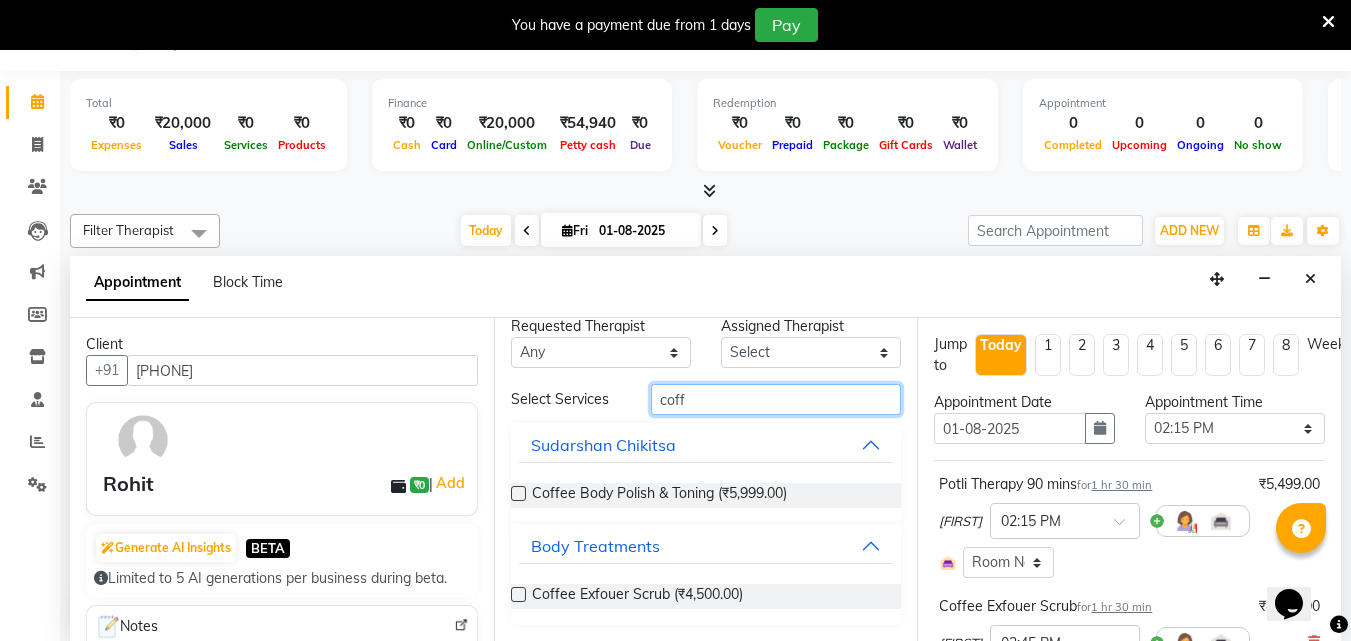 click on "coff" at bounding box center (776, 399) 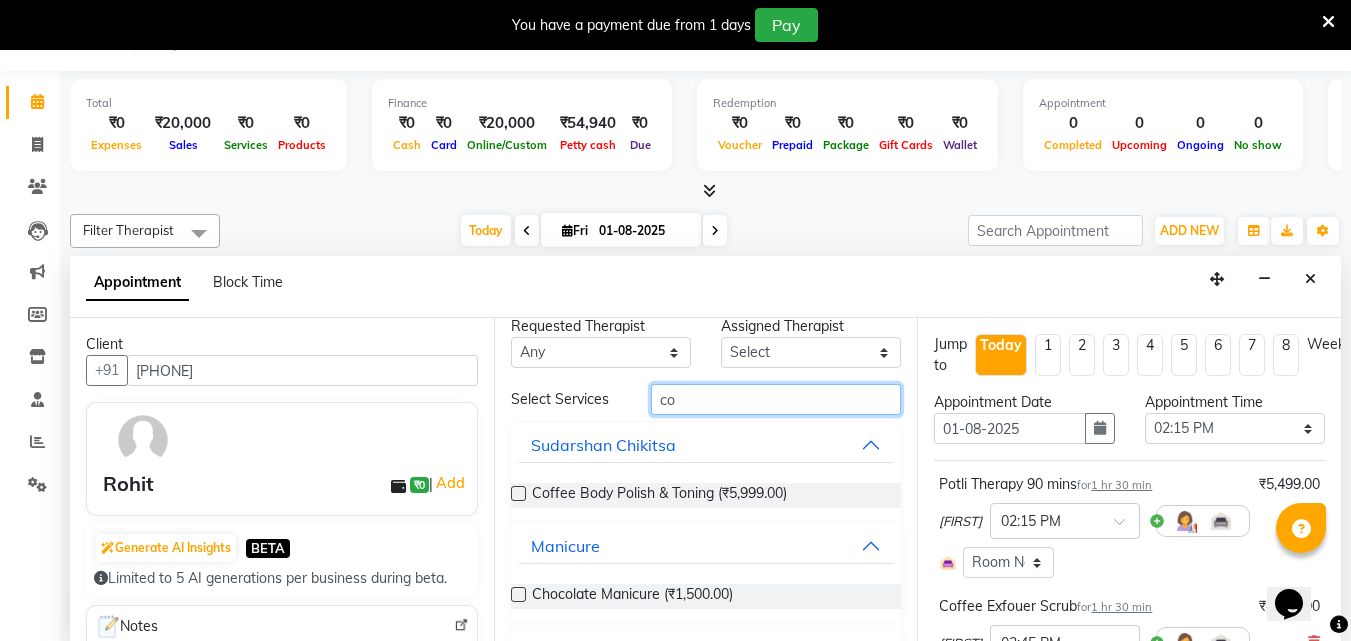 type on "c" 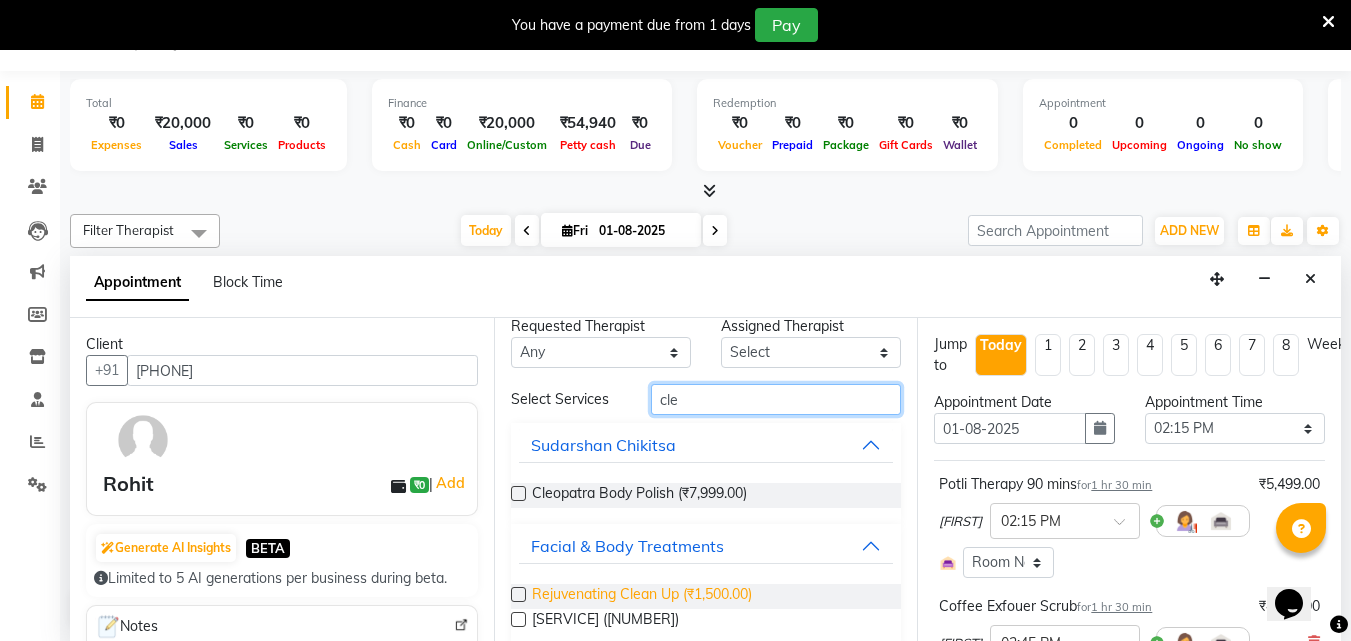type on "cle" 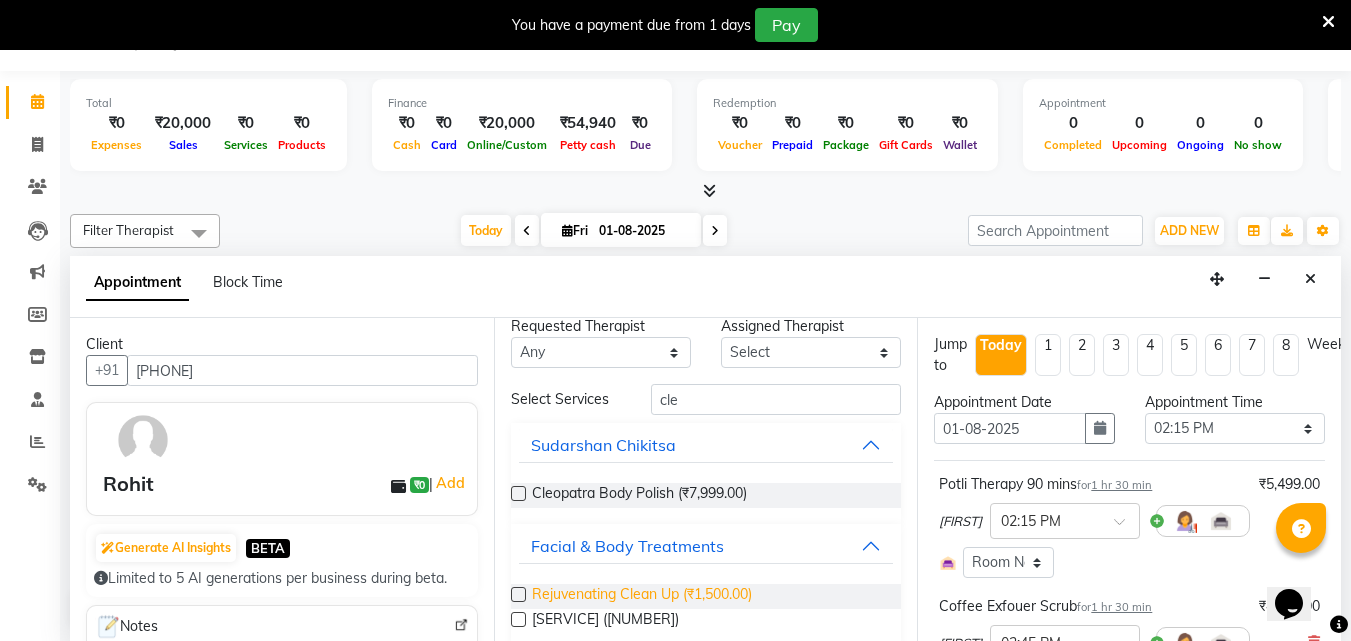 click on "Rejuvenating Clean Up (₹1,500.00)" at bounding box center [642, 596] 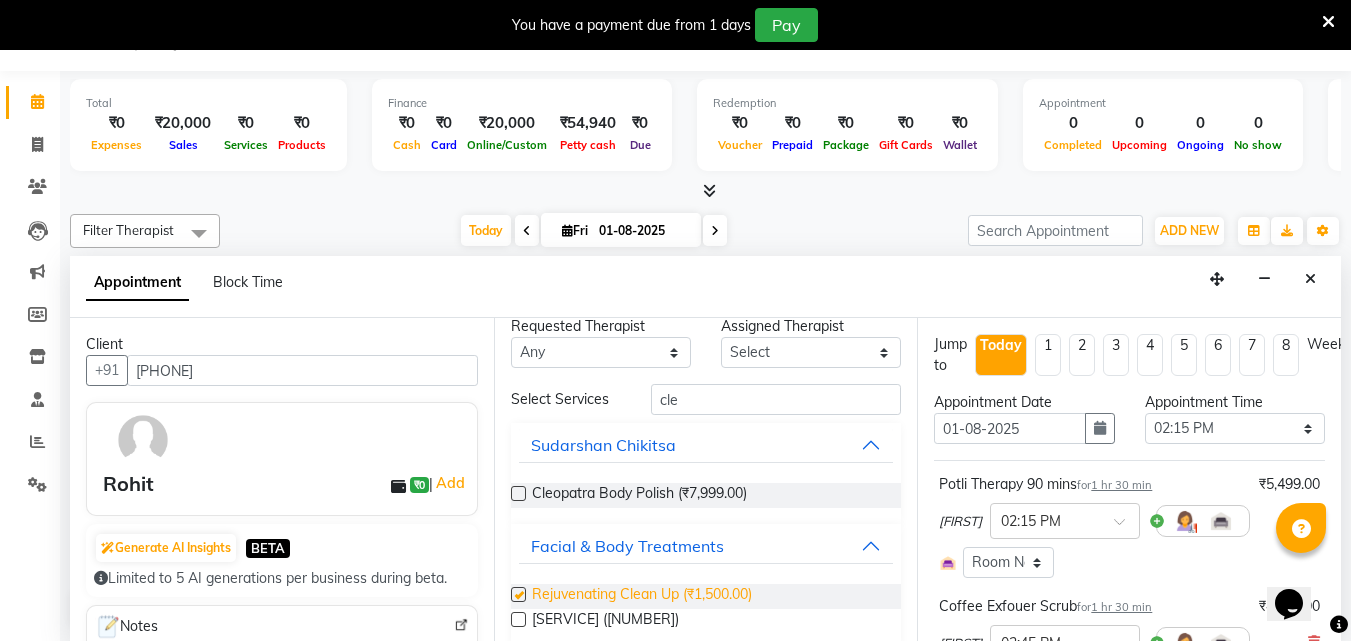 checkbox on "true" 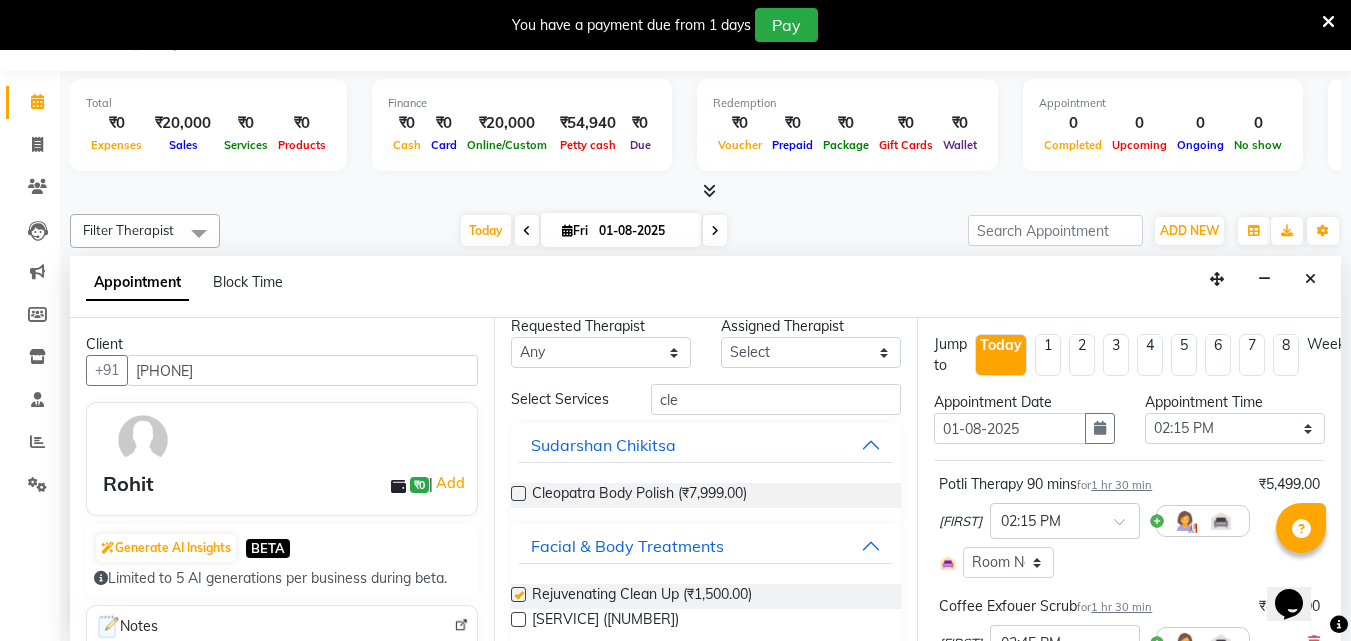 select on "4286" 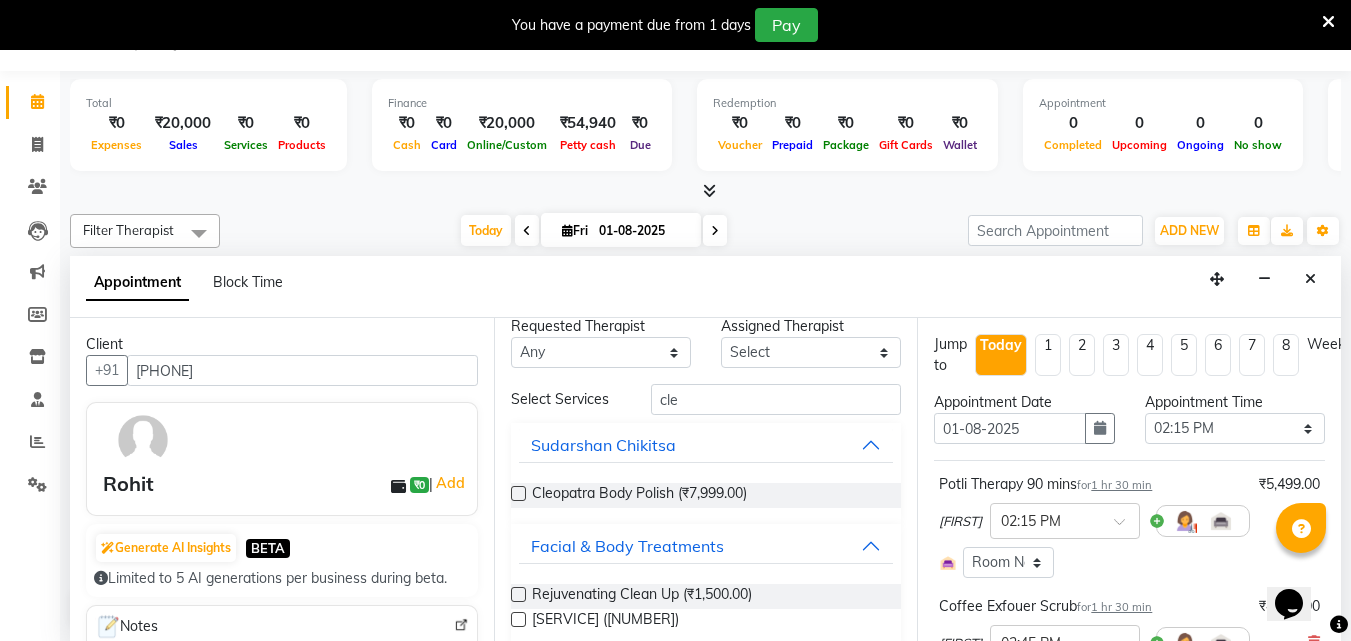 checkbox on "false" 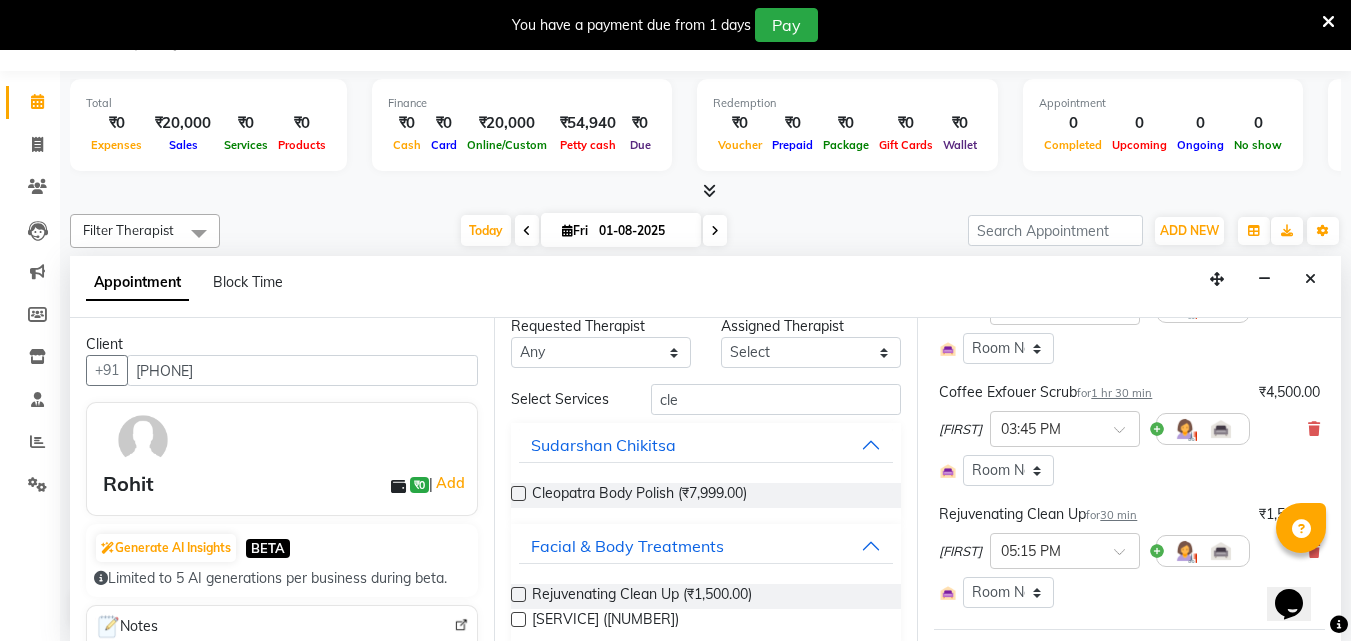 scroll, scrollTop: 514, scrollLeft: 0, axis: vertical 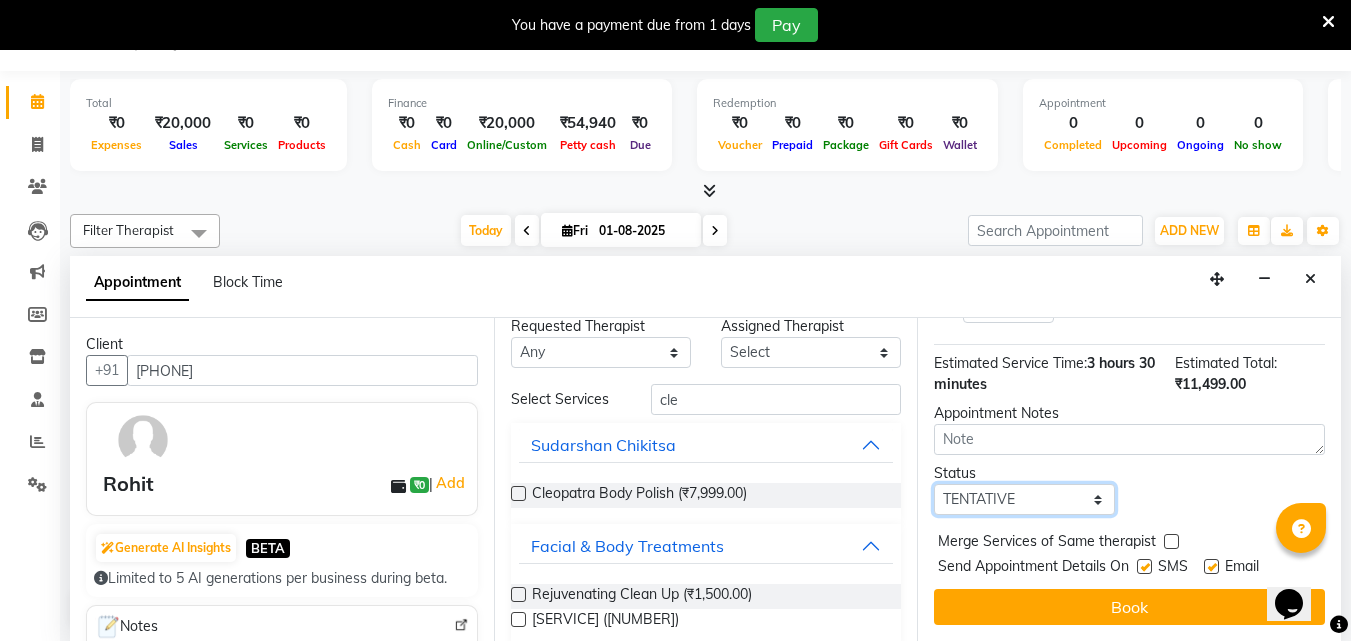 click on "Select TENTATIVE CONFIRM CHECK-IN UPCOMING" at bounding box center (1024, 499) 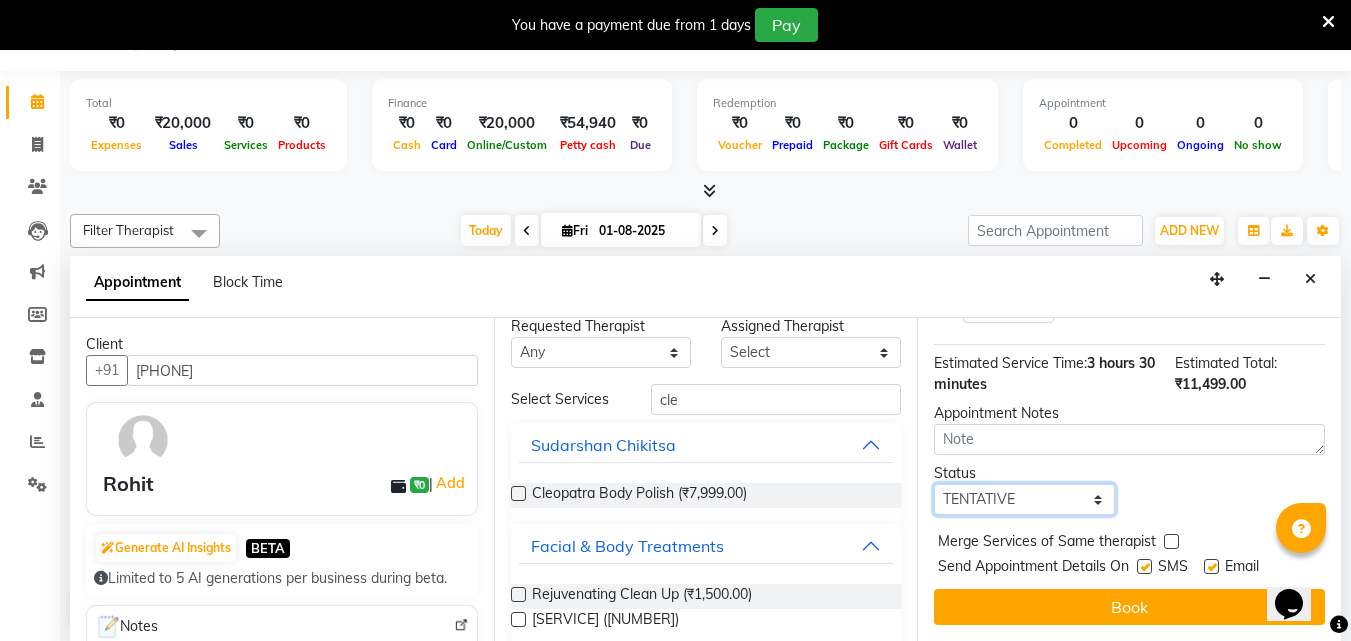 select on "check-in" 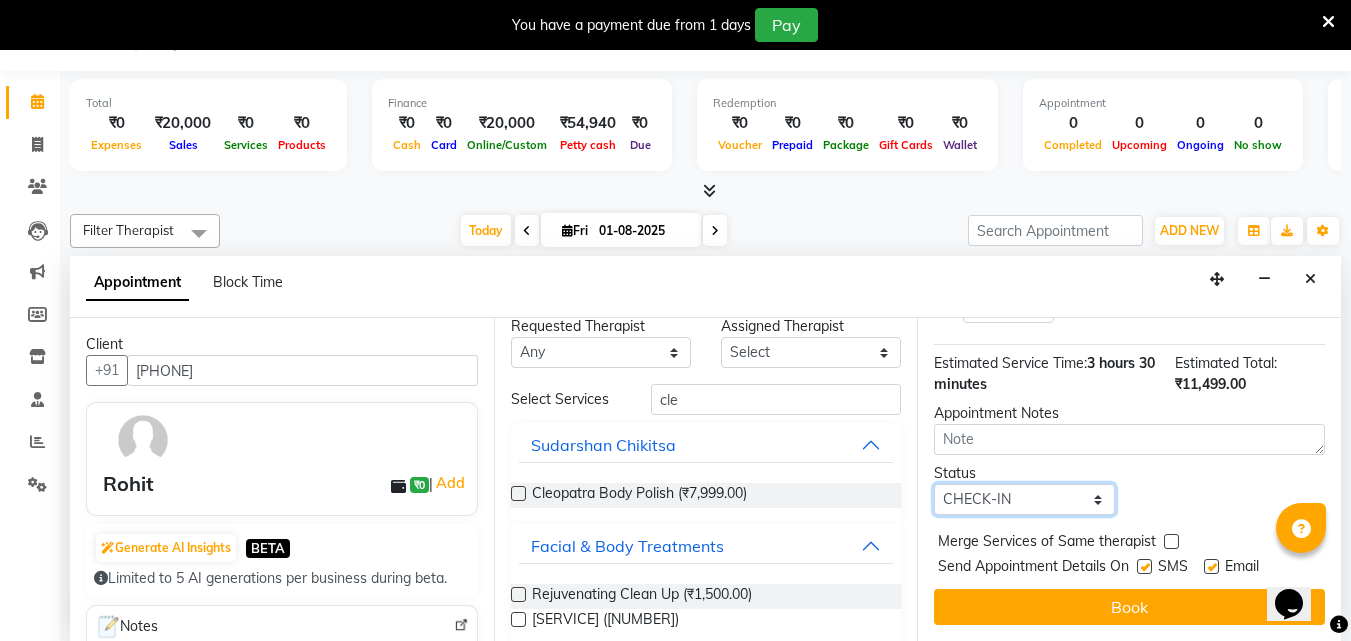 click on "Select TENTATIVE CONFIRM CHECK-IN UPCOMING" at bounding box center [1024, 499] 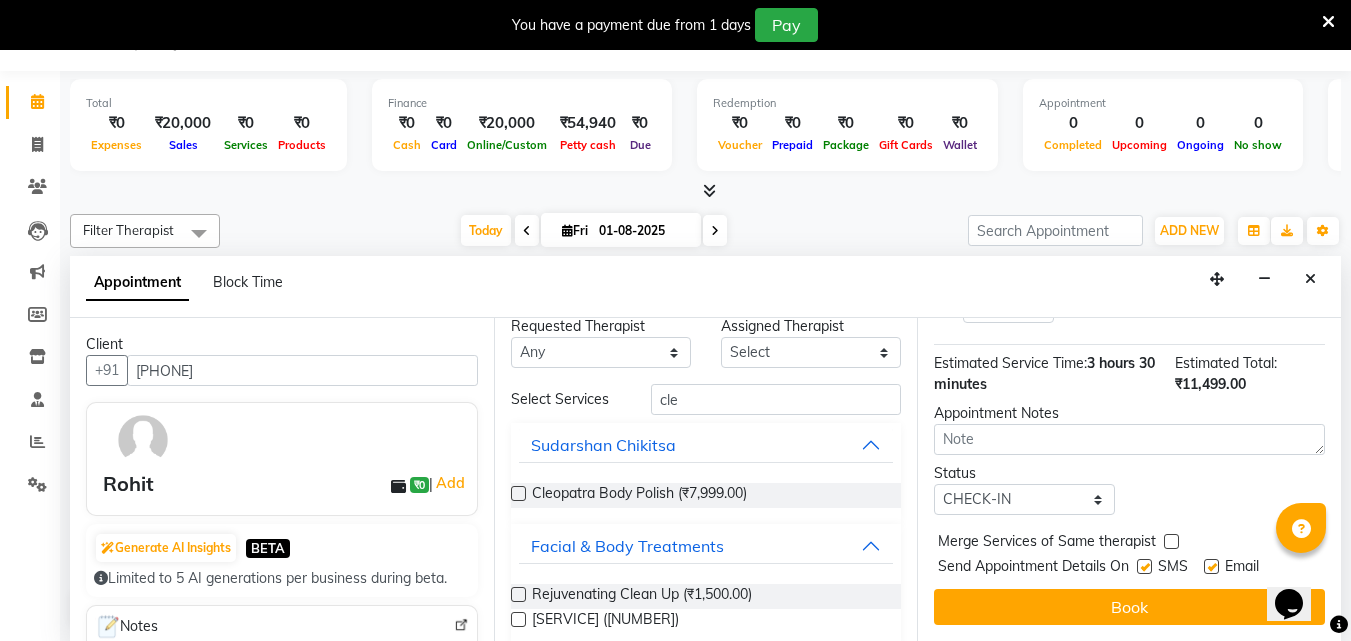 click at bounding box center [1144, 566] 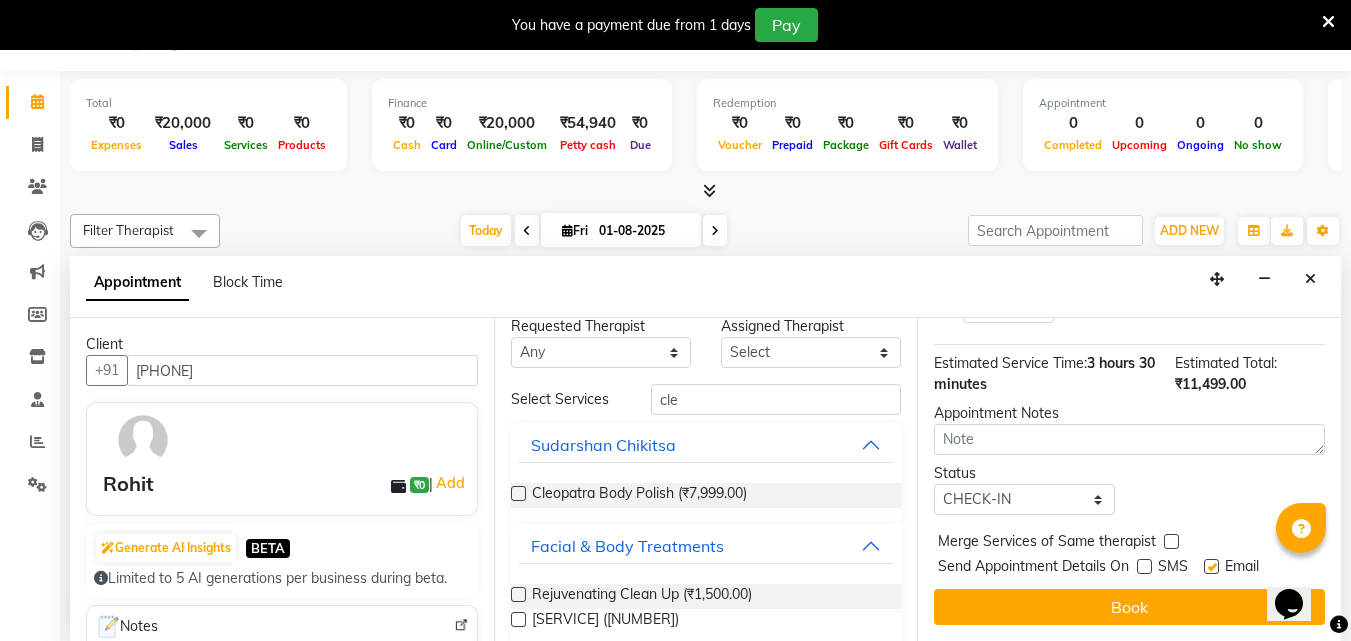 click at bounding box center [1211, 566] 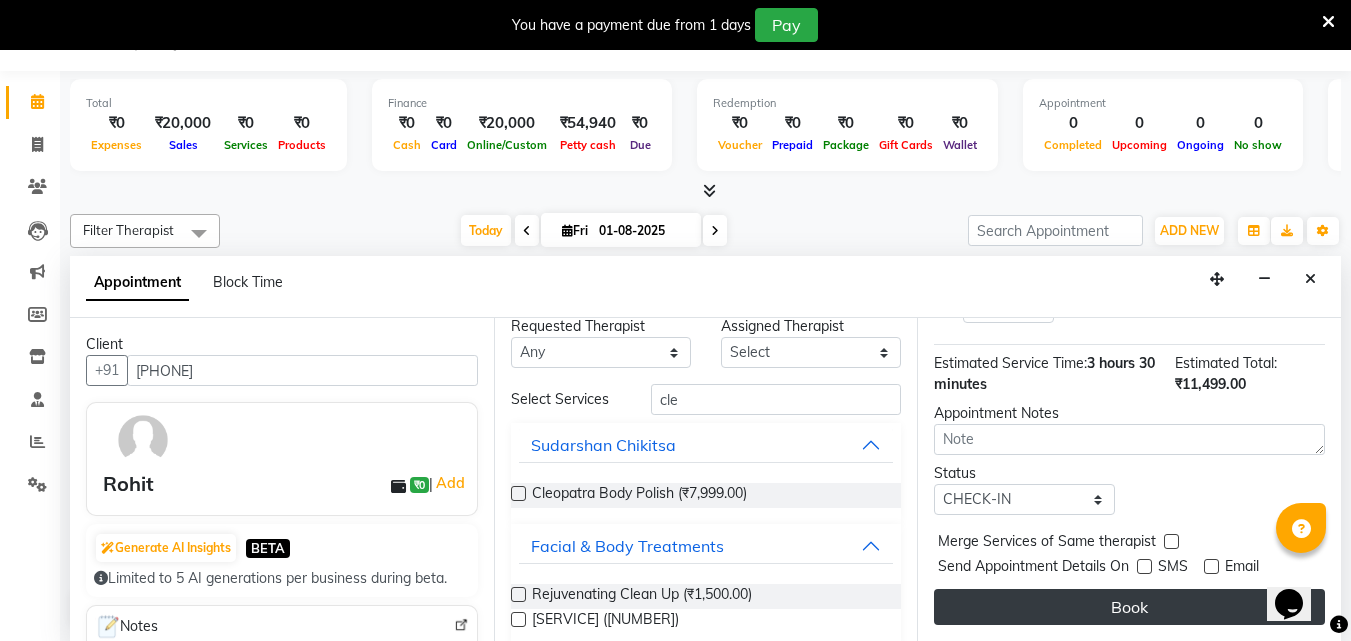 click on "Book" at bounding box center (1129, 607) 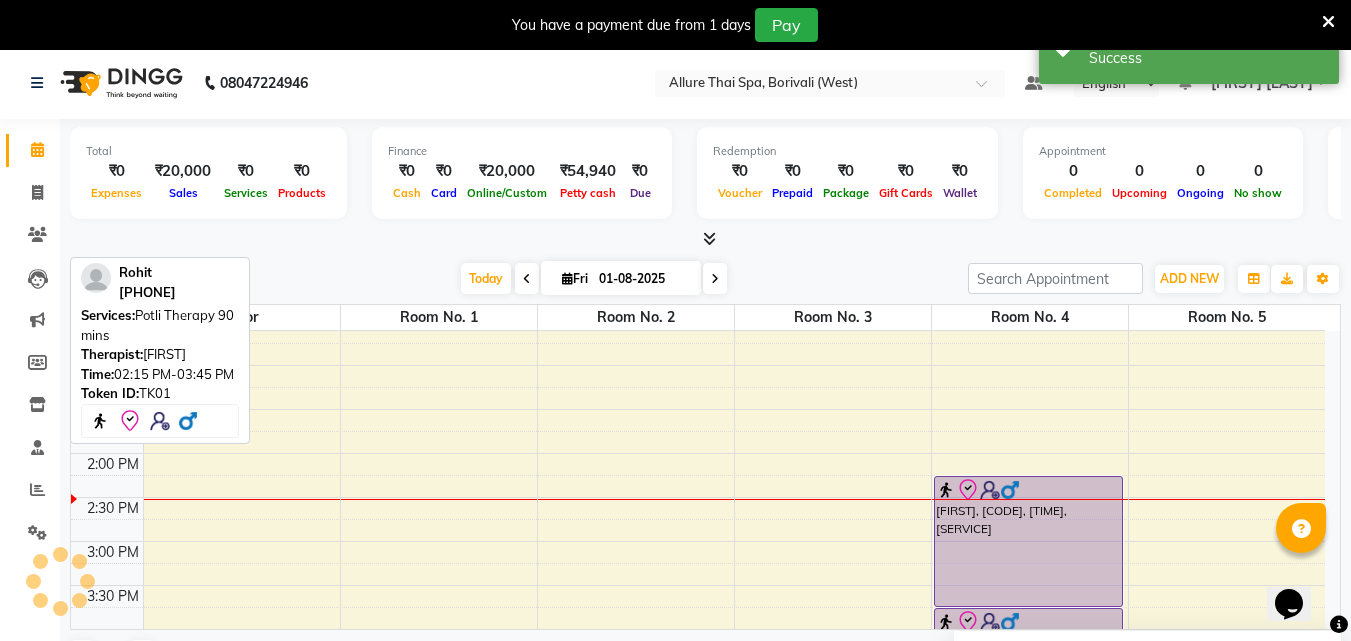 scroll, scrollTop: 0, scrollLeft: 0, axis: both 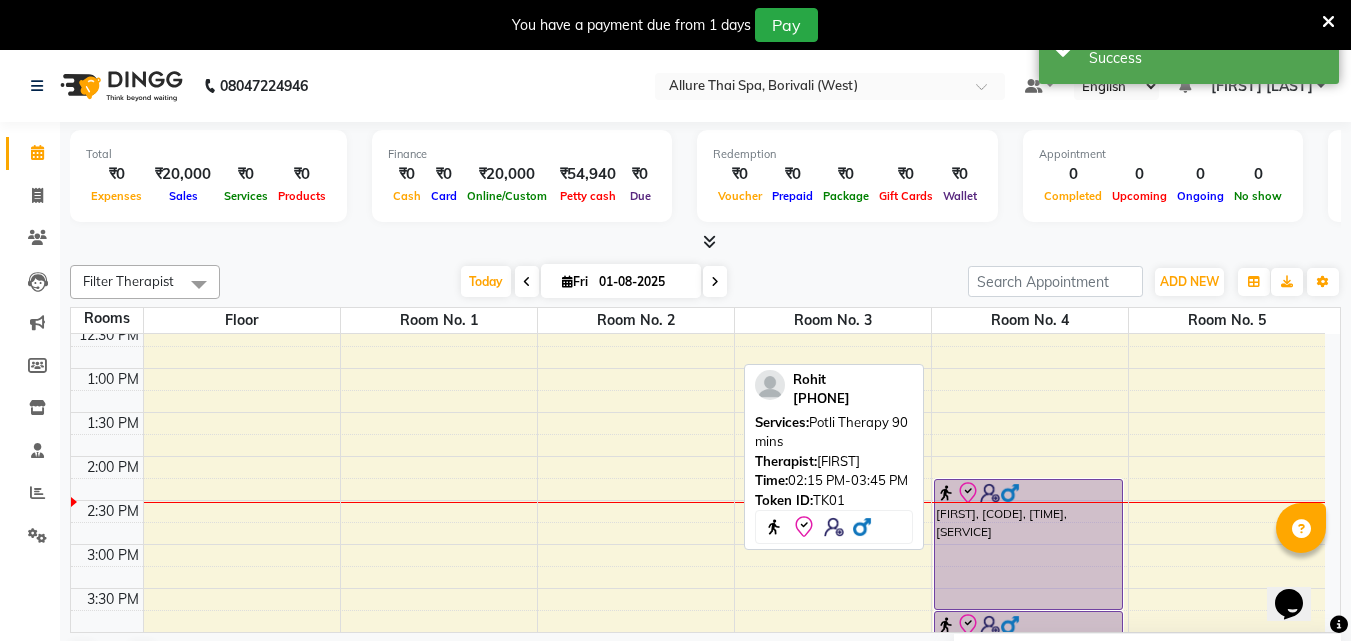 click on "[FIRST], [CODE], [TIME], [SERVICE]" at bounding box center (1028, 544) 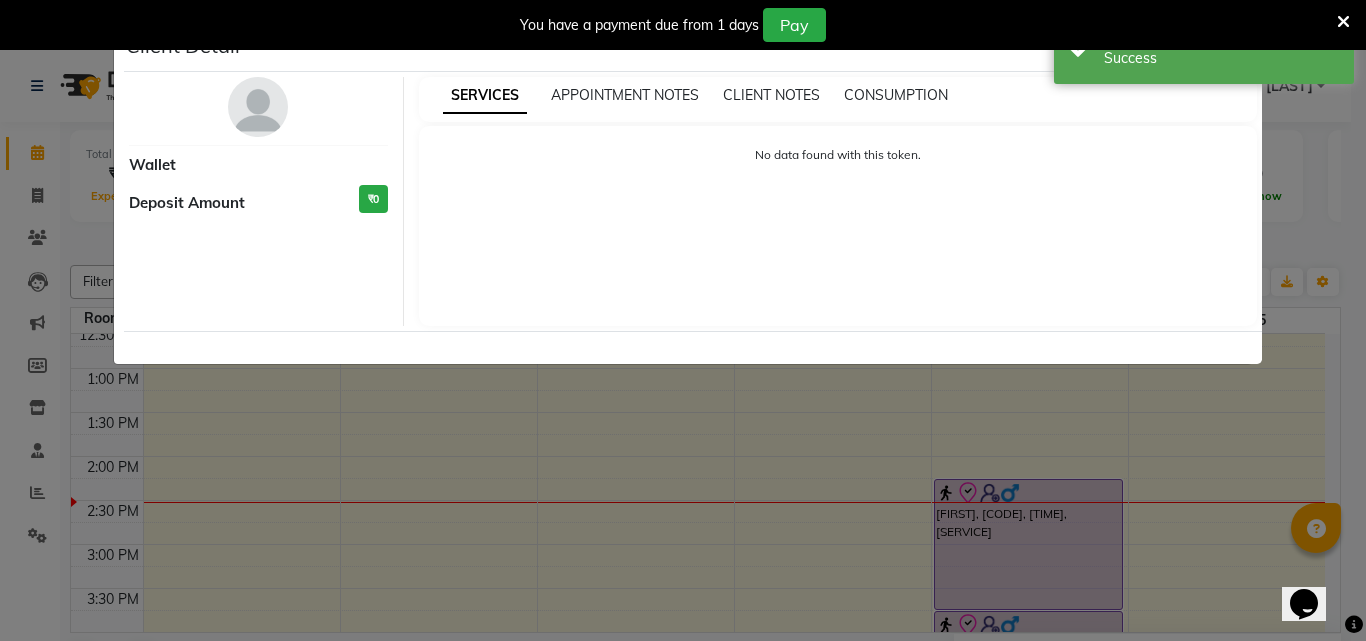 select on "8" 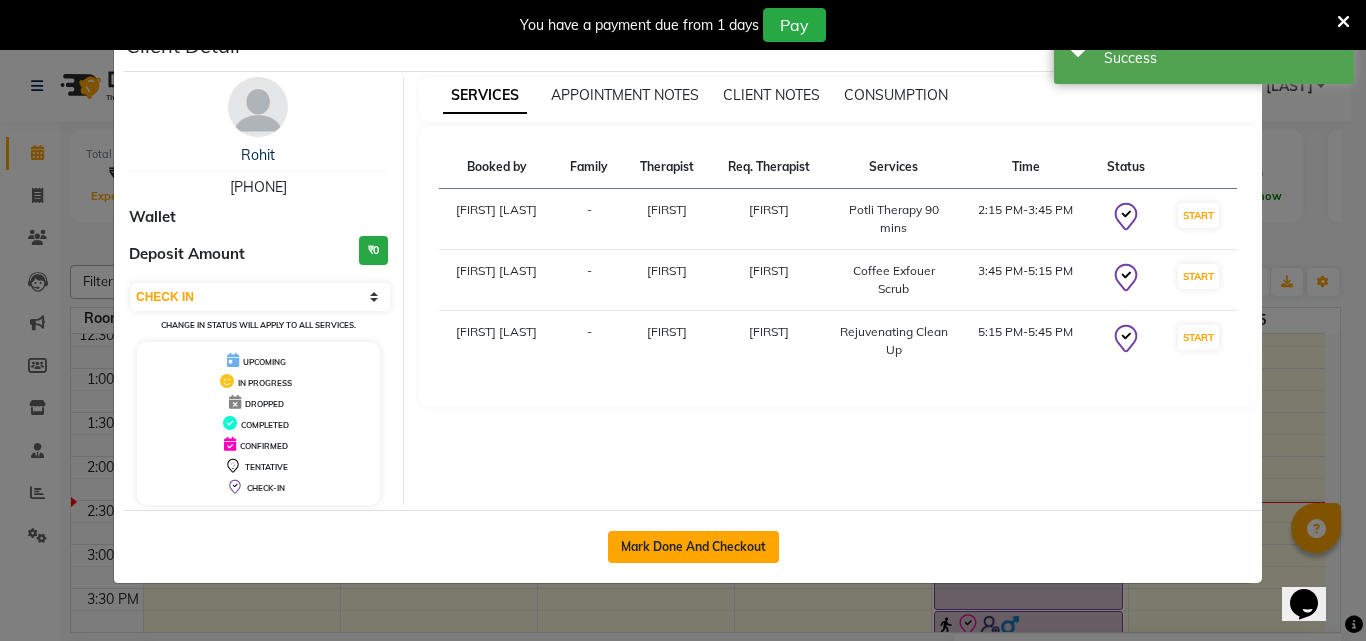 click on "Mark Done And Checkout" 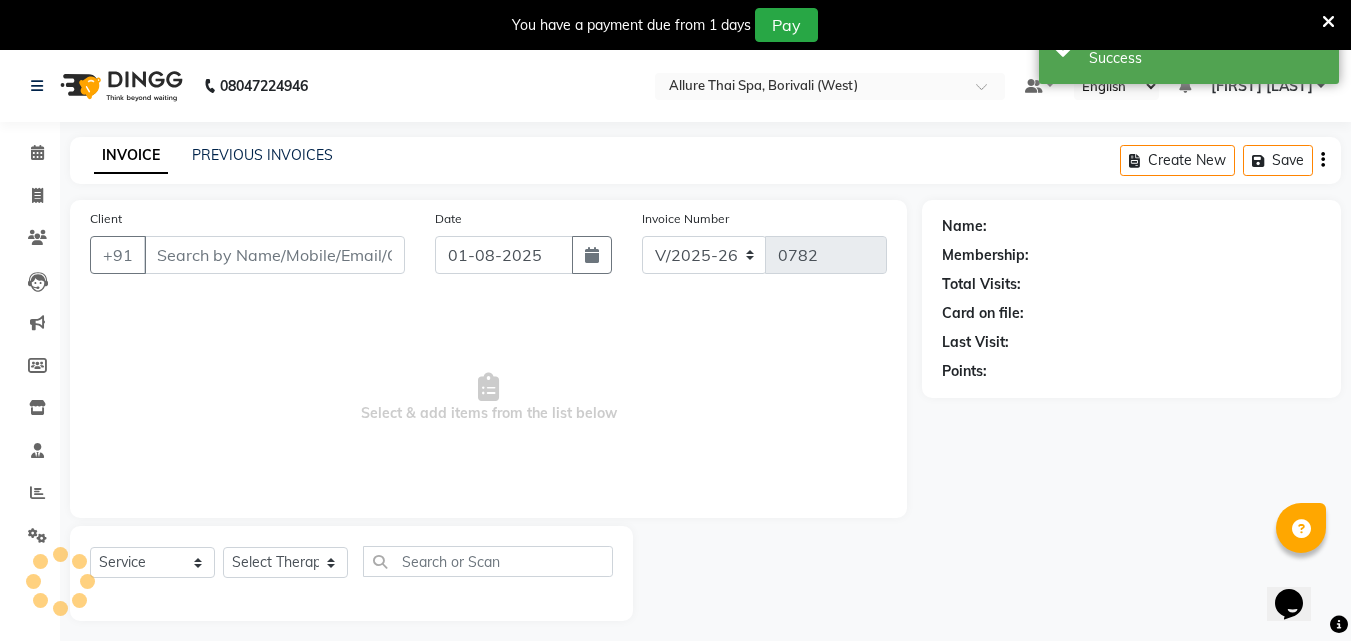 type on "[PHONE]" 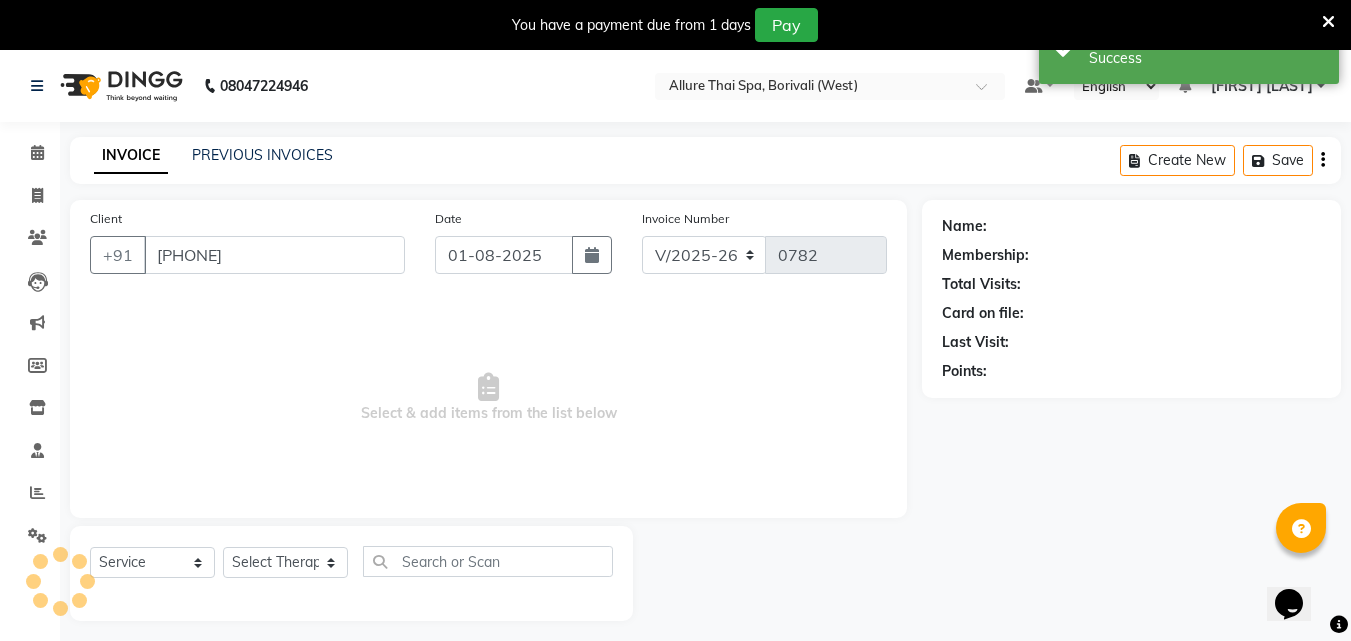 select on "[NUMBER]" 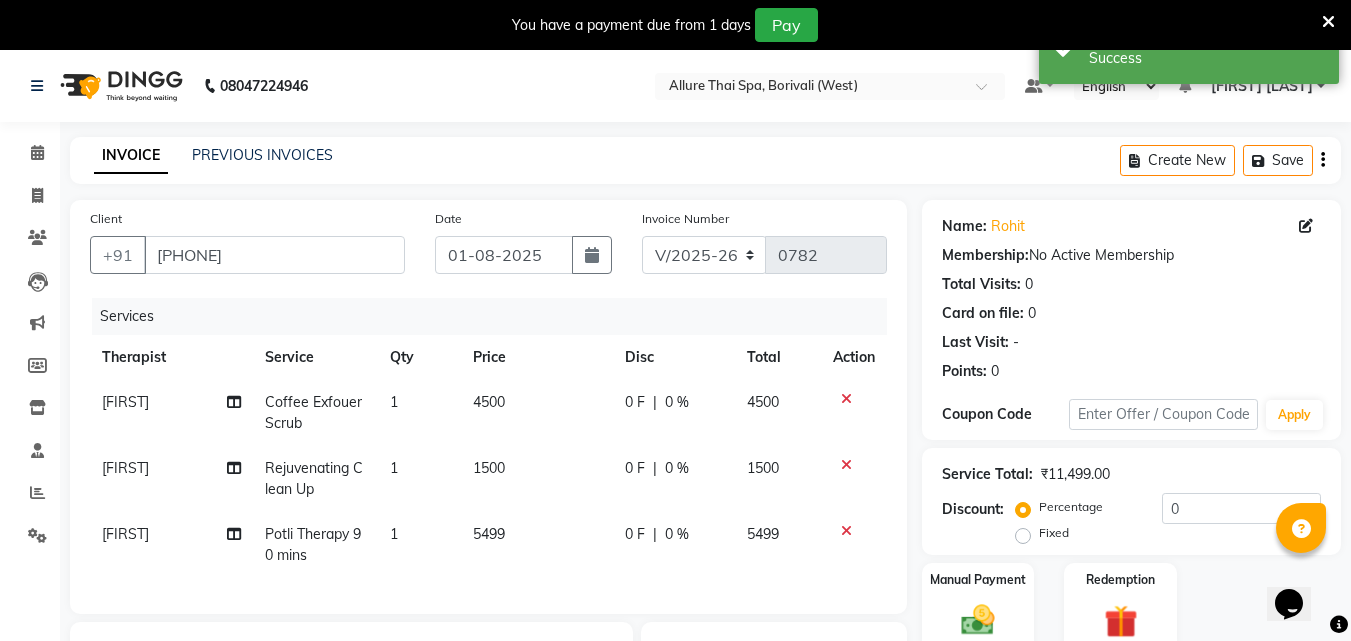 click on "Fixed" 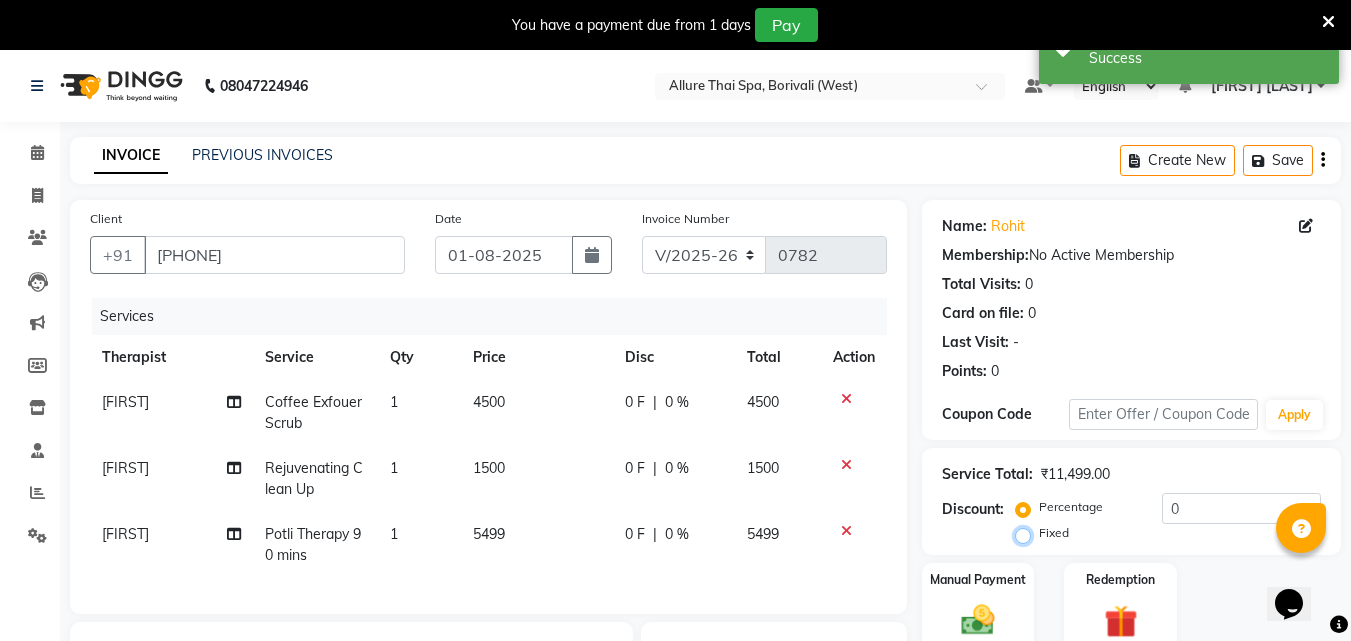 click on "Fixed" at bounding box center (1027, 533) 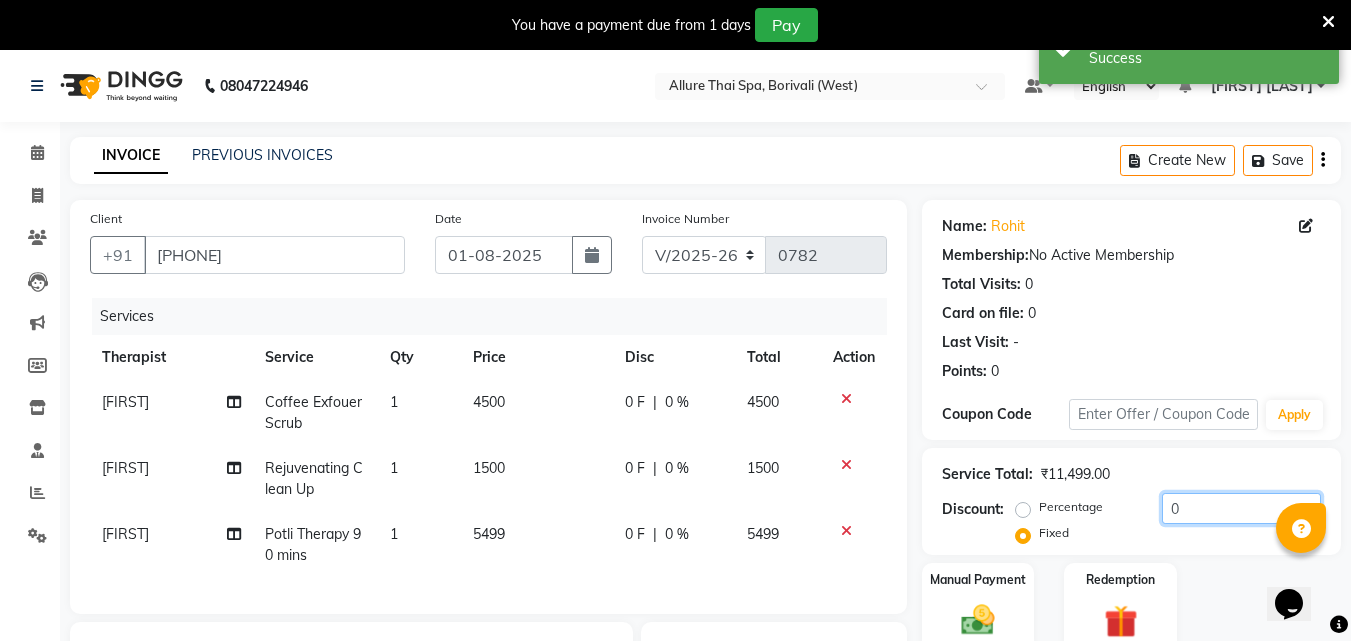 click on "0" 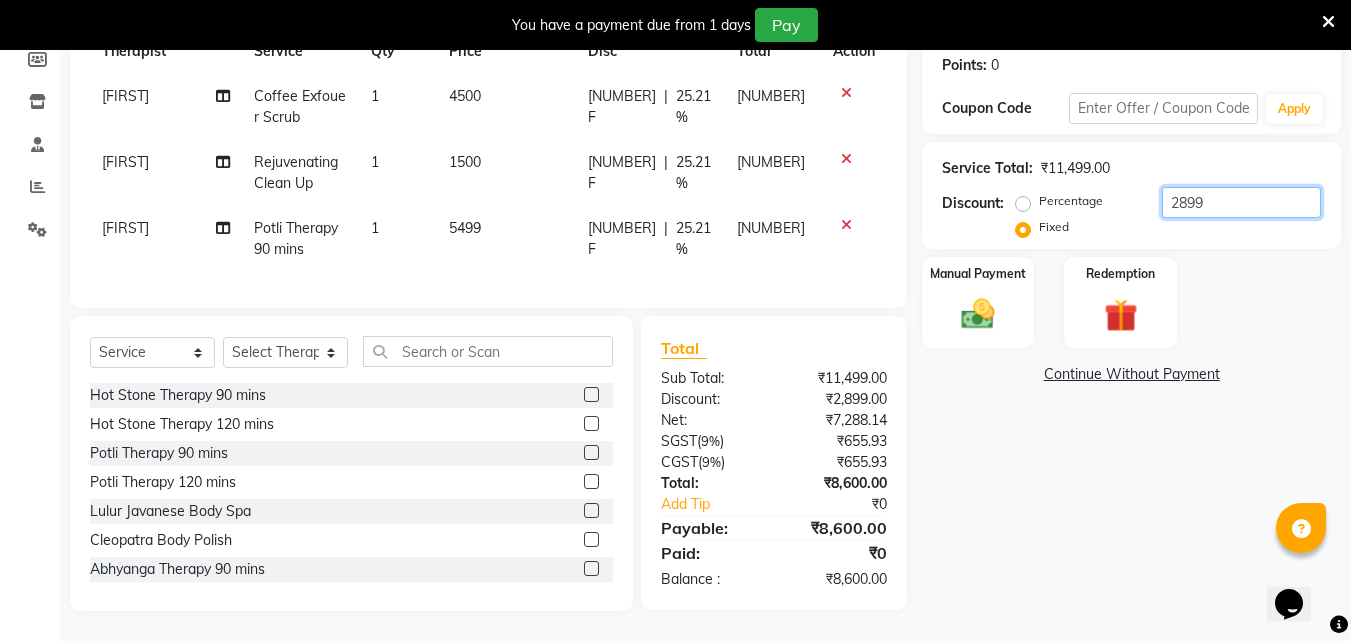scroll, scrollTop: 321, scrollLeft: 0, axis: vertical 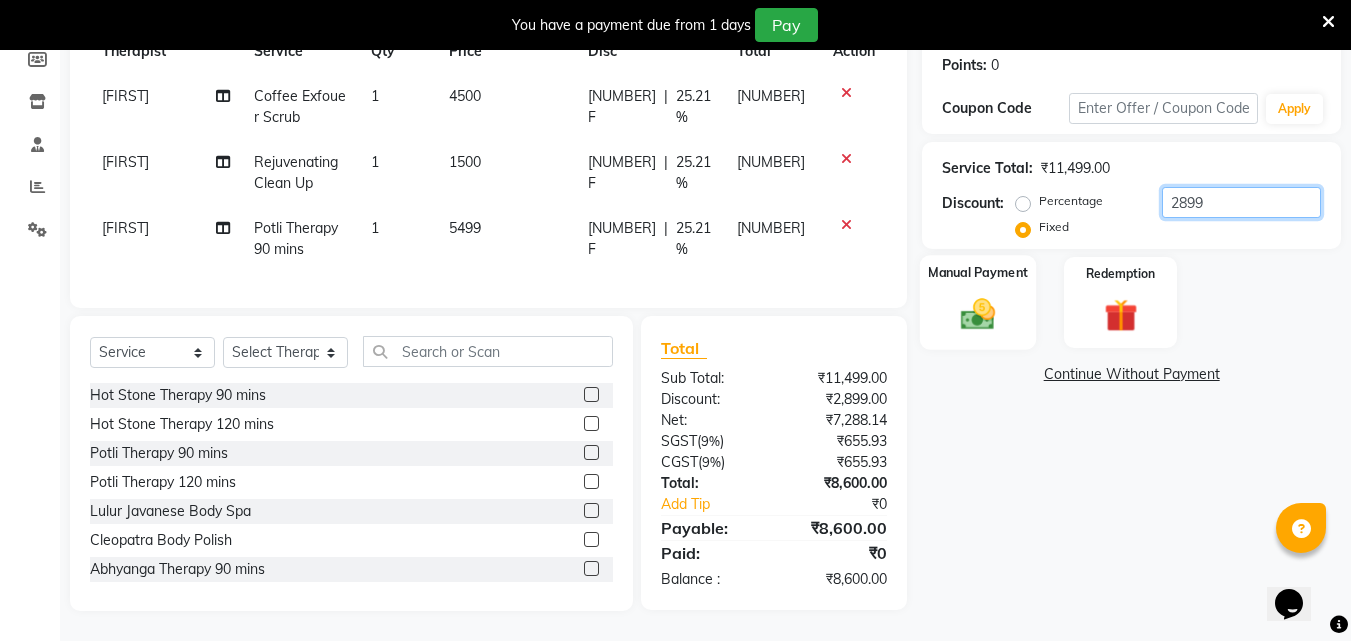 type on "2899" 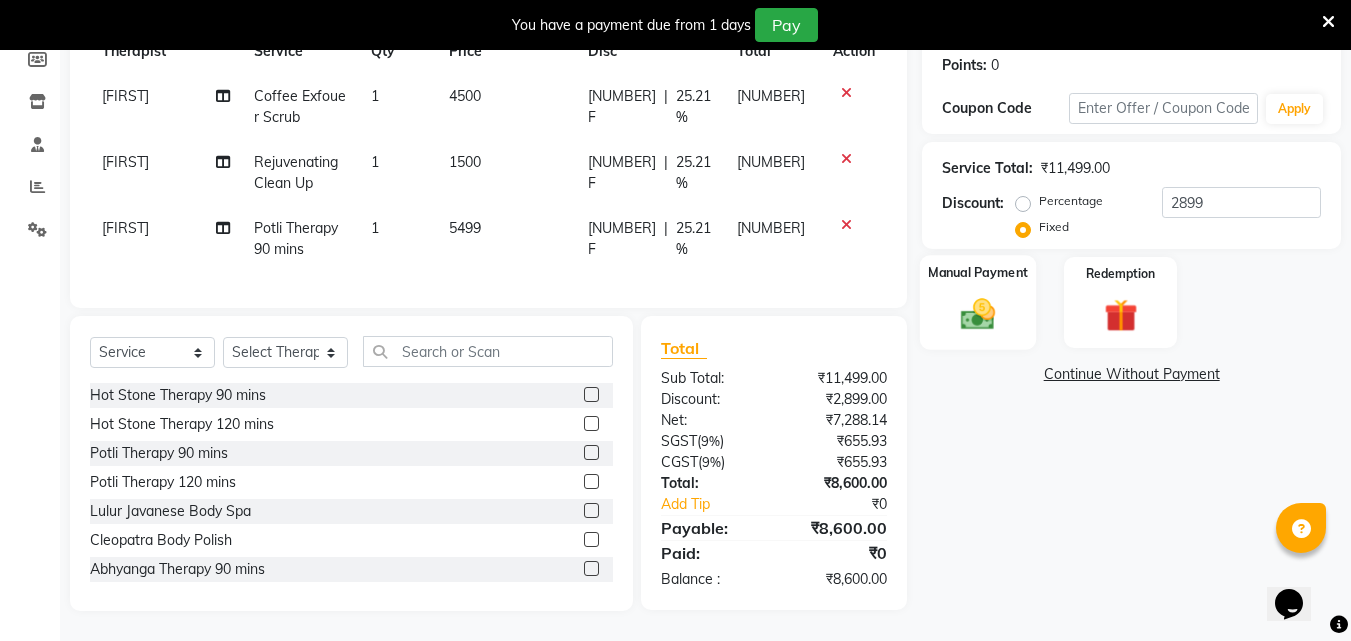 click 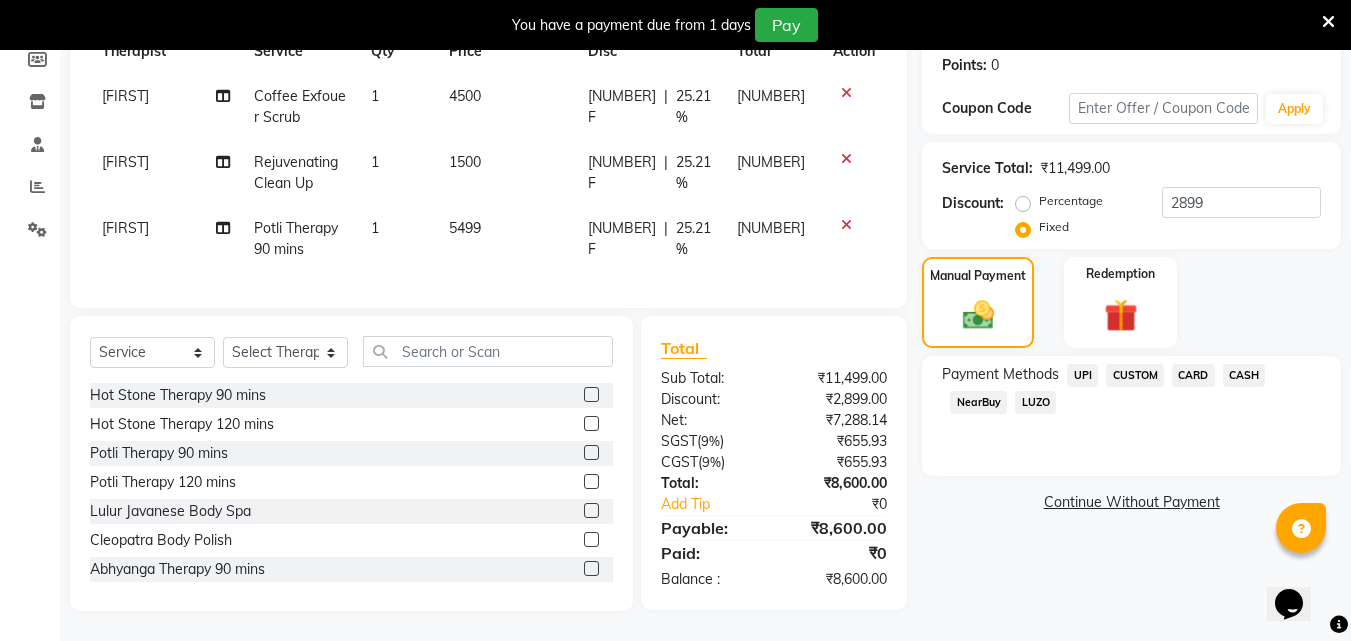 click on "CASH" 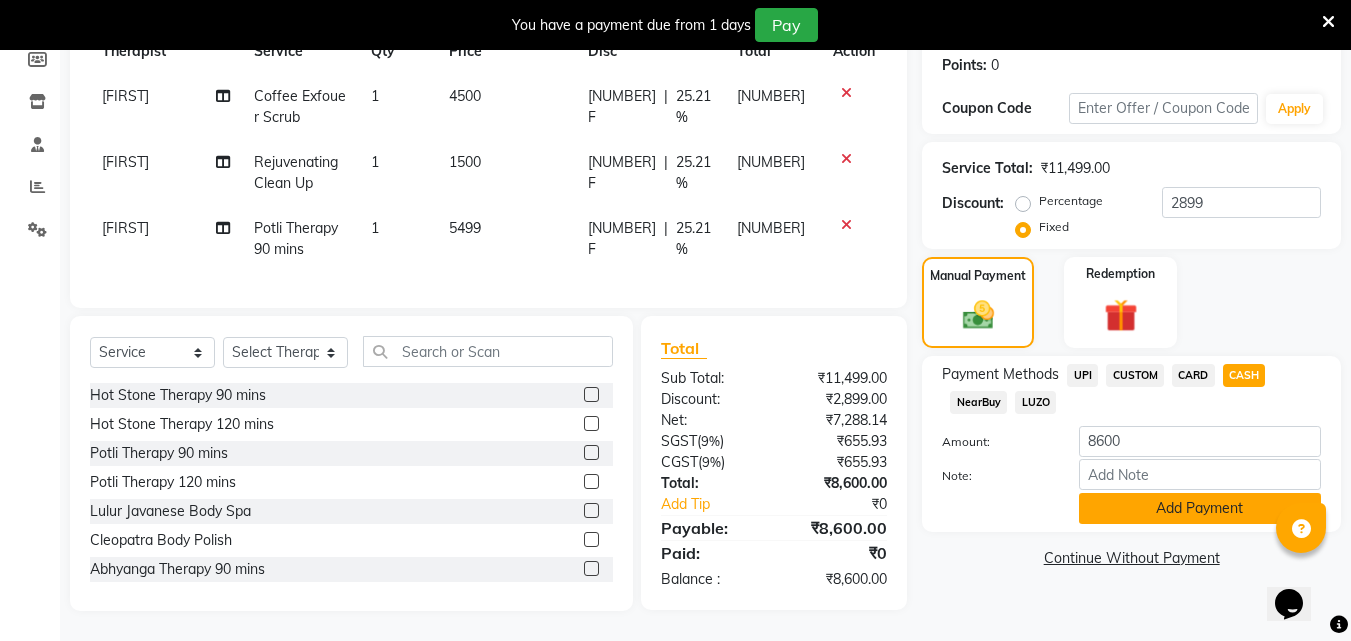 click on "Add Payment" 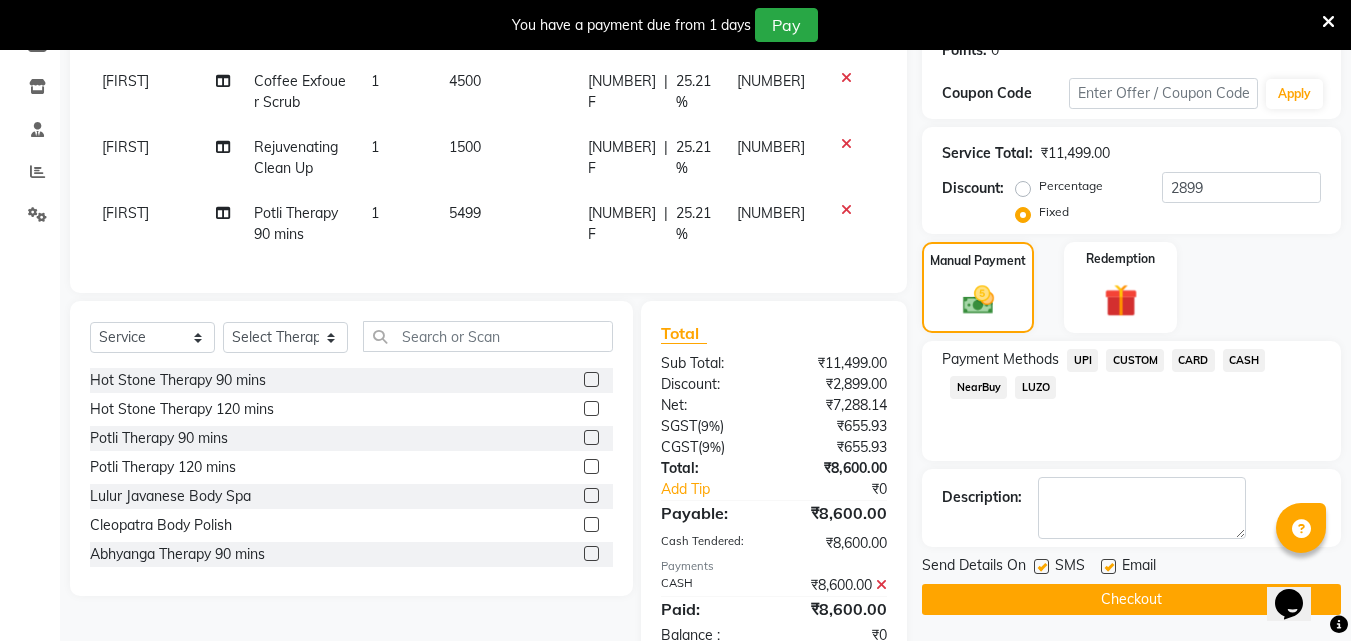scroll, scrollTop: 391, scrollLeft: 0, axis: vertical 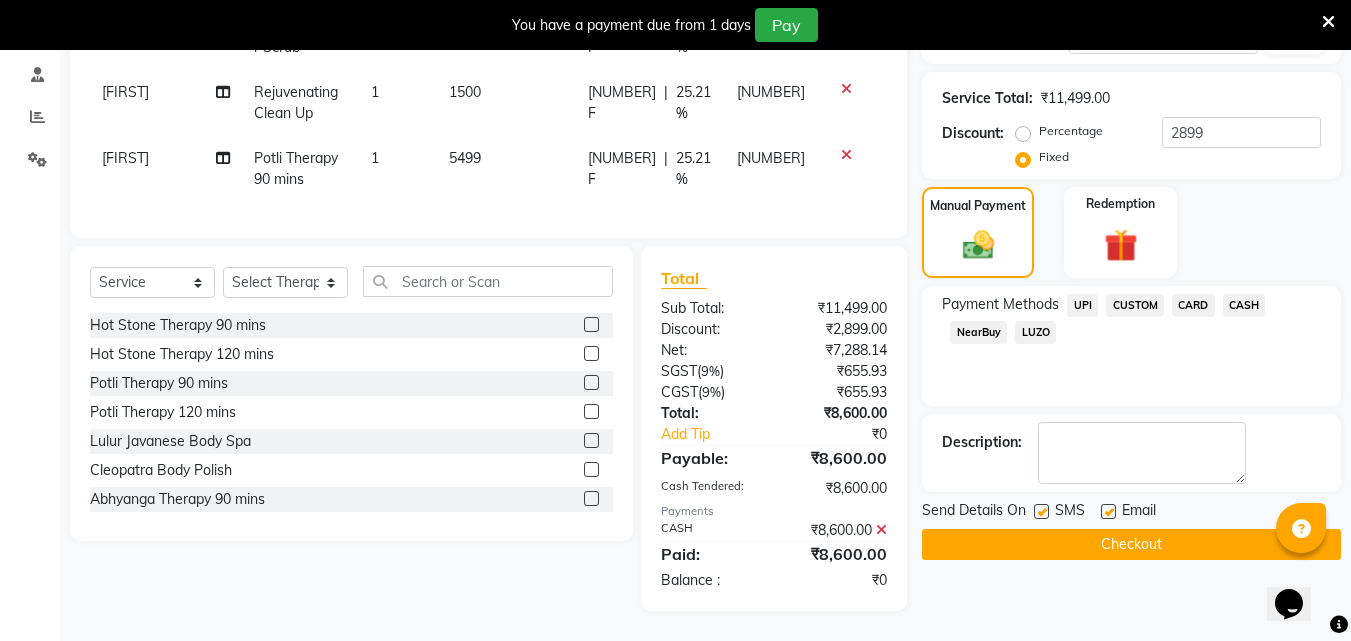 click on "Checkout" 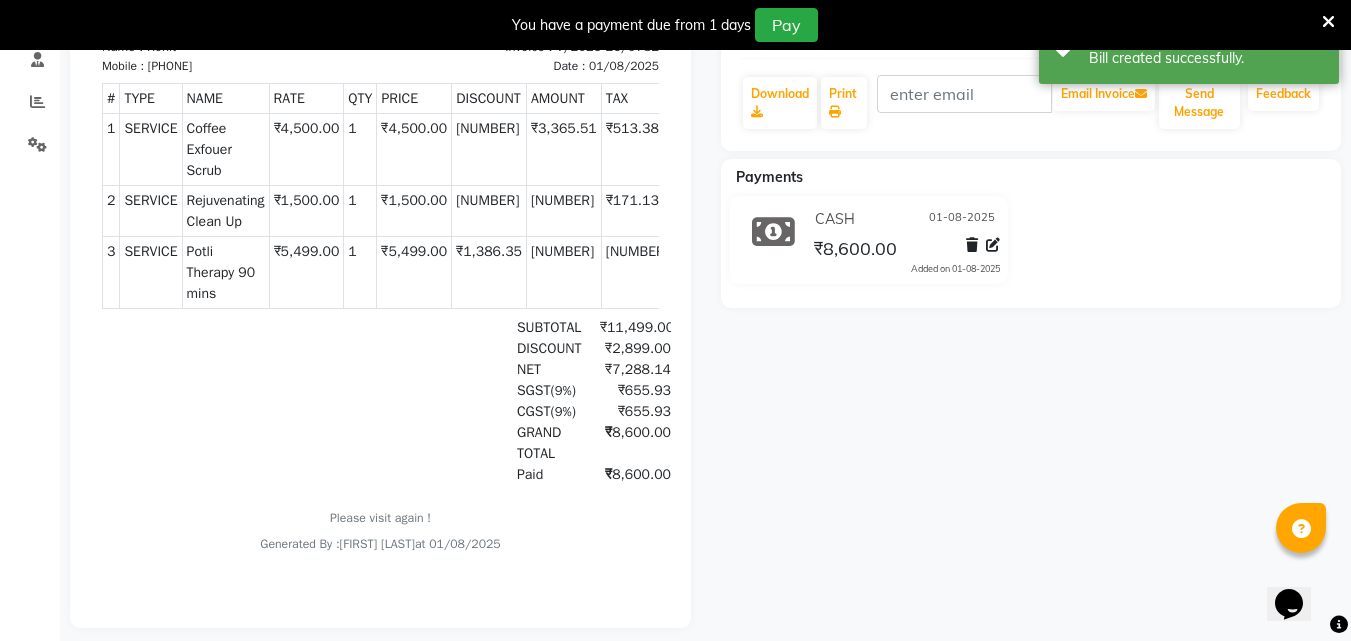 scroll, scrollTop: 0, scrollLeft: 0, axis: both 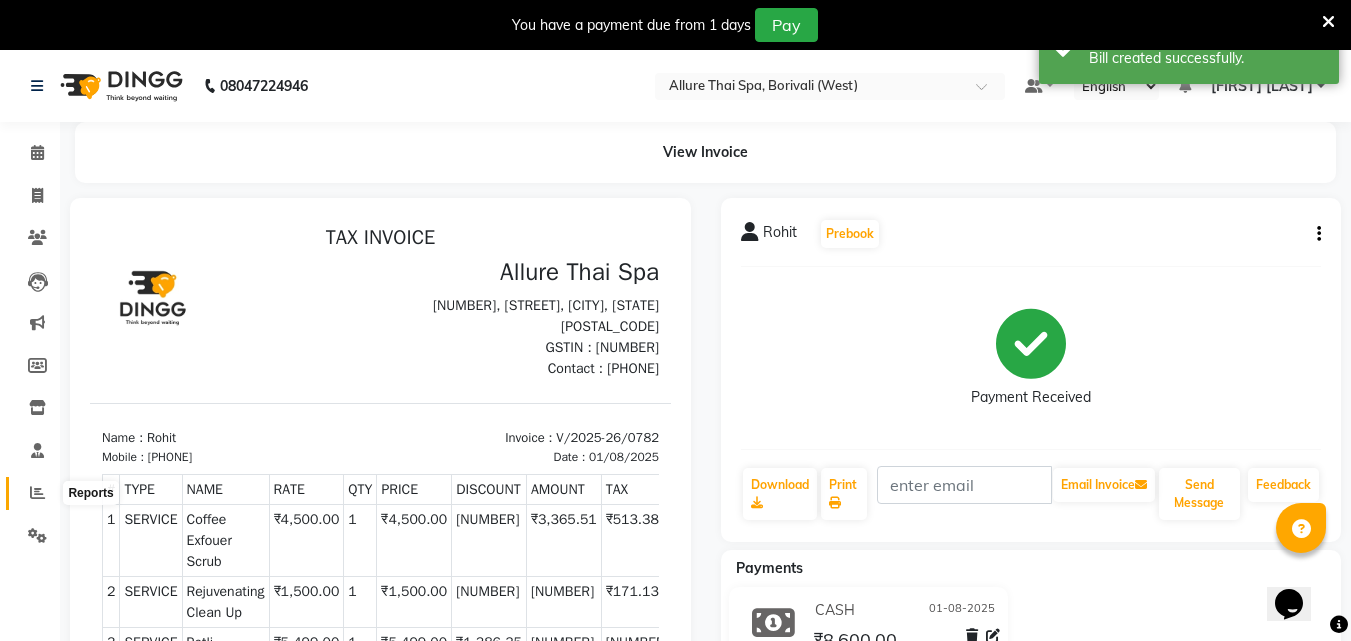click 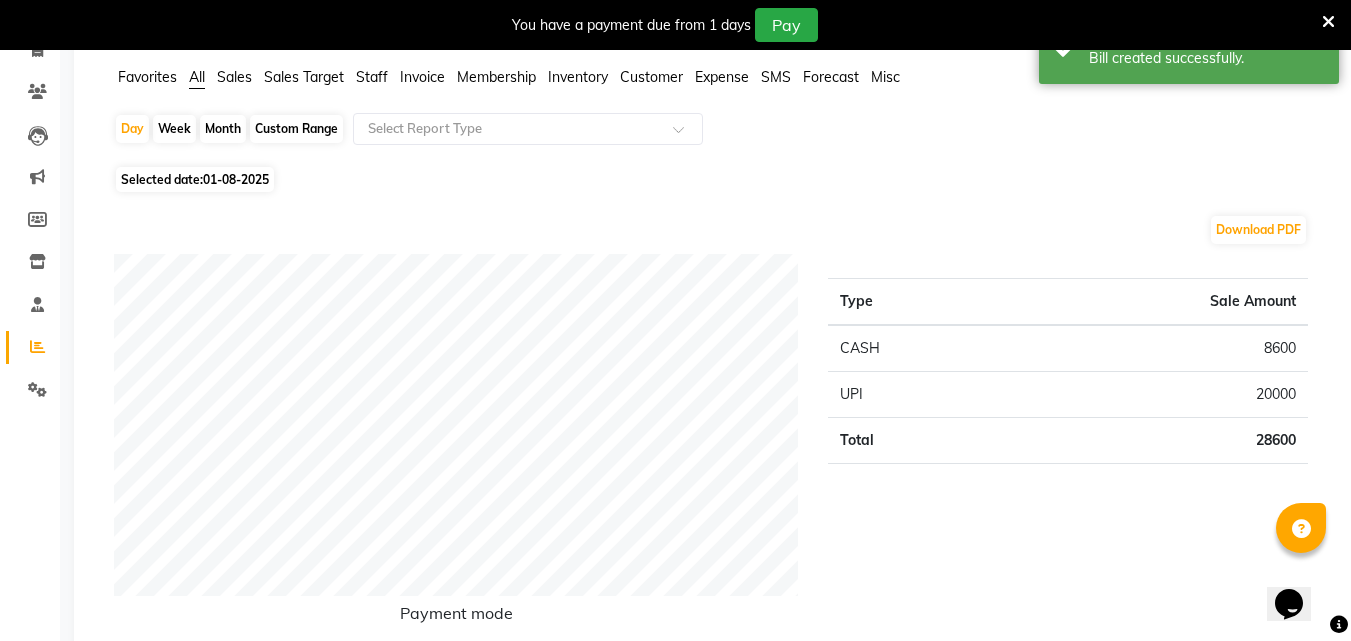 scroll, scrollTop: 0, scrollLeft: 0, axis: both 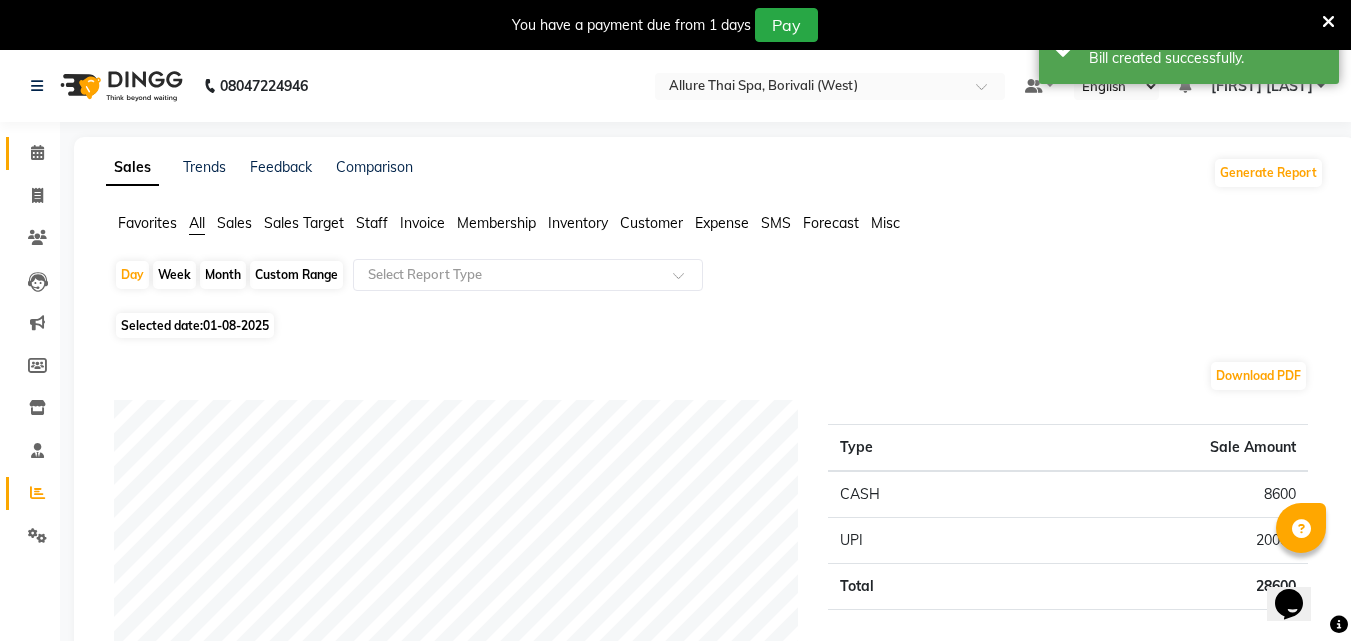 click on "Calendar" 